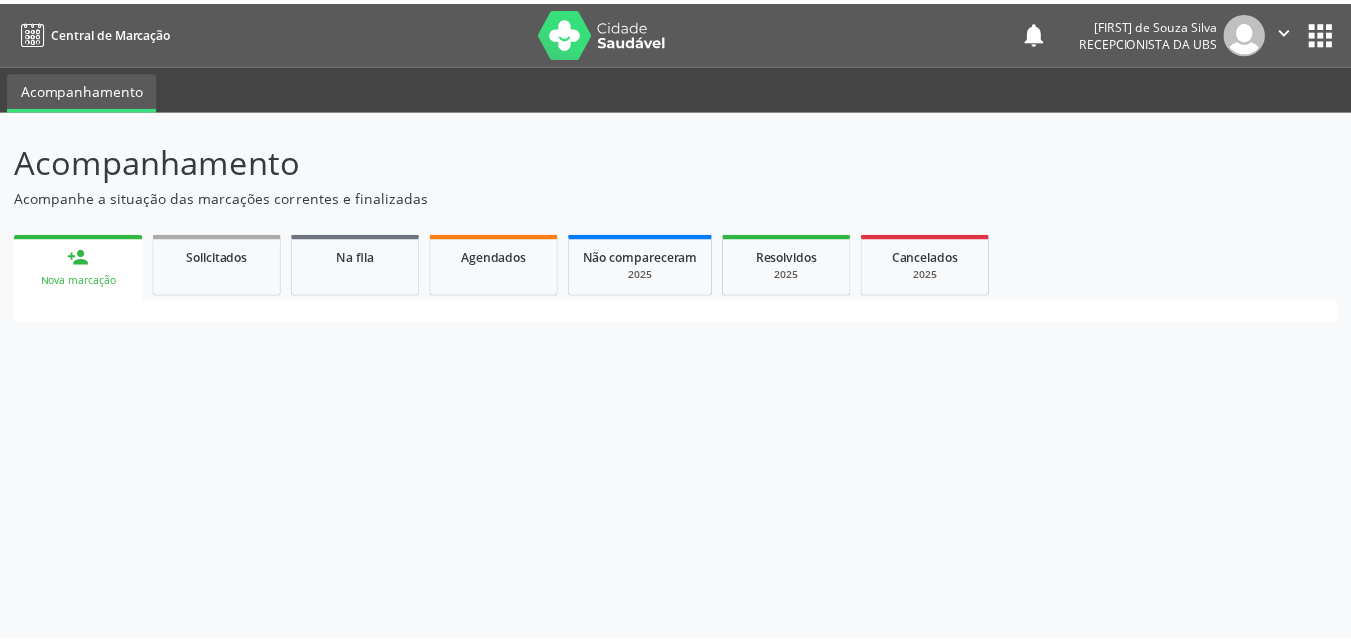 scroll, scrollTop: 0, scrollLeft: 0, axis: both 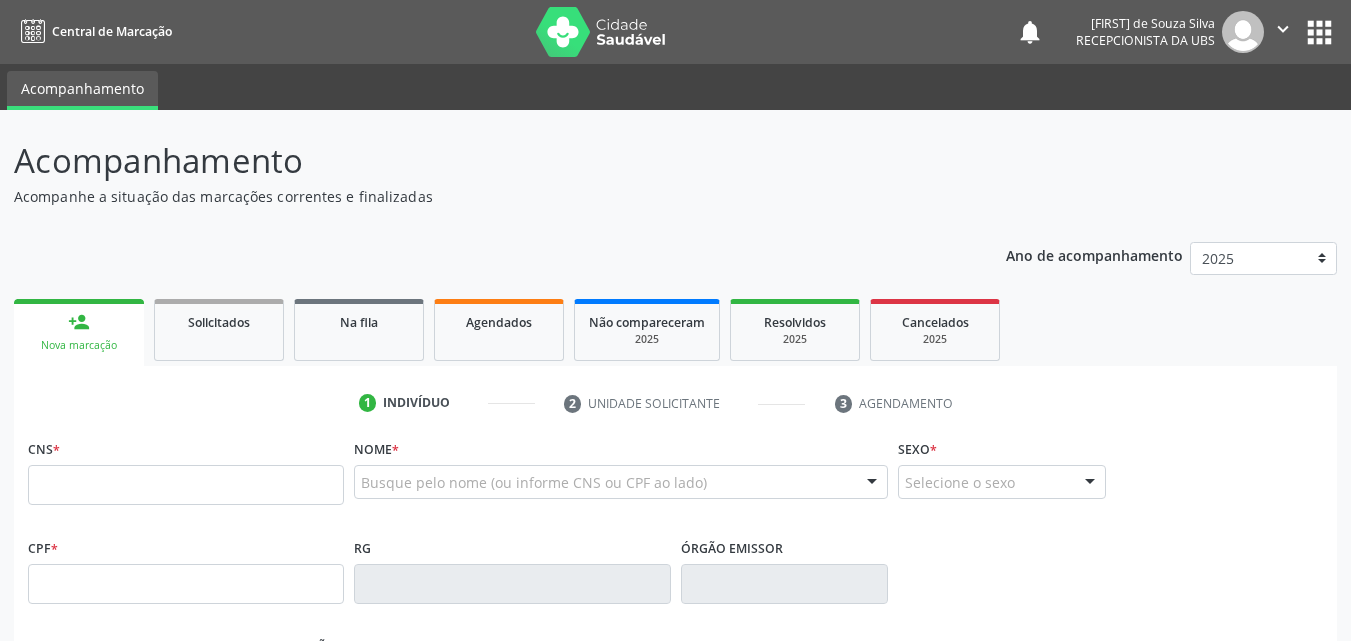 click on "person_add
Nova marcação" at bounding box center (79, 332) 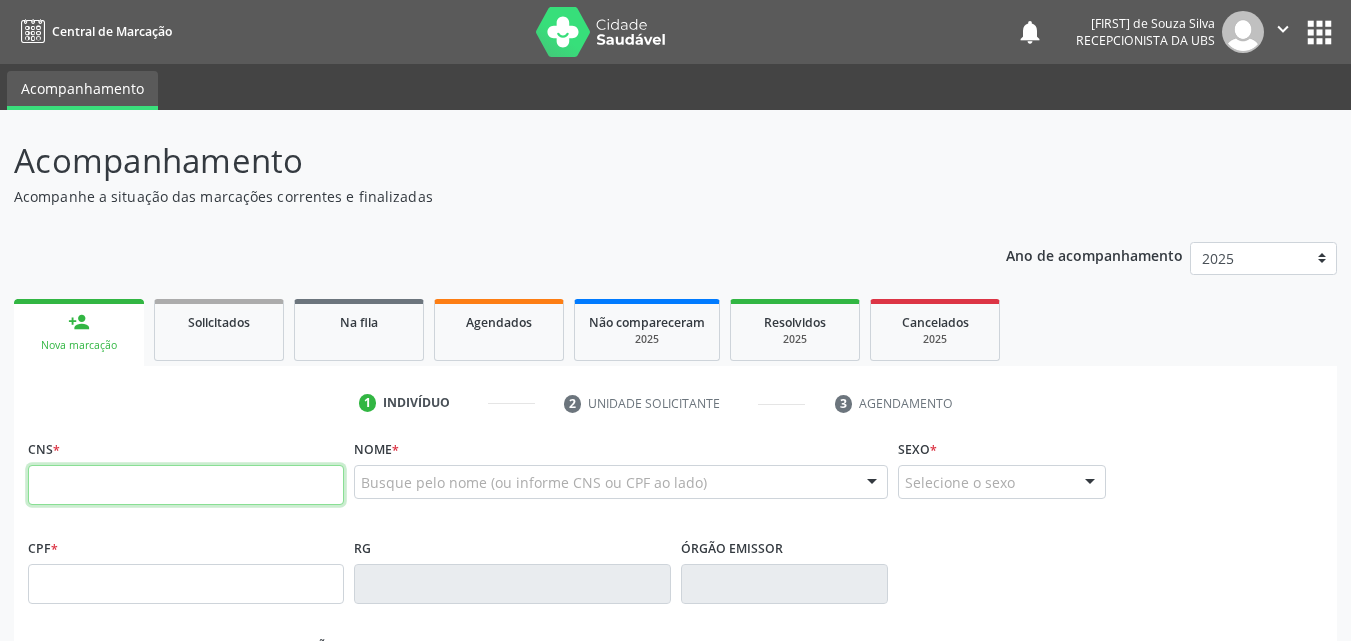 click at bounding box center (186, 485) 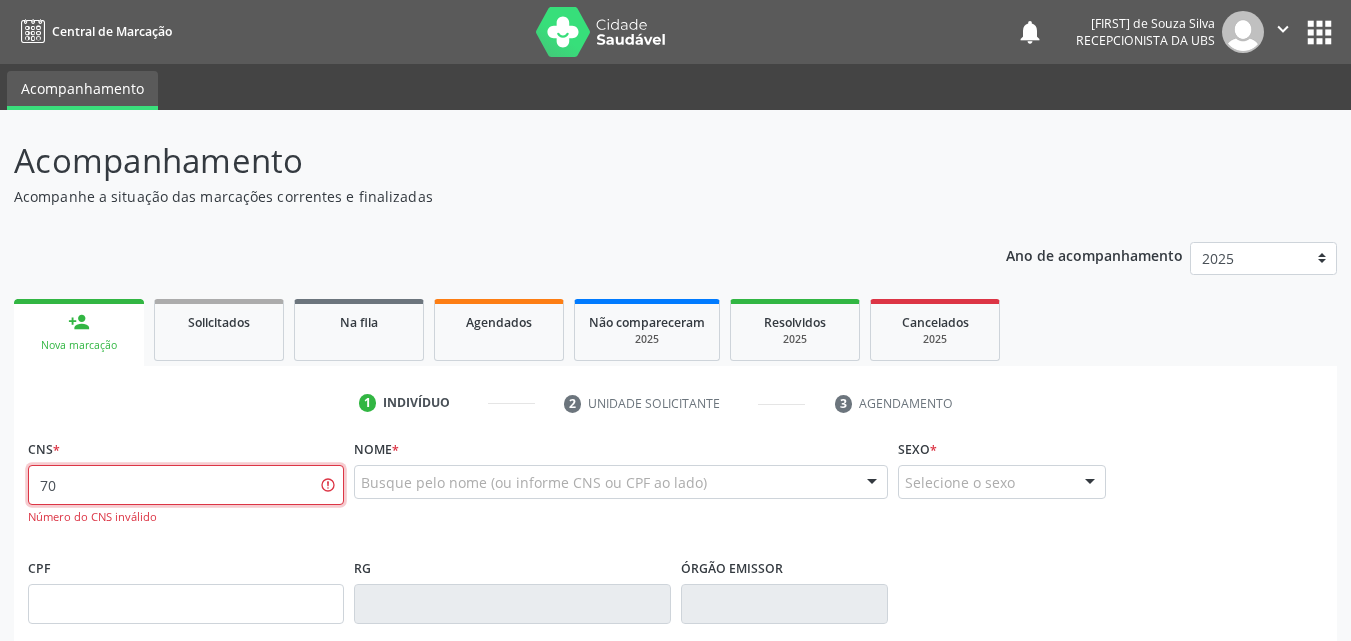 type on "7" 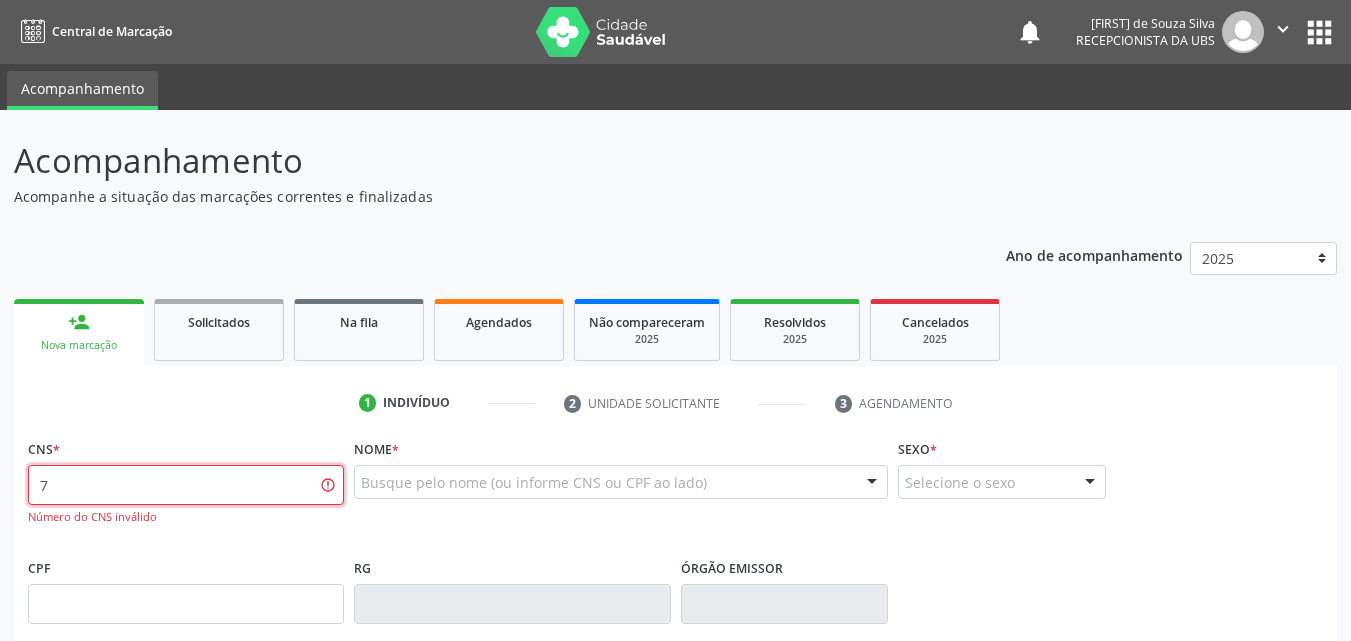 type 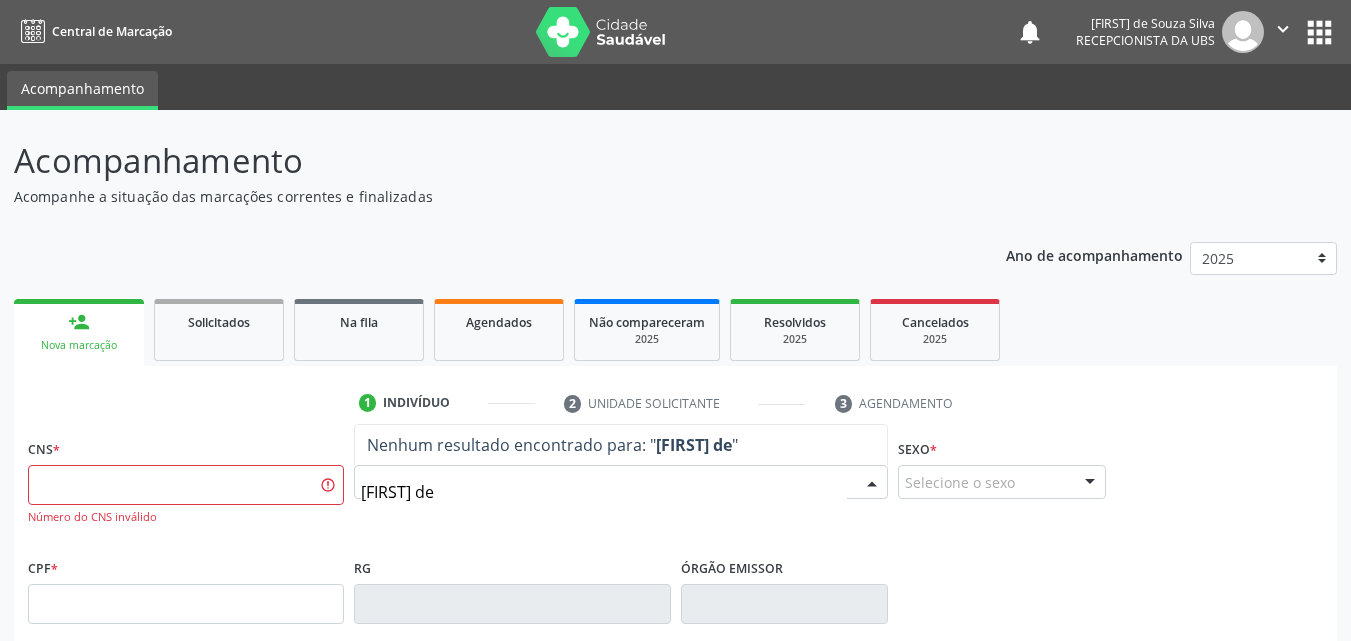 type on "[FIRST] de" 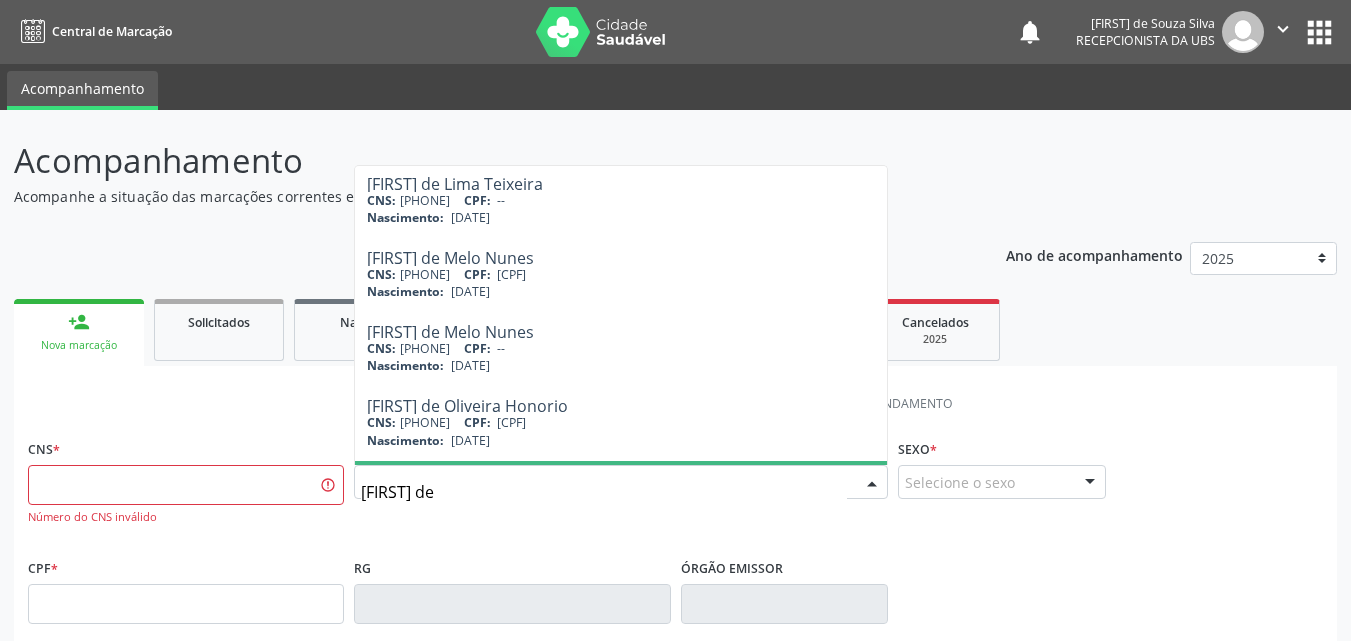 scroll, scrollTop: 400, scrollLeft: 0, axis: vertical 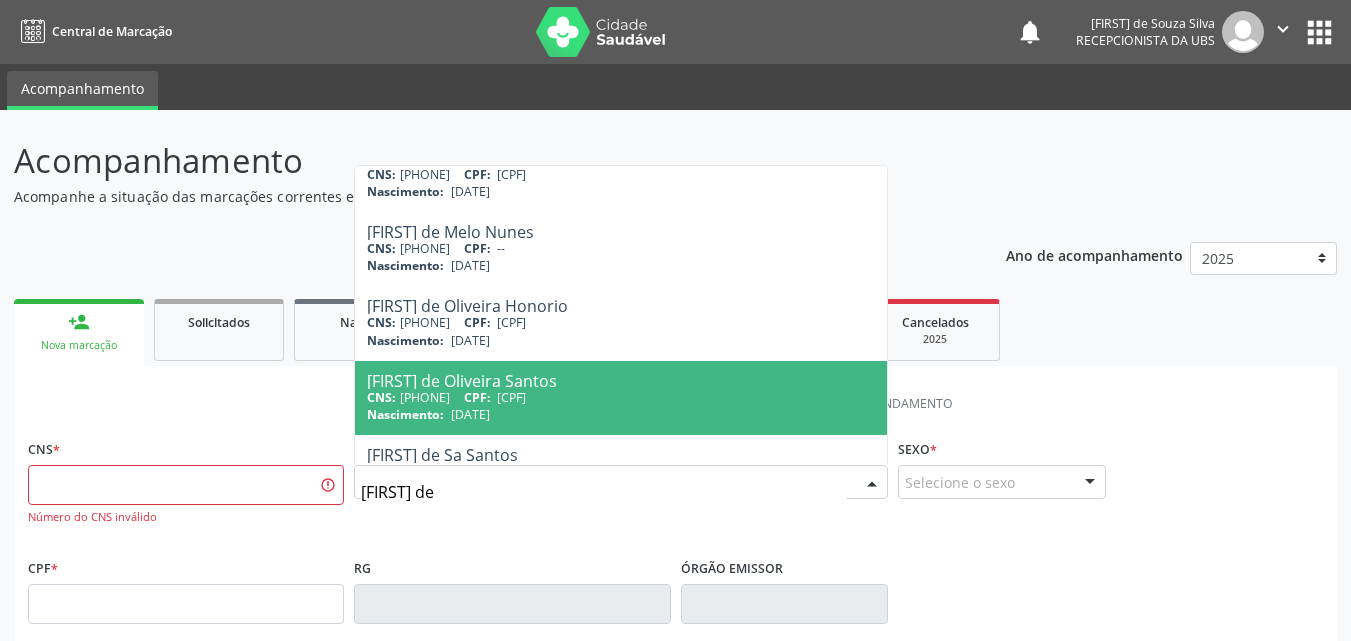 click on "CNS:
[PHONE]
CPF:
[CPF]" at bounding box center (621, 397) 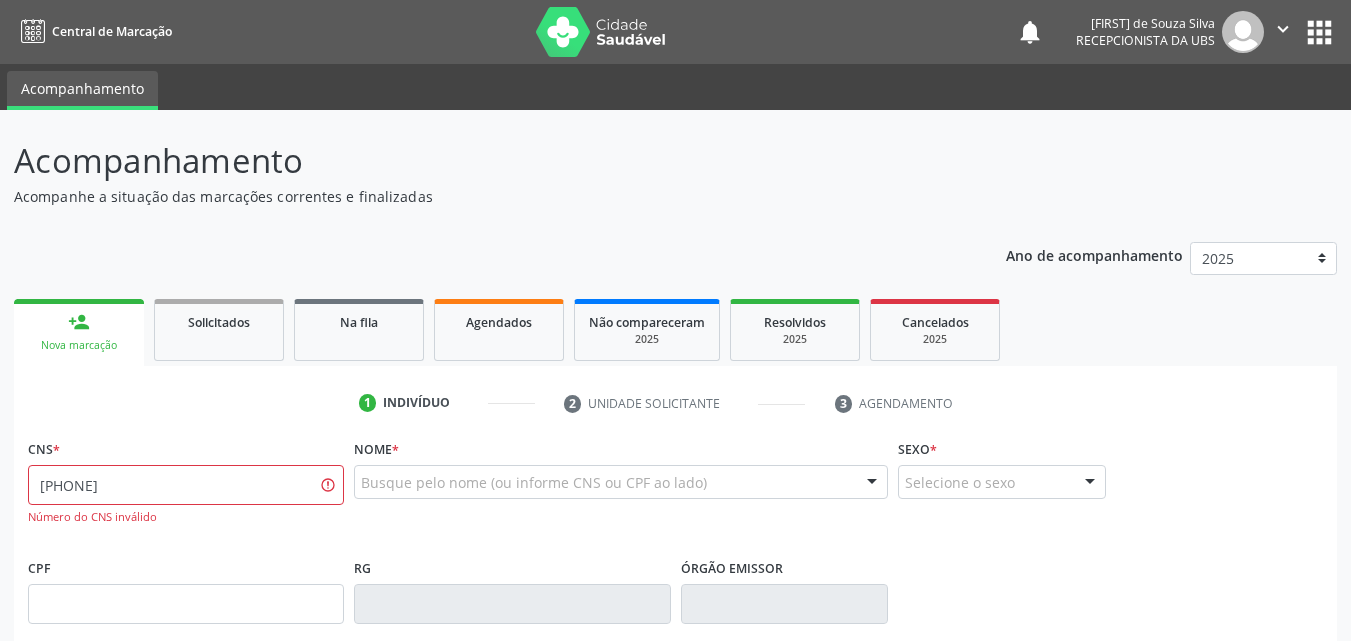 scroll, scrollTop: 0, scrollLeft: 0, axis: both 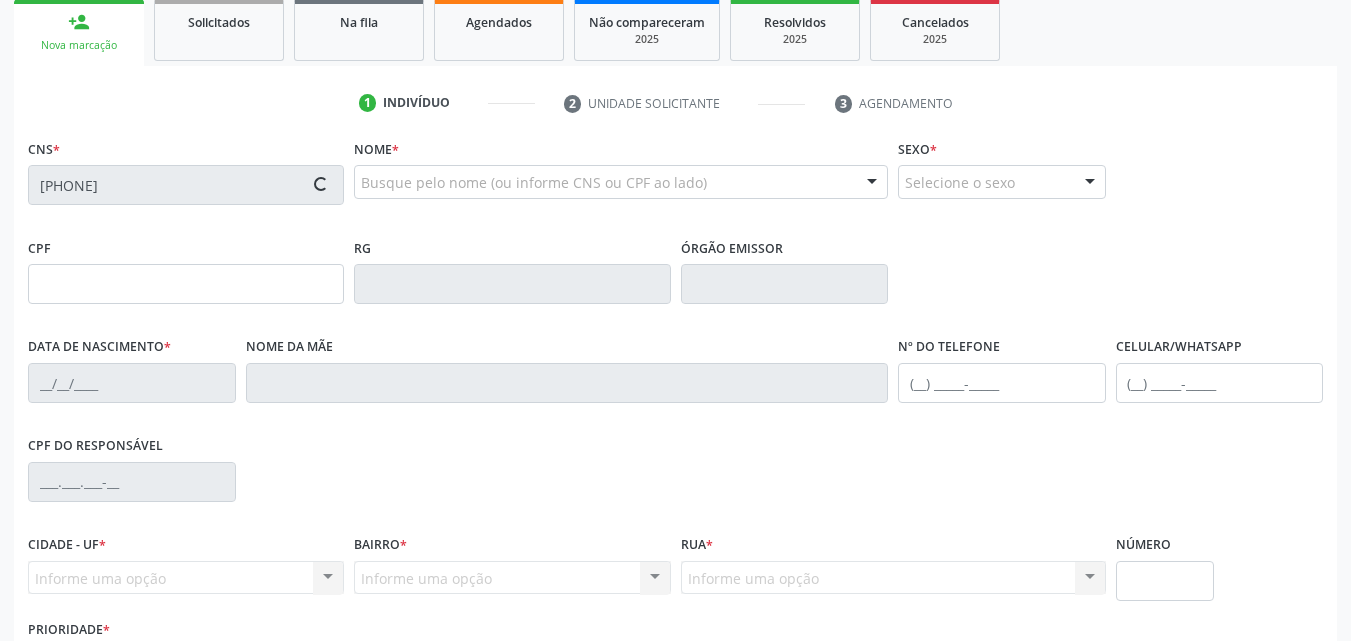 type on "[DATE]" 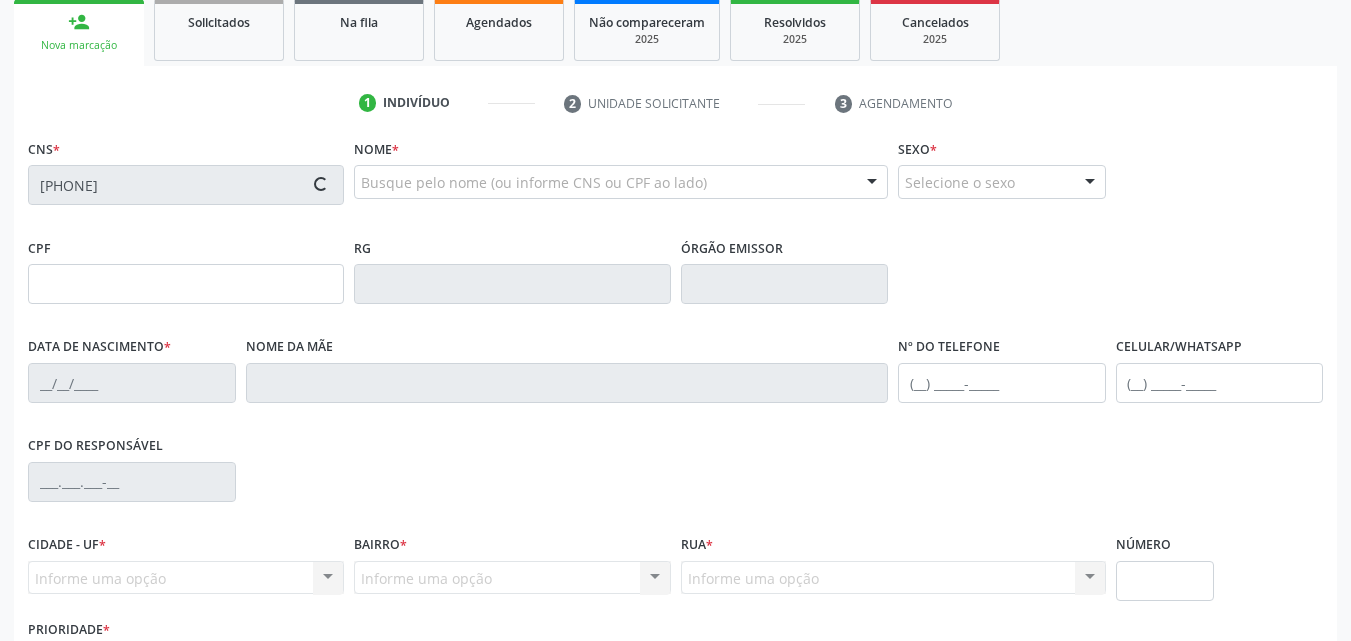 type on "[FIRST] Lucia de Oliveira Santos" 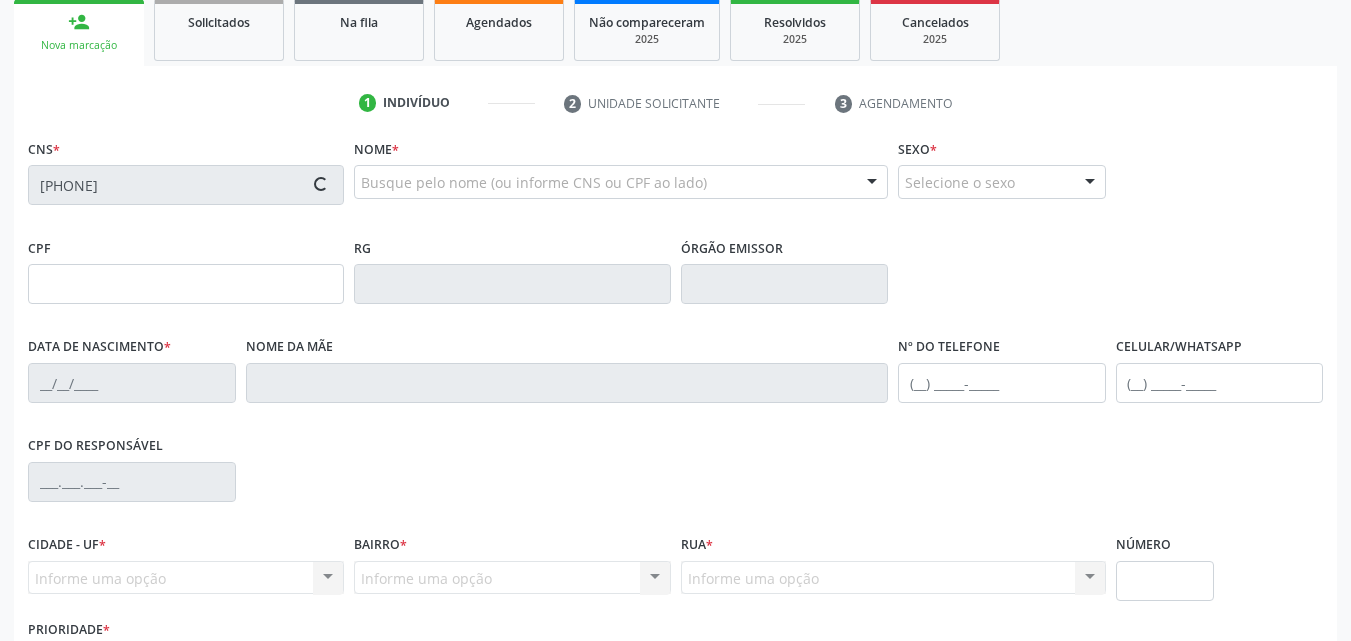 type on "[PHONE]" 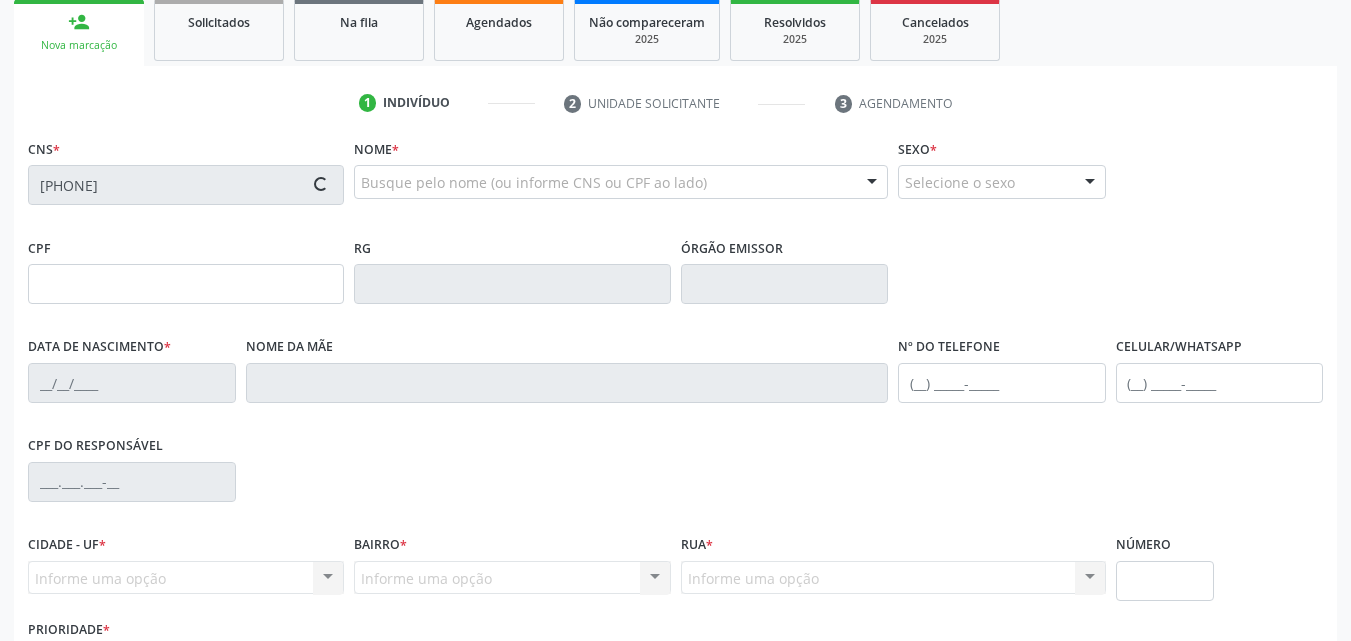 type on "[PHONE]" 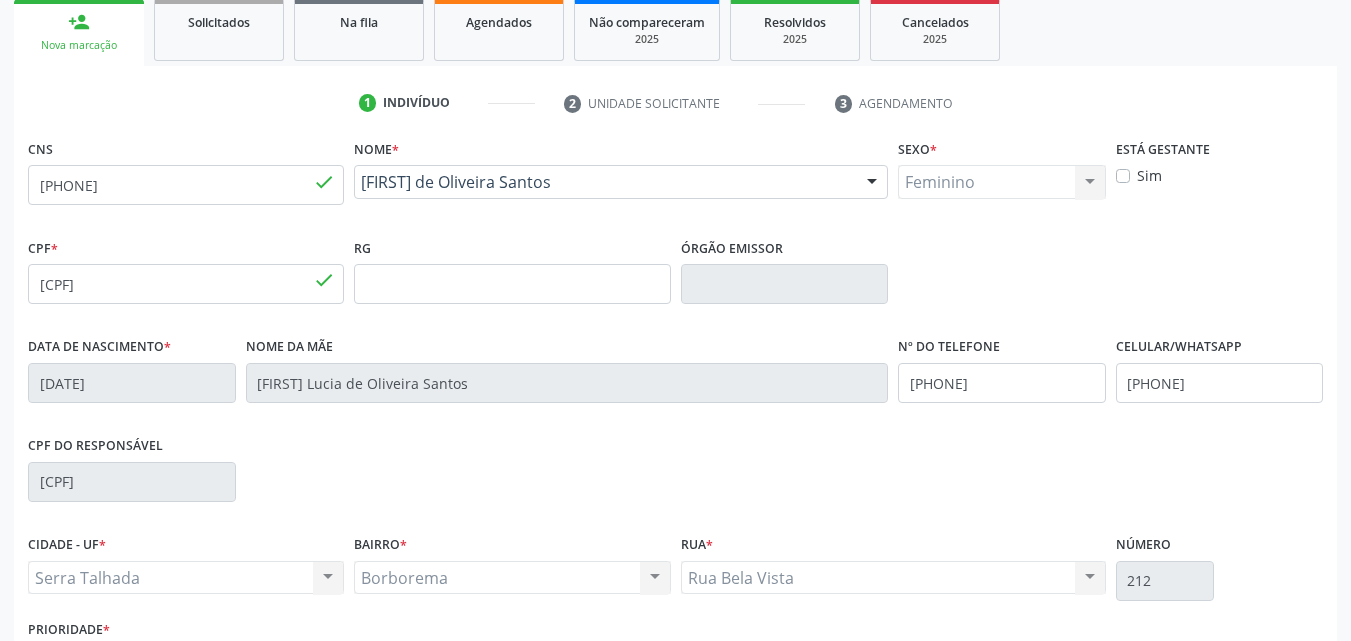 scroll, scrollTop: 443, scrollLeft: 0, axis: vertical 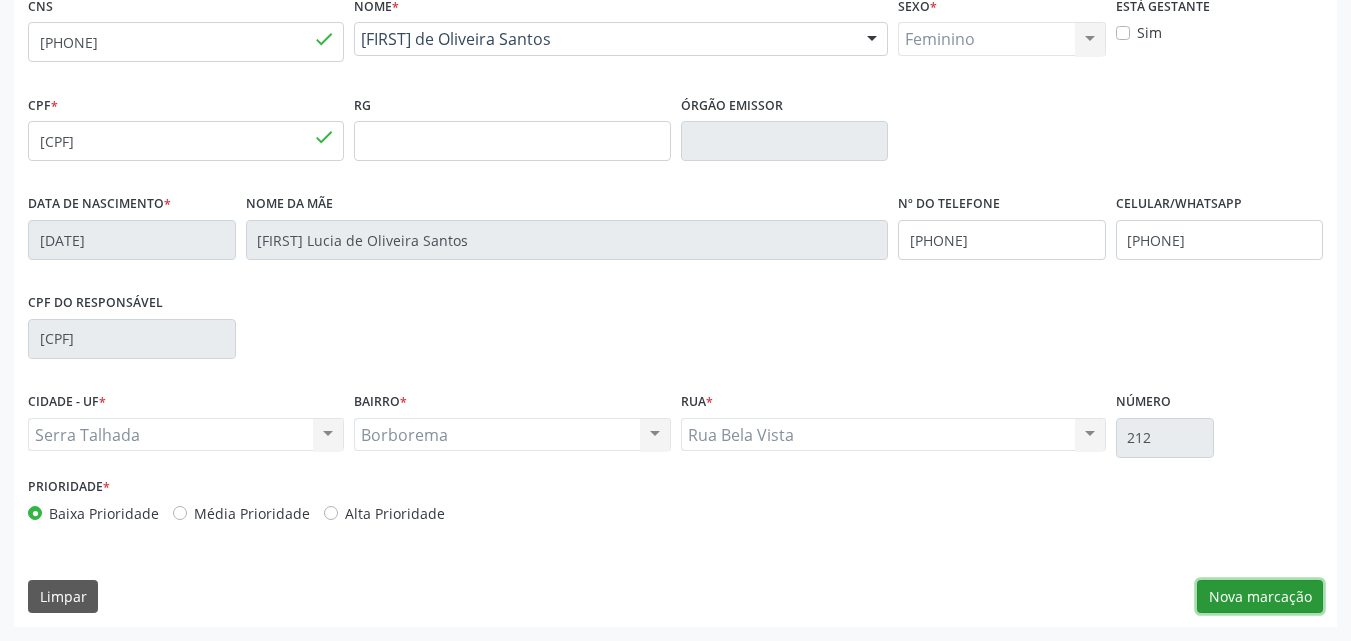 click on "Nova marcação" at bounding box center (1260, 597) 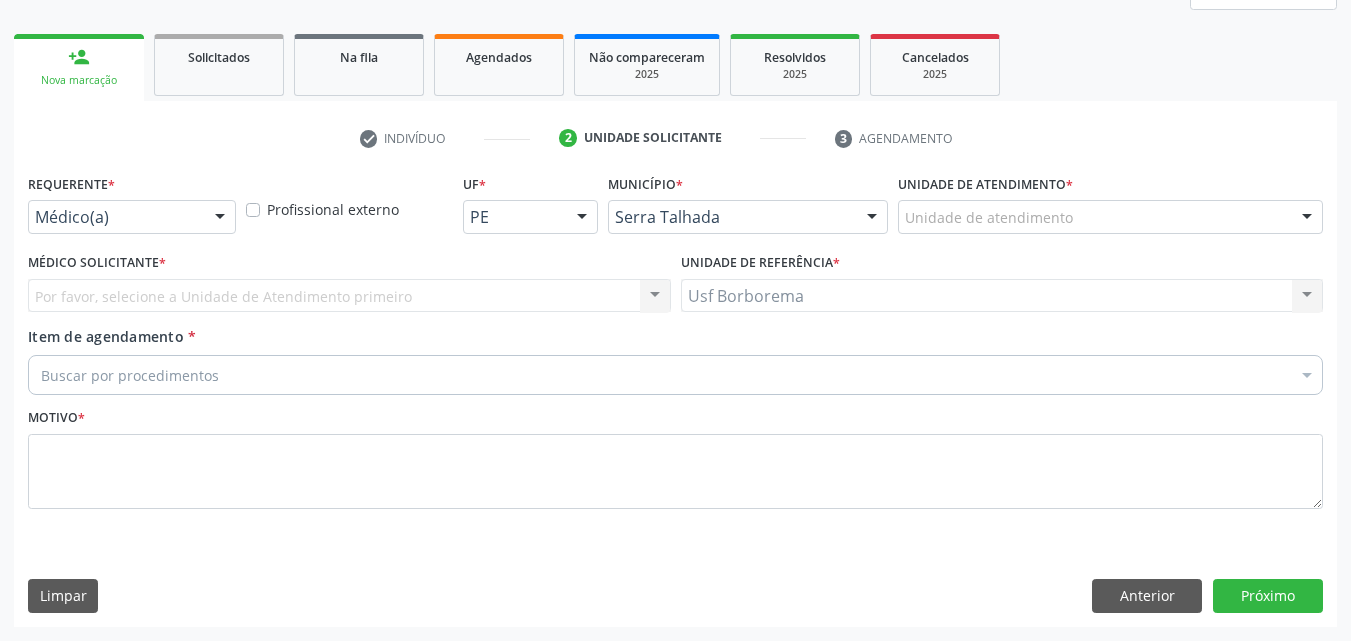 scroll, scrollTop: 265, scrollLeft: 0, axis: vertical 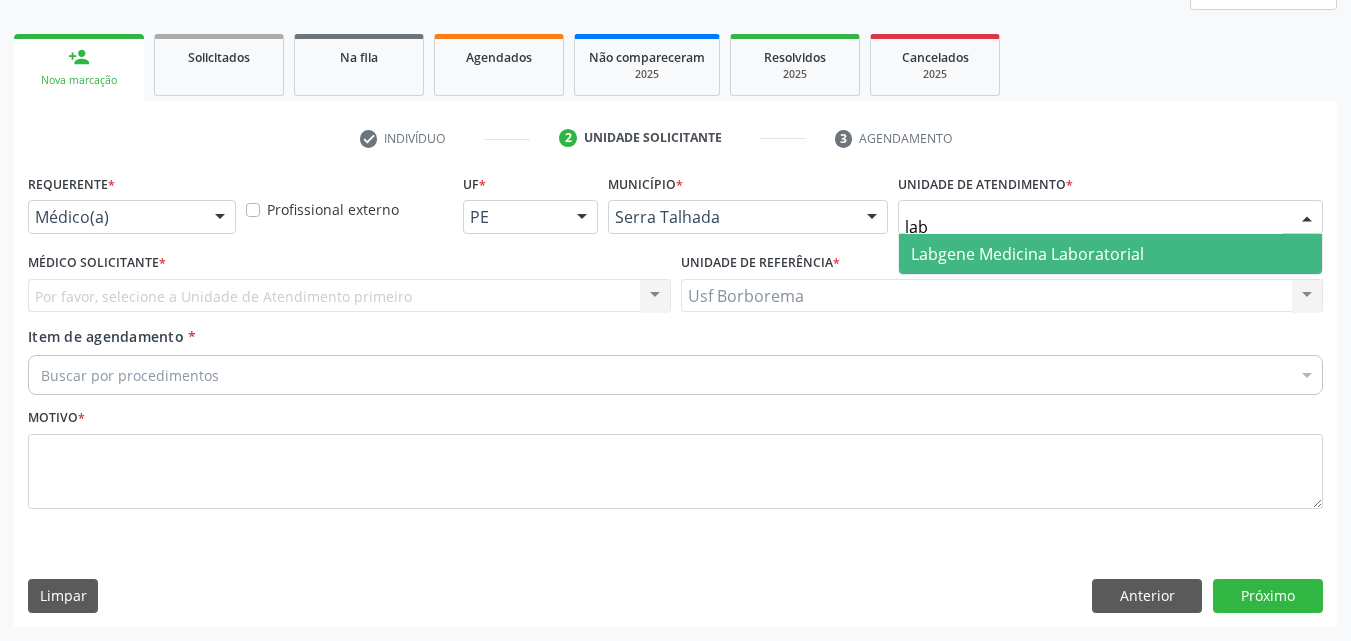 type on "labg" 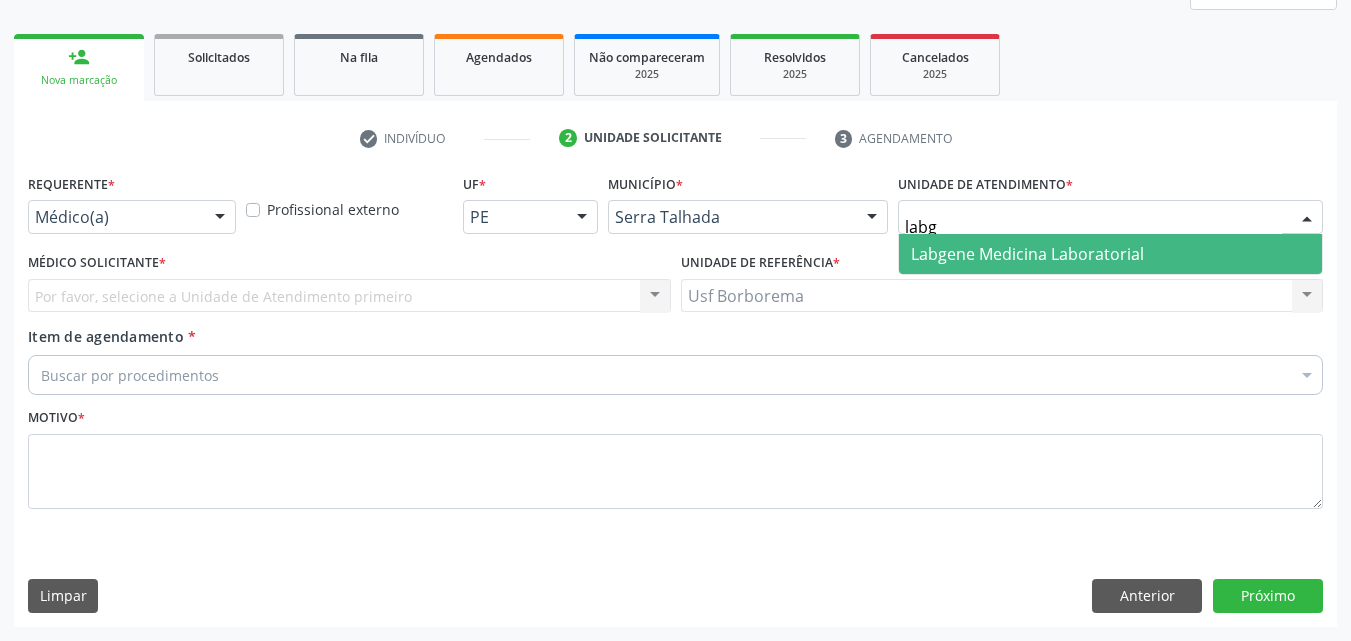 click on "Labgene Medicina Laboratorial" at bounding box center (1027, 254) 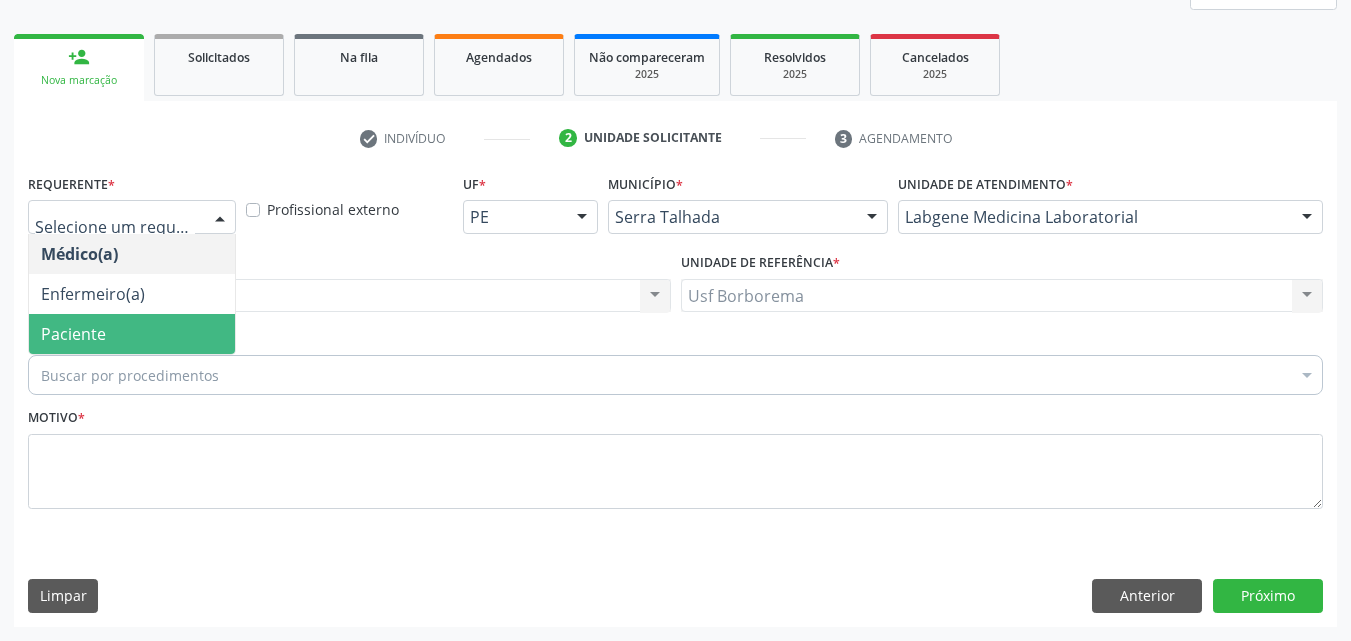 click on "Paciente" at bounding box center (132, 334) 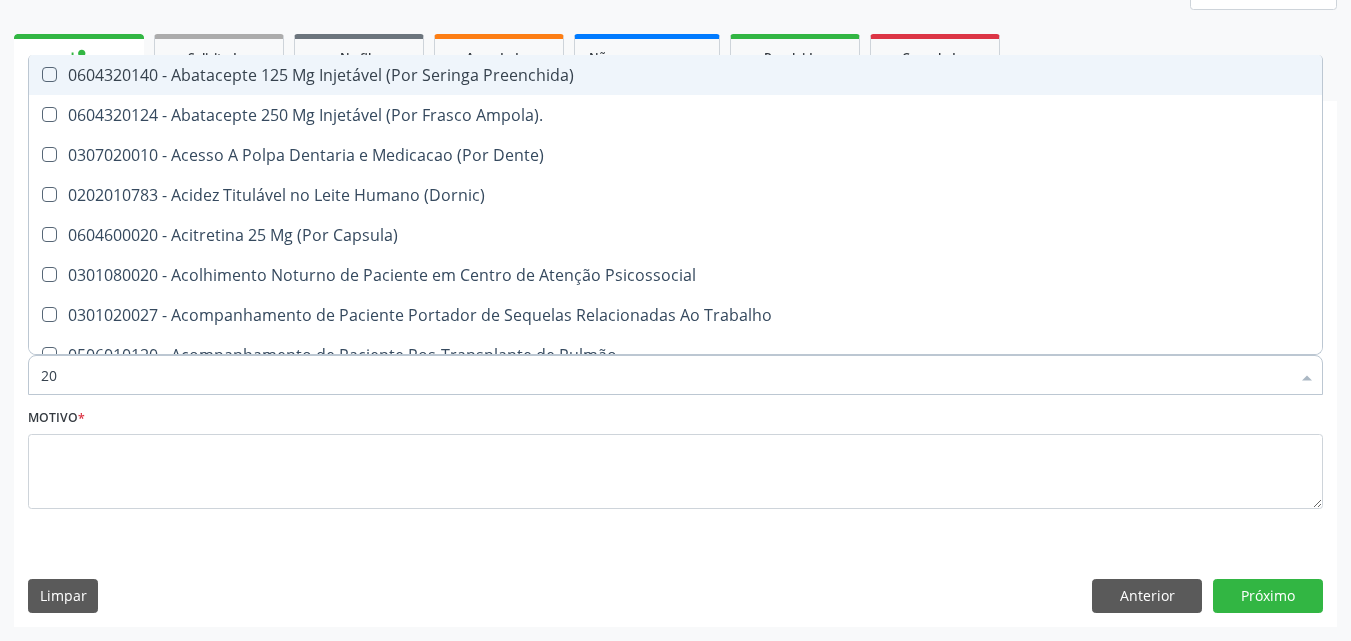 type on "2" 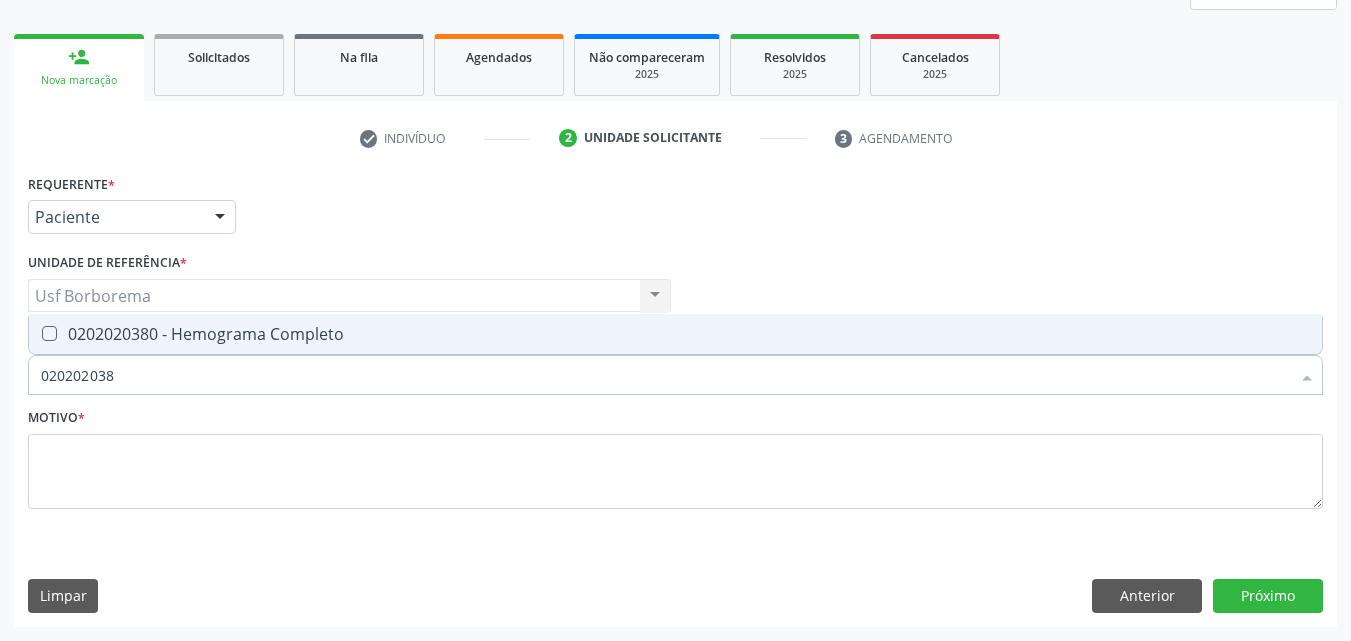 type on "0202020380" 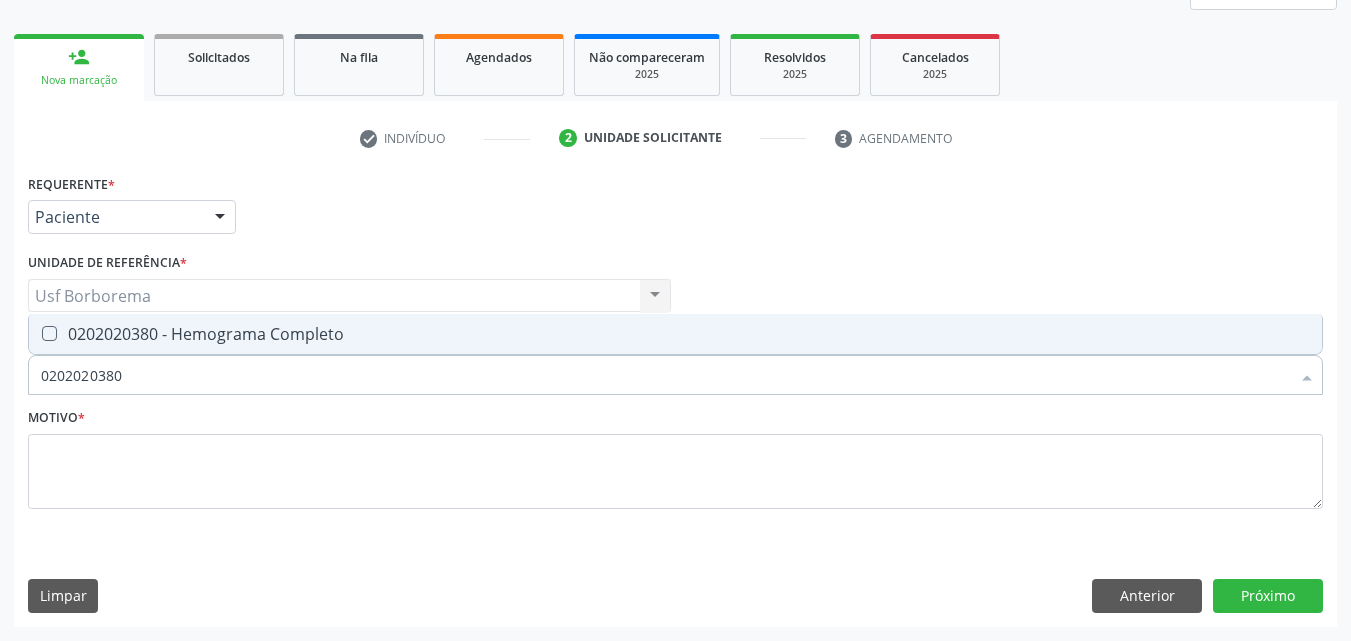 drag, startPoint x: 208, startPoint y: 330, endPoint x: 207, endPoint y: 354, distance: 24.020824 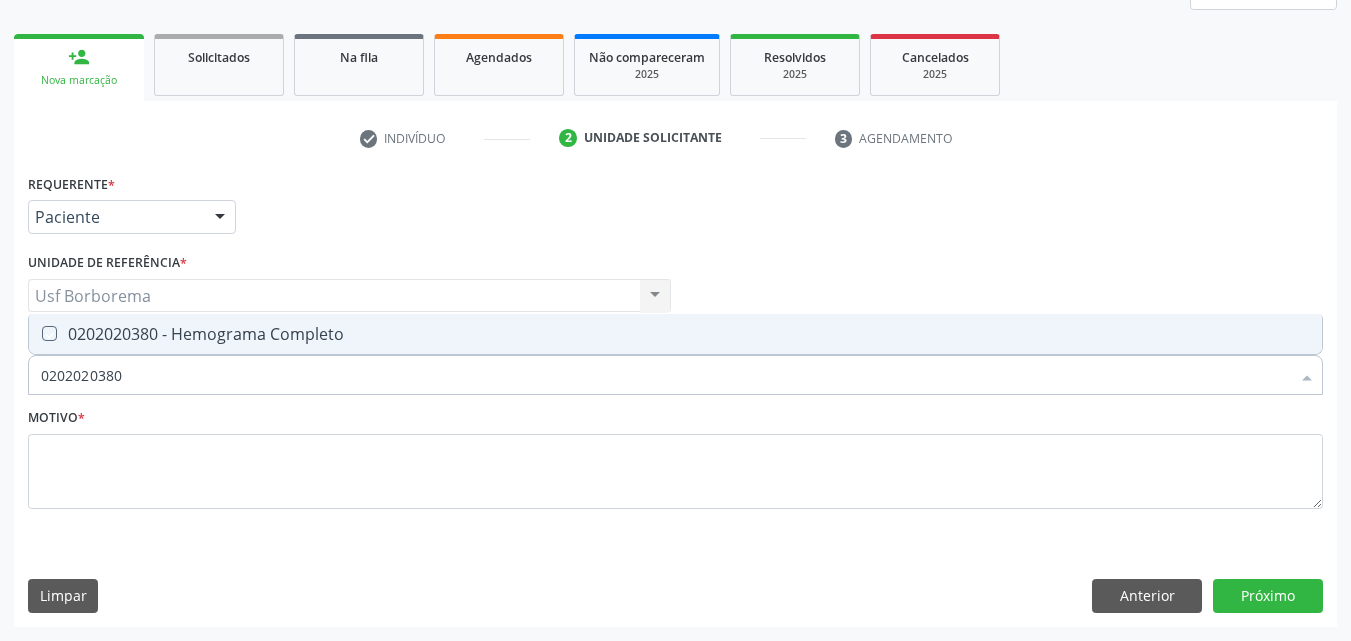 checkbox on "true" 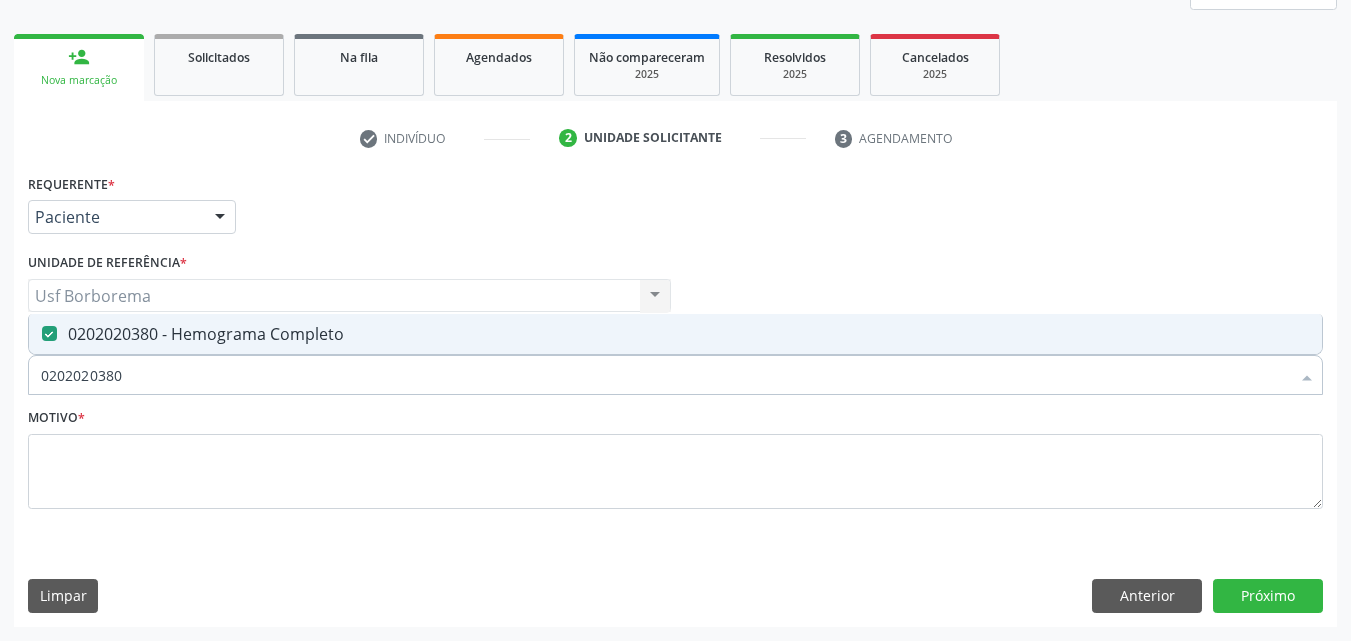 click on "0202020380" at bounding box center (665, 375) 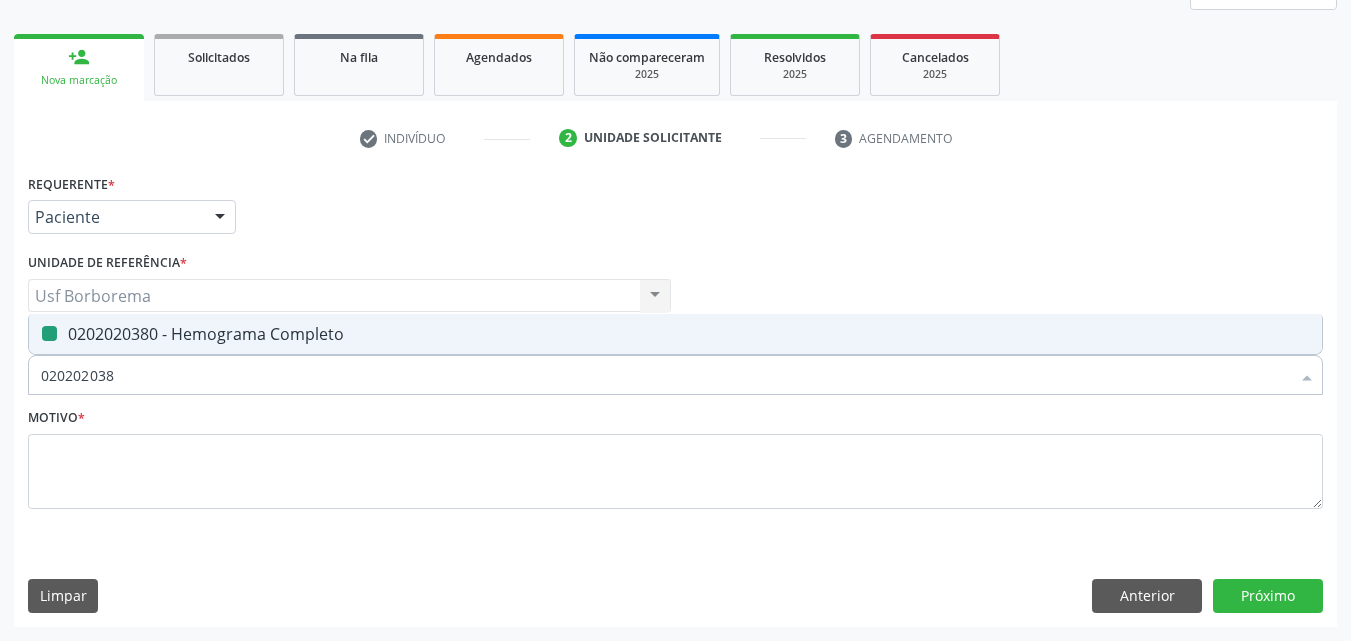 type on "02020203" 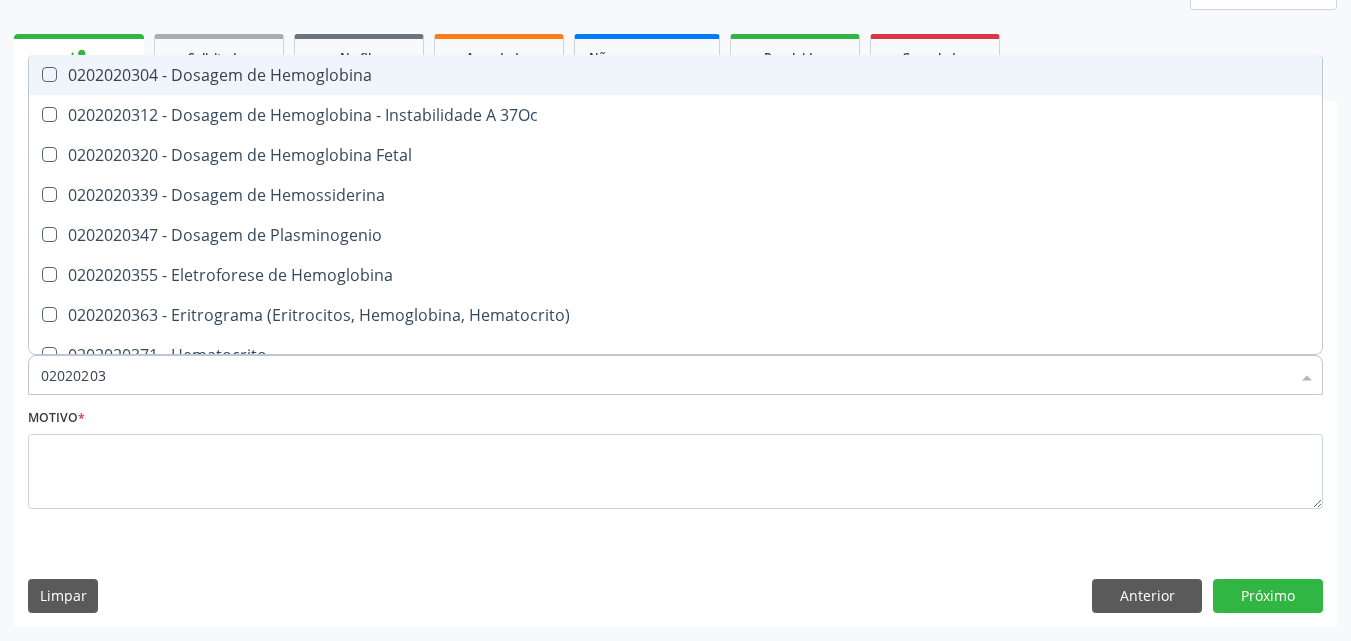type on "0202020" 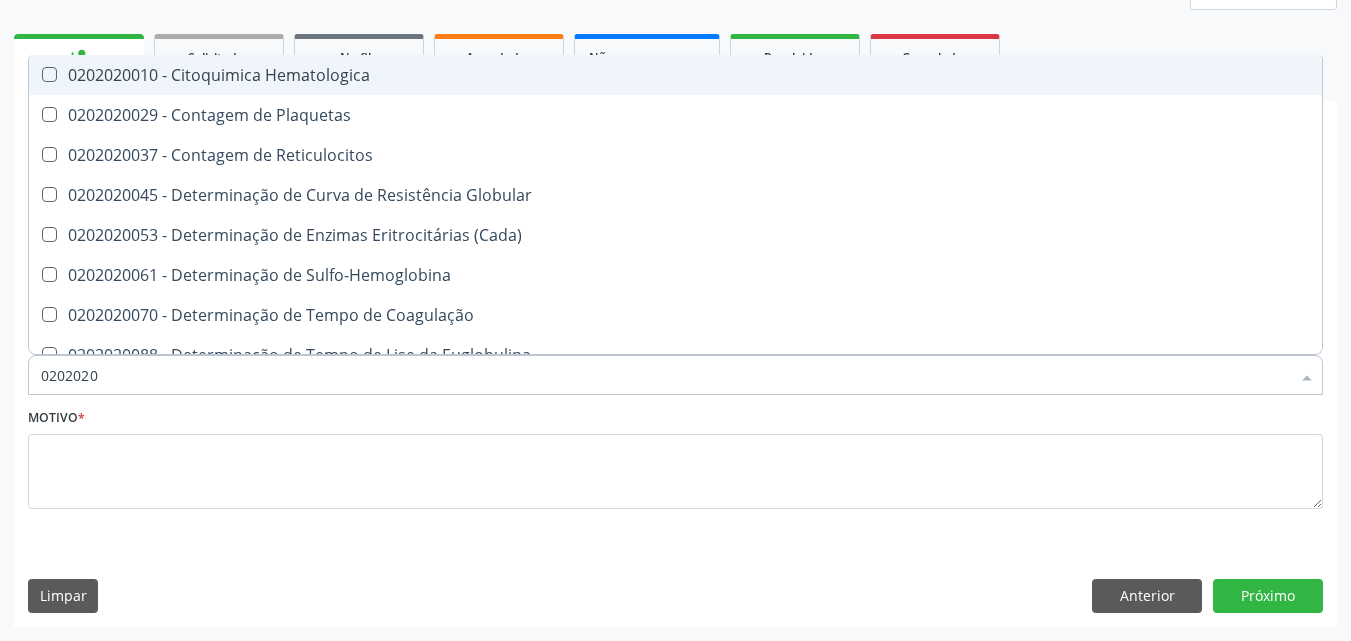 type on "020202" 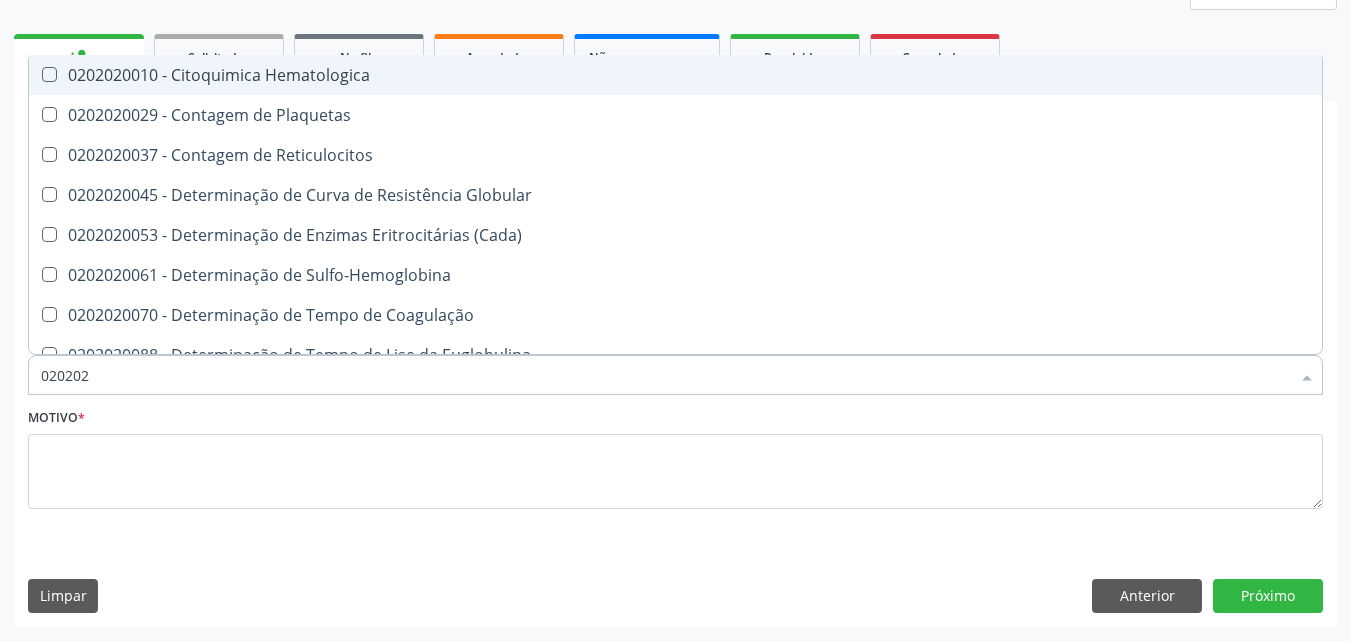 type on "02020" 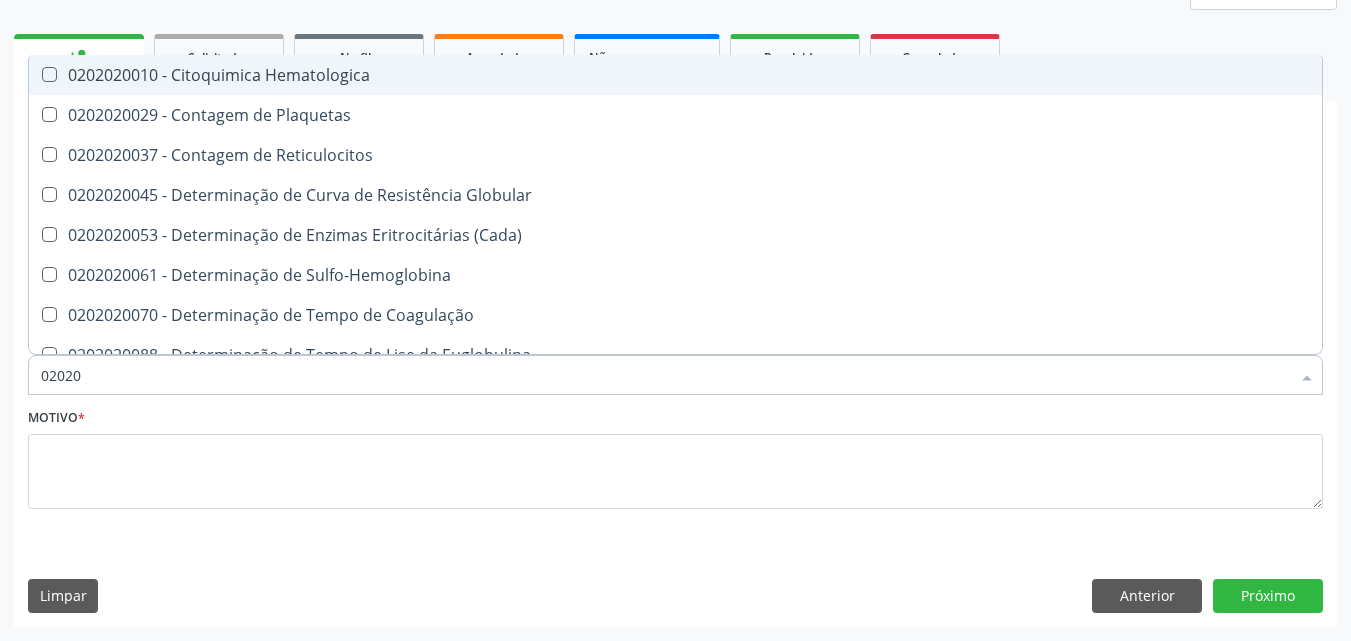 checkbox on "false" 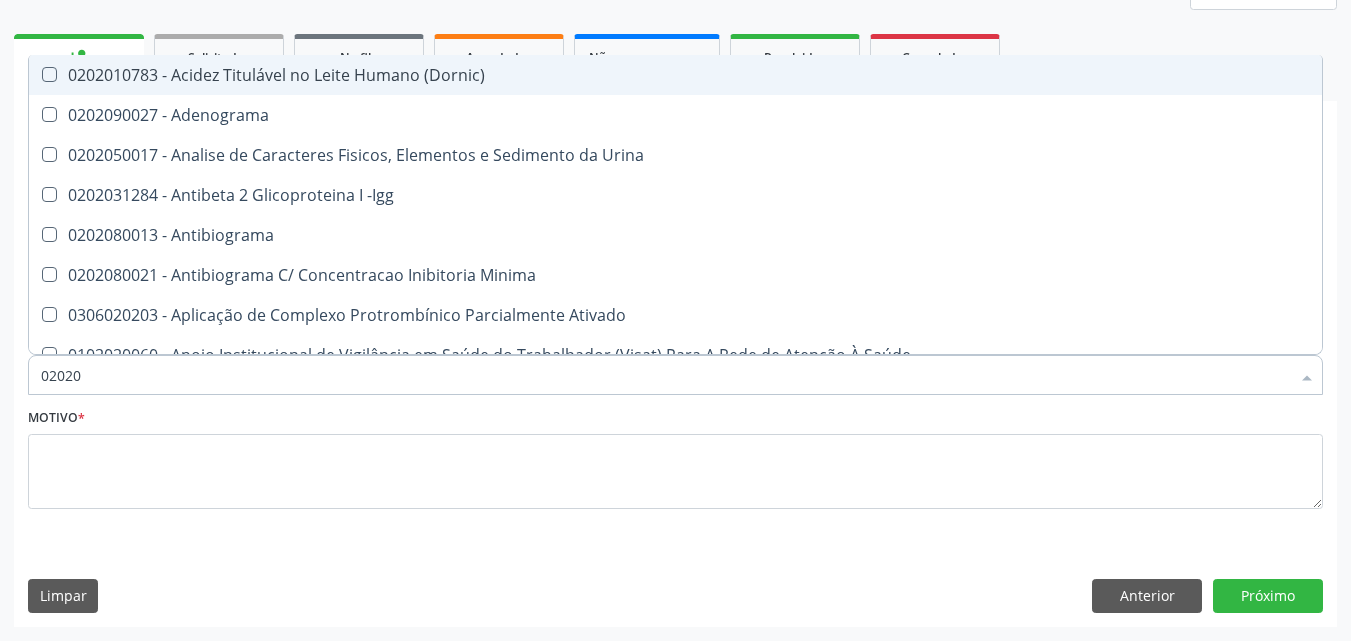 type on "0202" 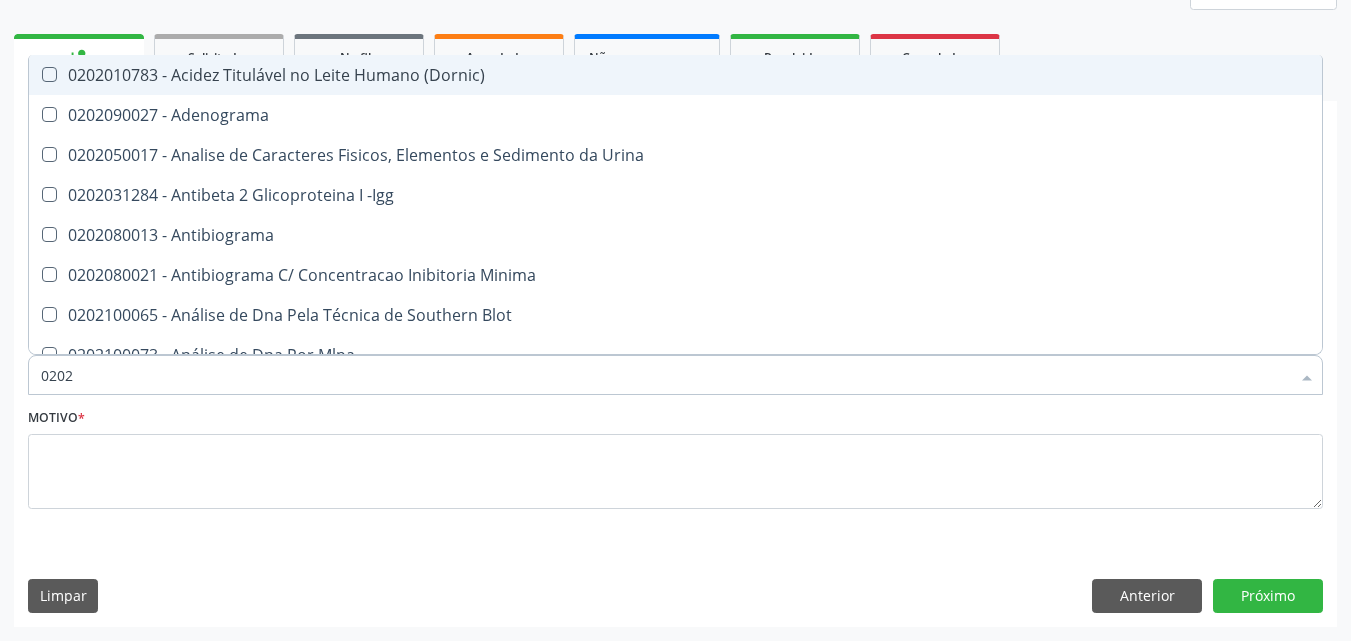 type on "02020" 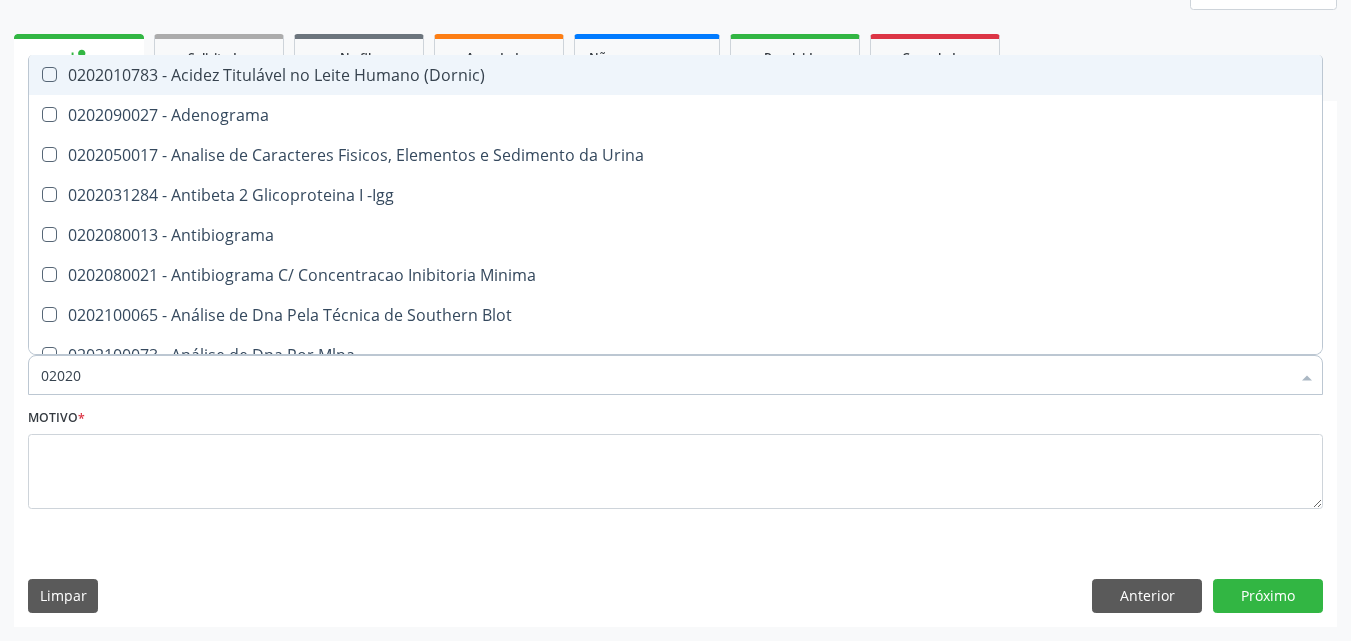 checkbox on "true" 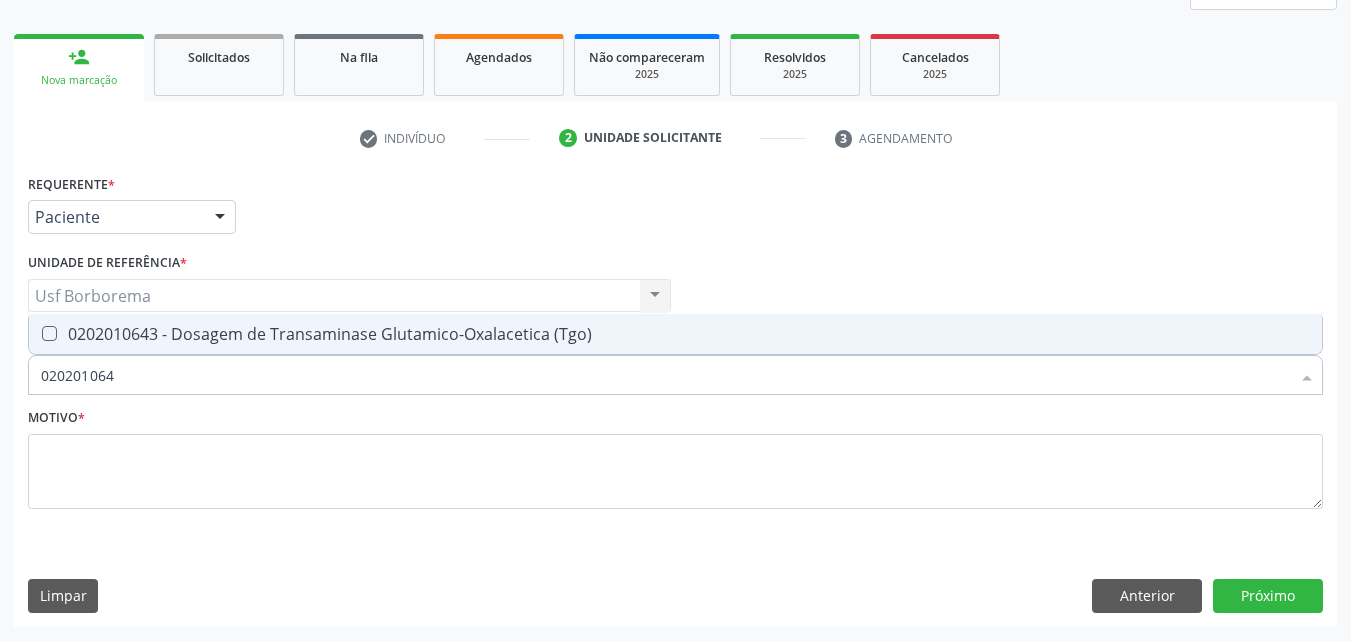 type on "[CODE]" 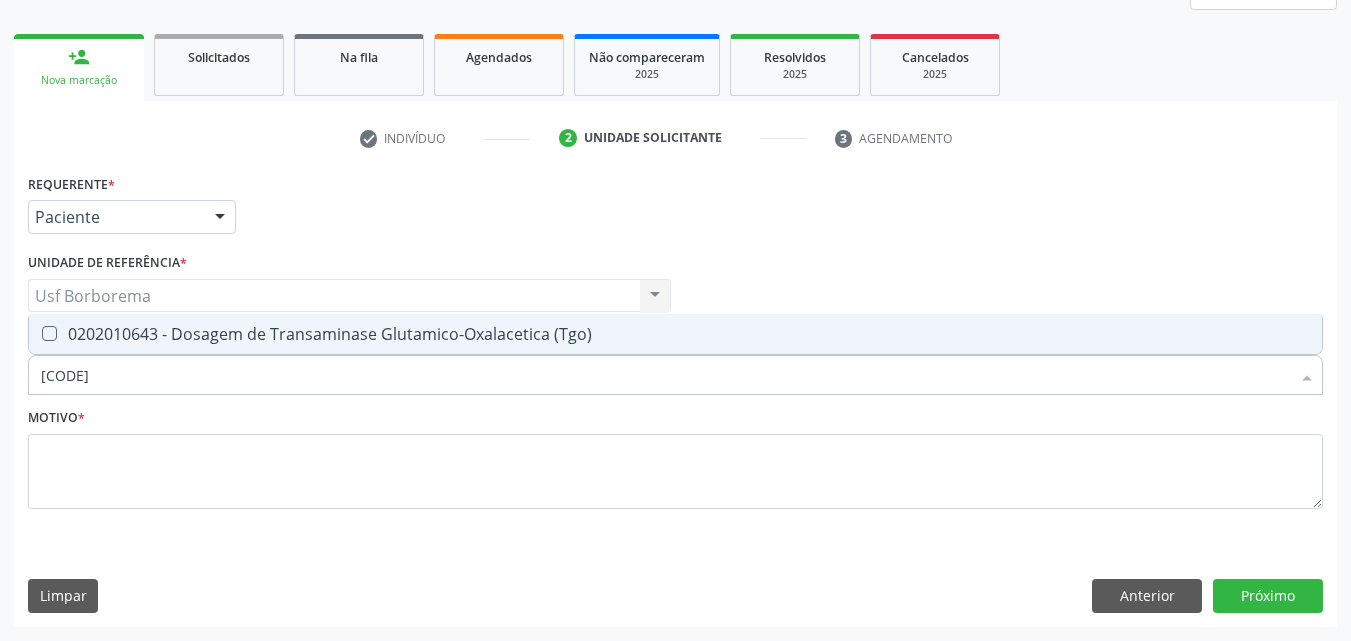click on "0202010643 - Dosagem de Transaminase Glutamico-Oxalacetica (Tgo)" at bounding box center [675, 334] 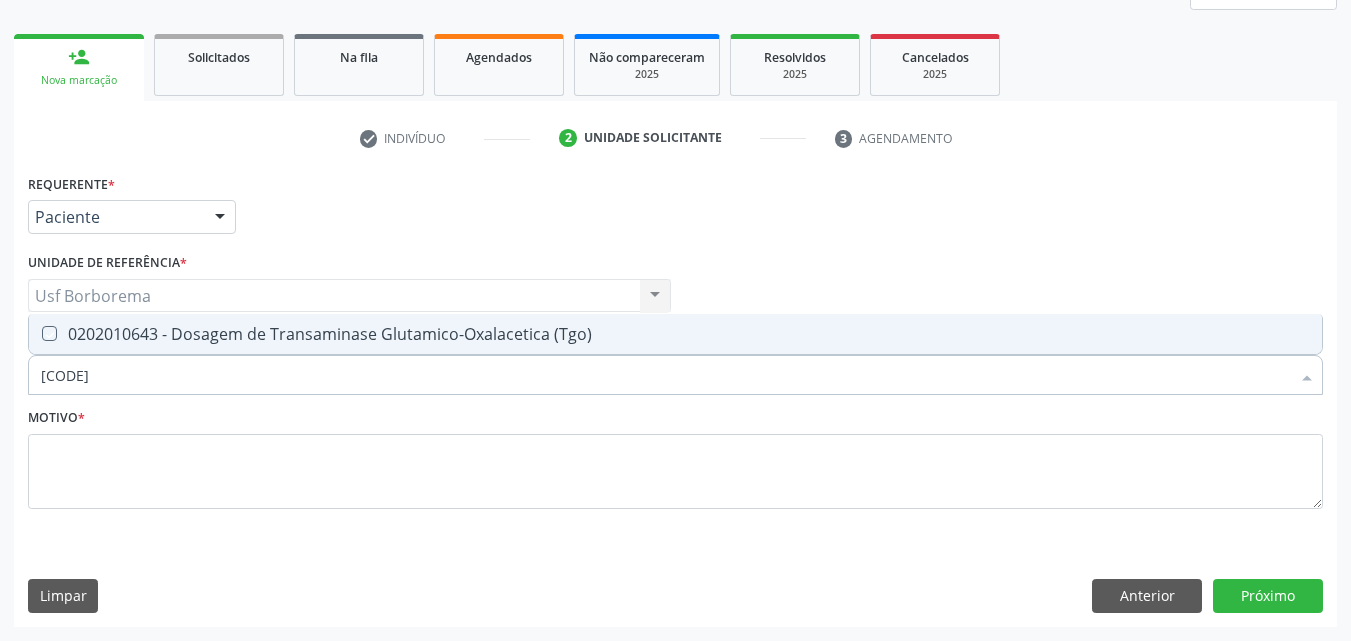 checkbox on "true" 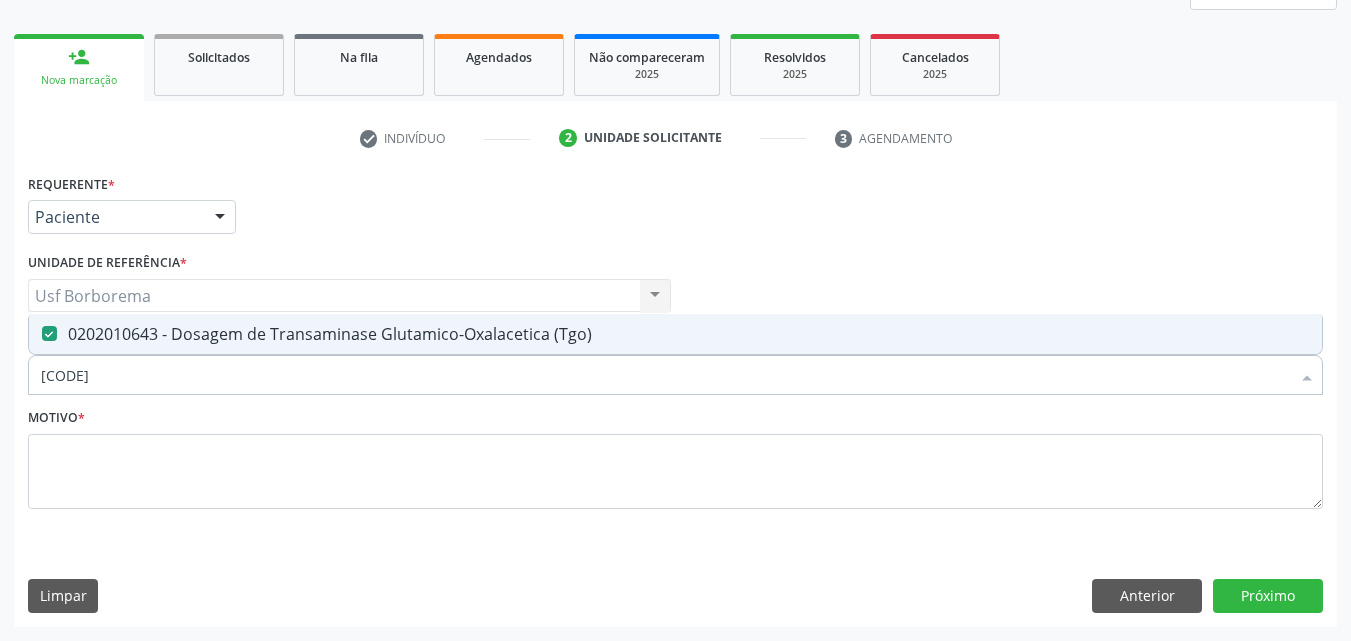click on "[CODE]" at bounding box center (665, 375) 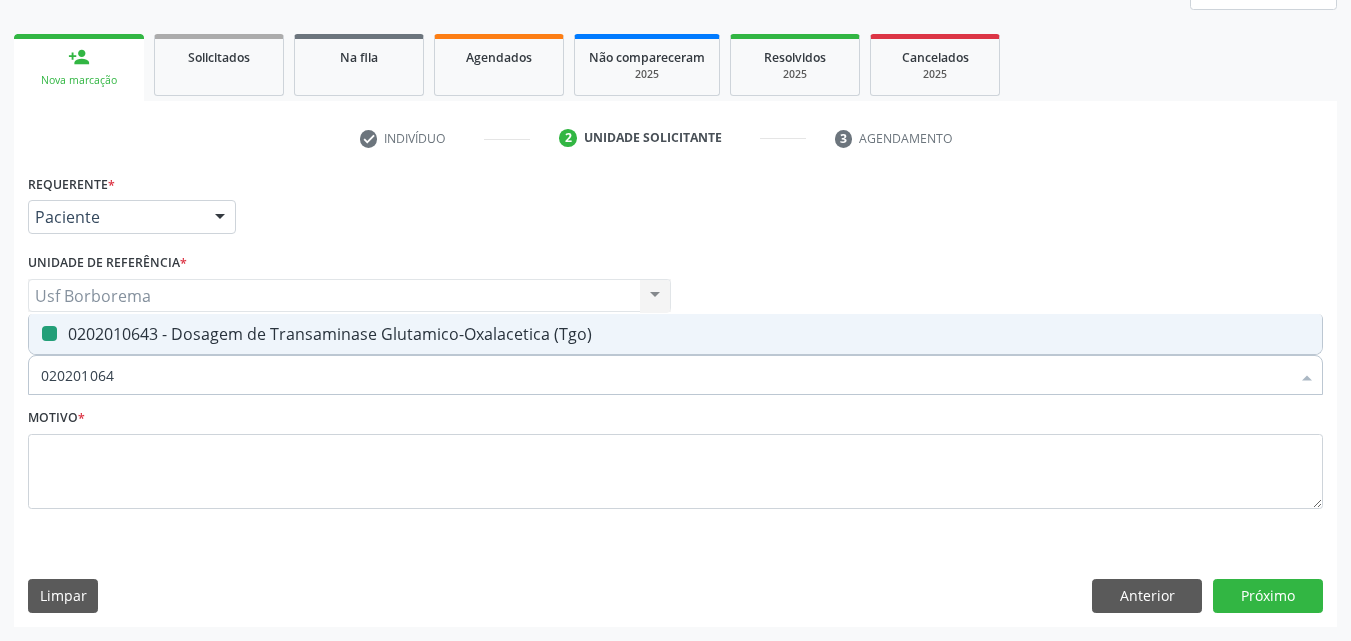 type on "02020106" 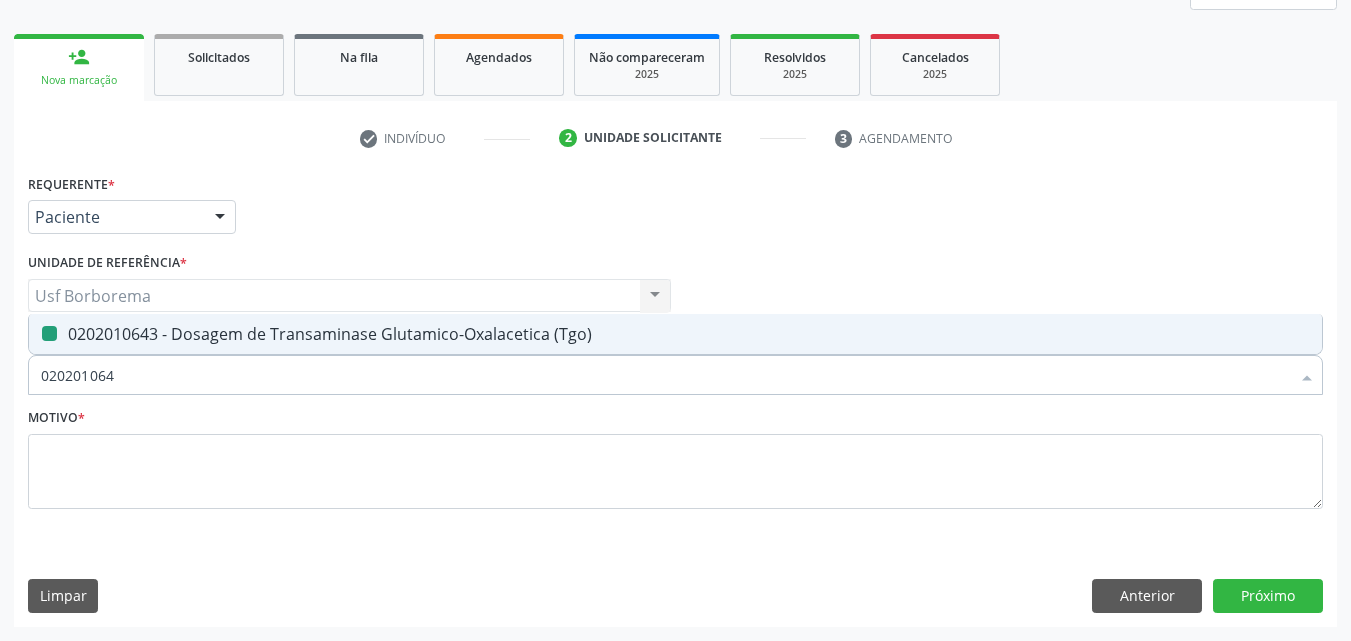 checkbox on "false" 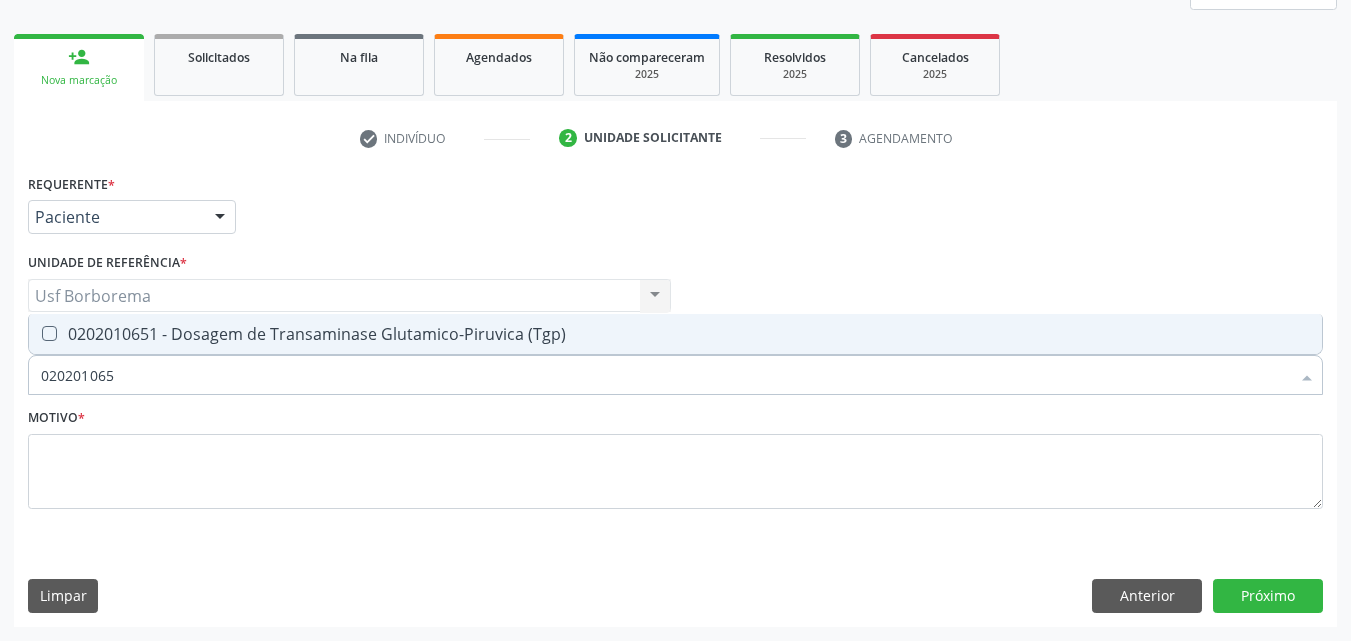 type on "[CODE]" 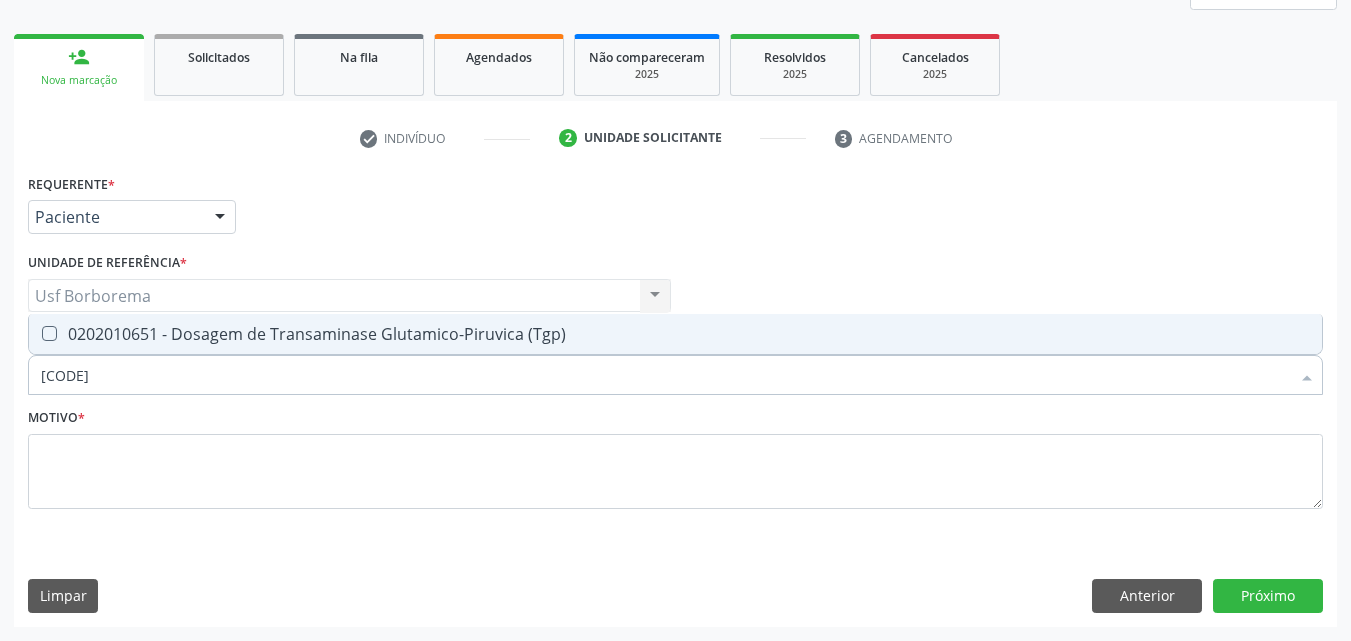 click on "0202010651 - Dosagem de Transaminase Glutamico-Piruvica (Tgp)" at bounding box center (675, 334) 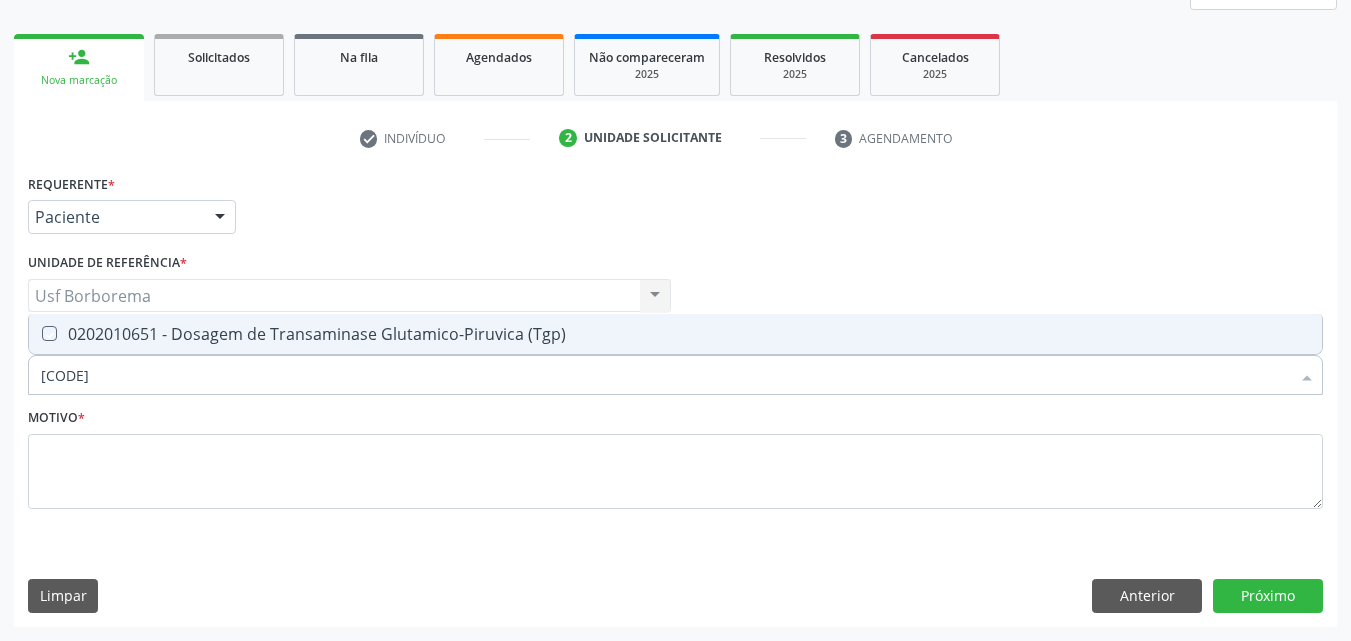 checkbox on "true" 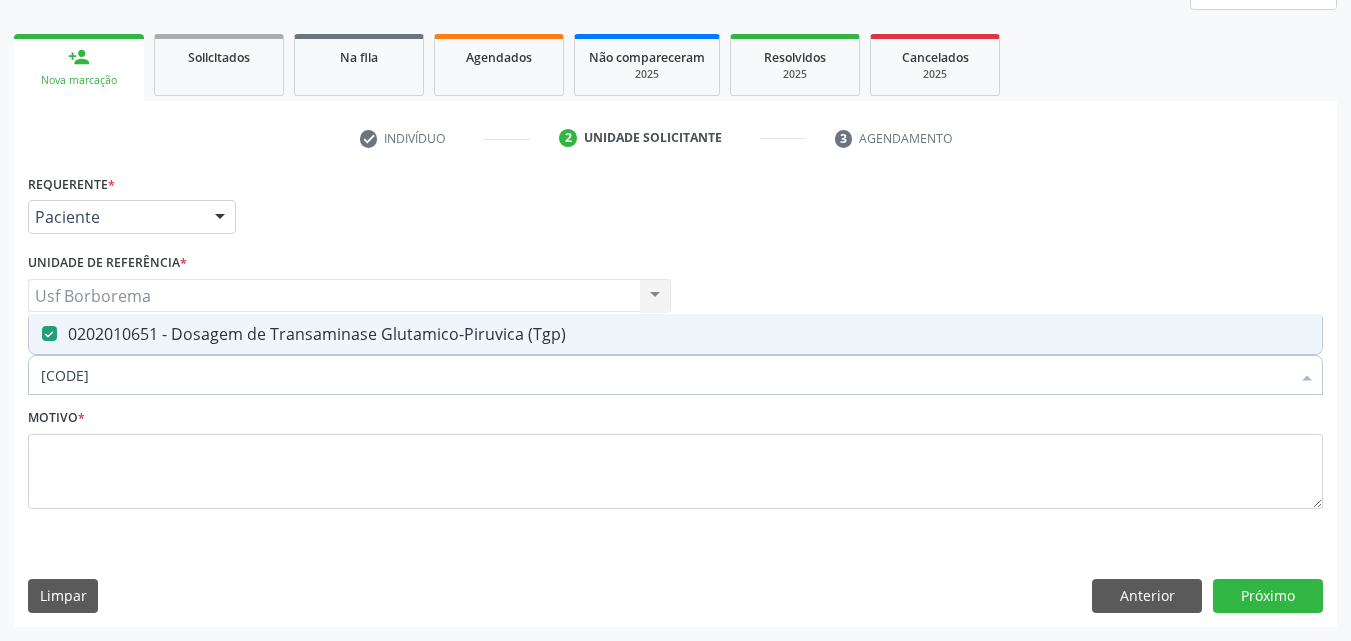 click on "[CODE]" at bounding box center [665, 375] 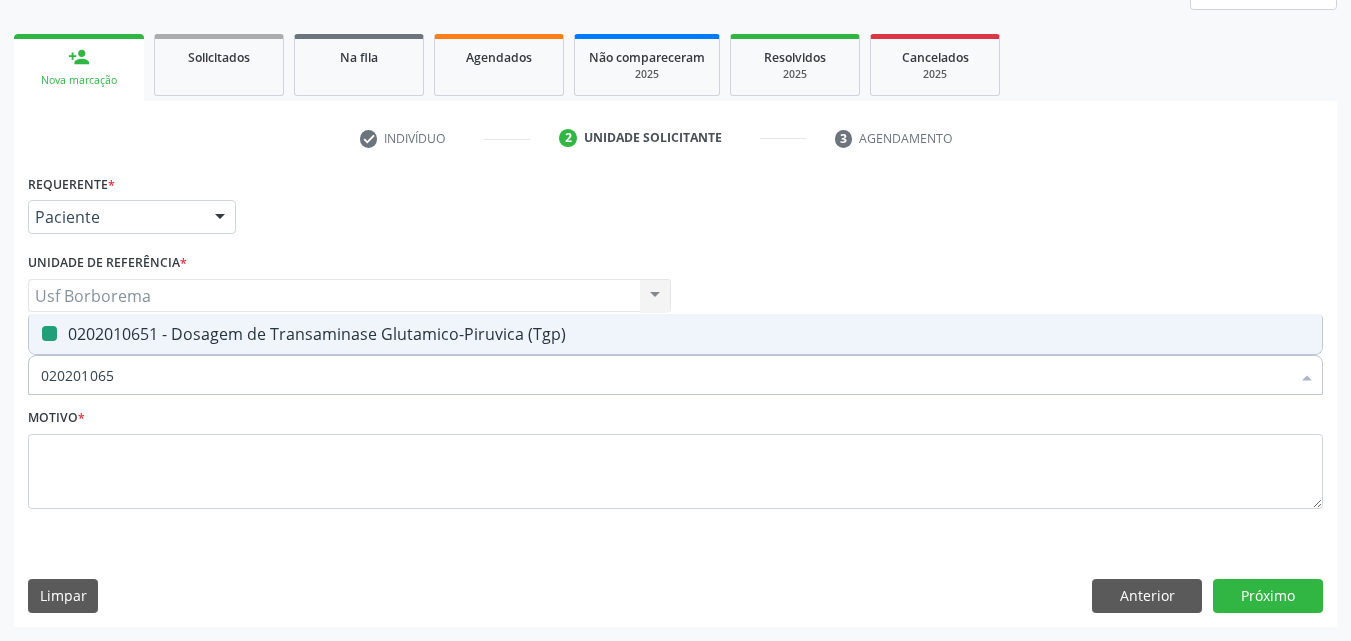 type on "02020106" 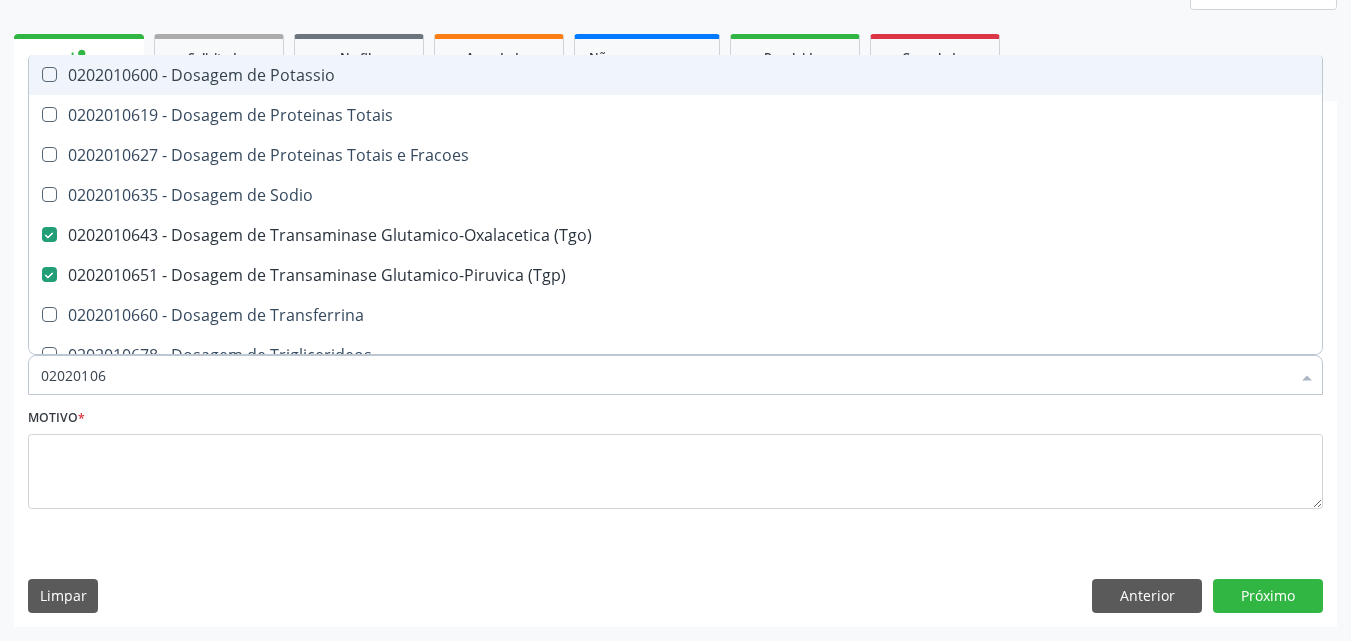 type on "0202010" 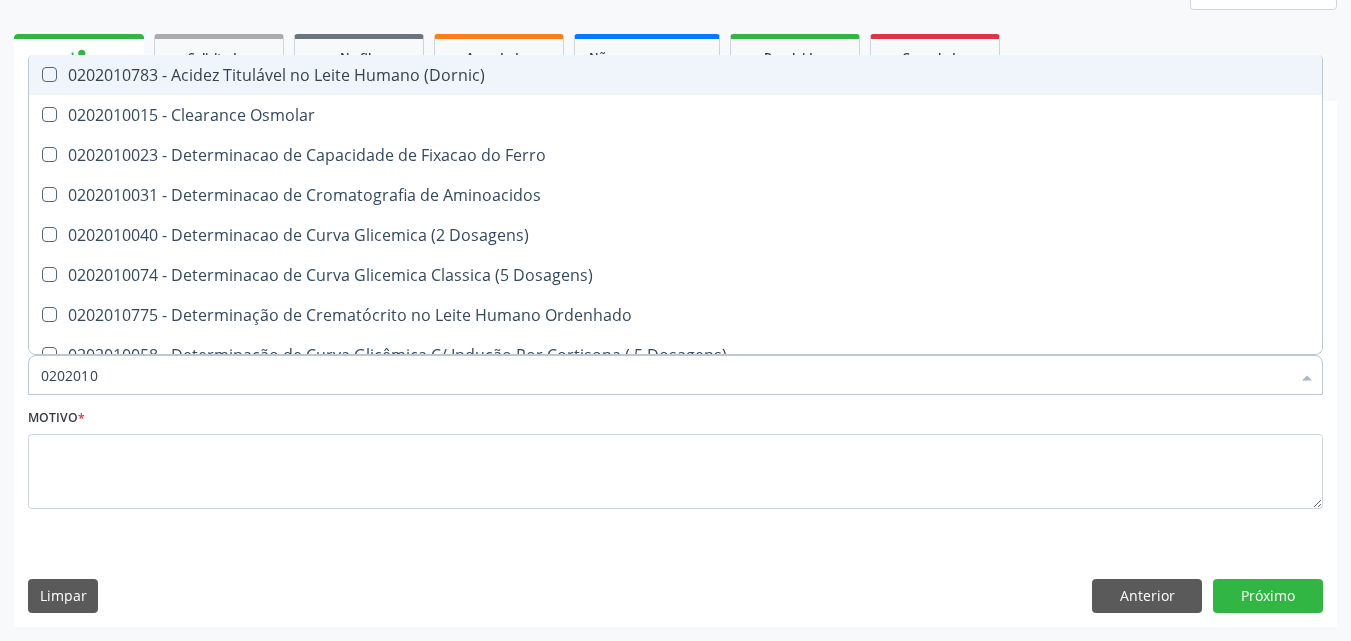 type on "02020106" 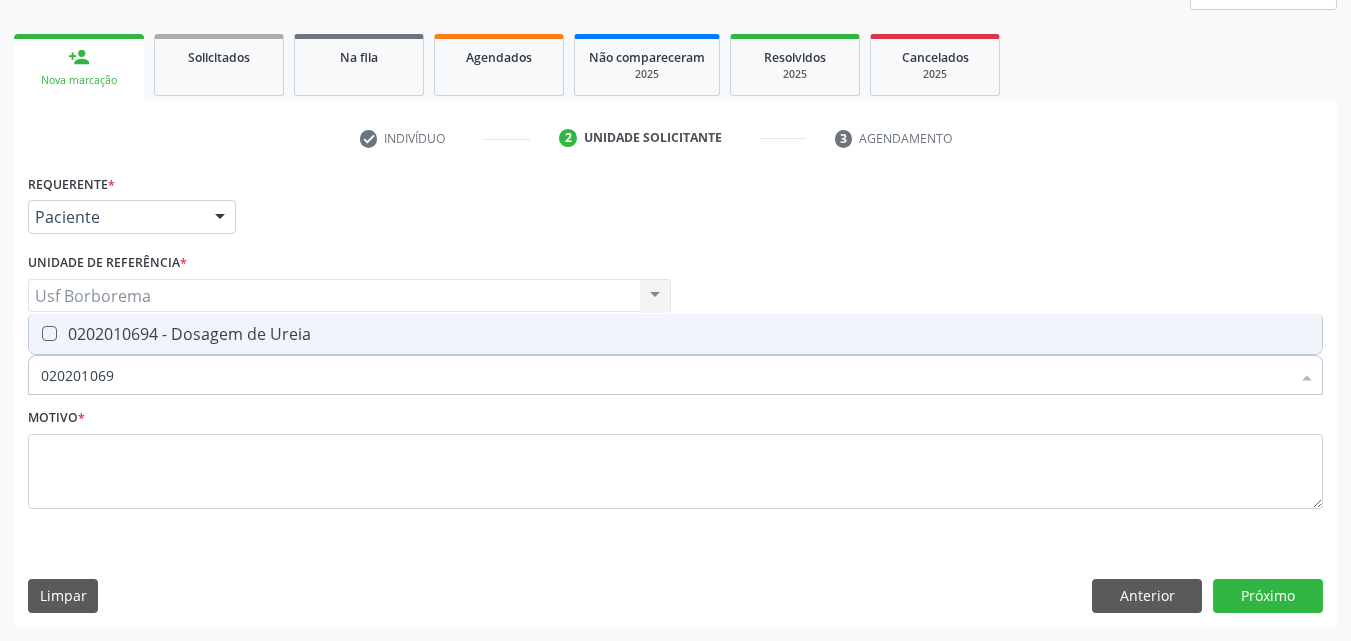 type on "0202010694" 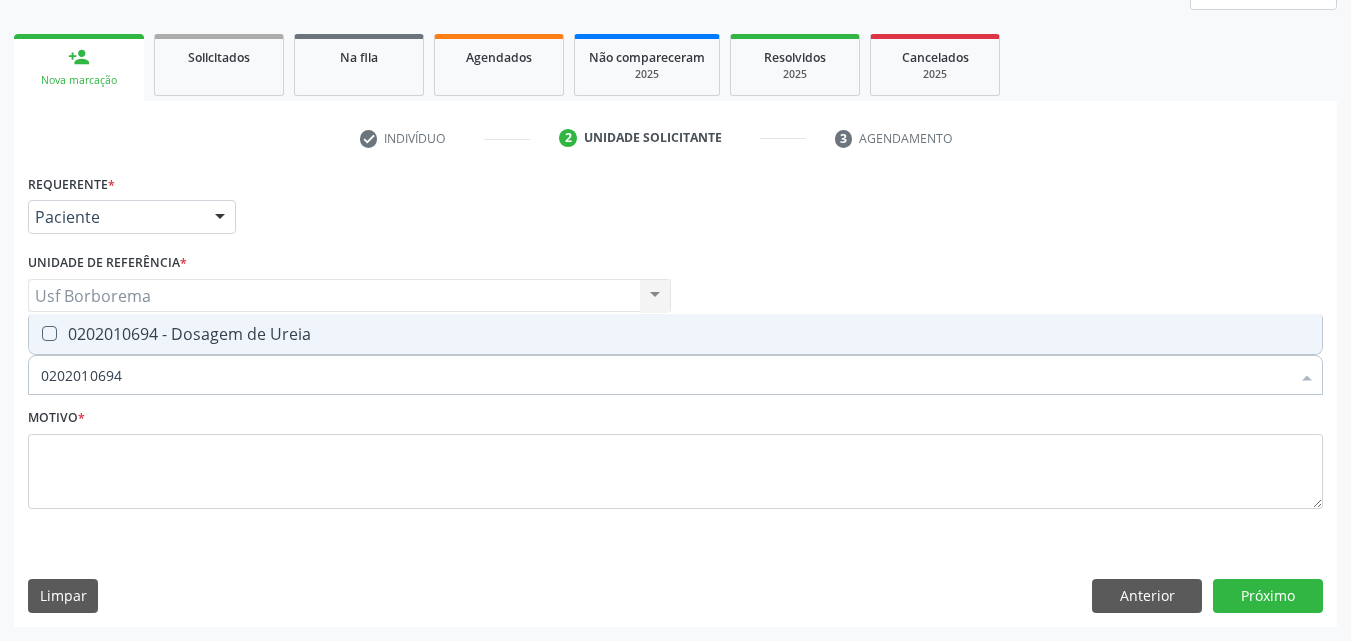 click on "0202010694 - Dosagem de Ureia" at bounding box center [675, 334] 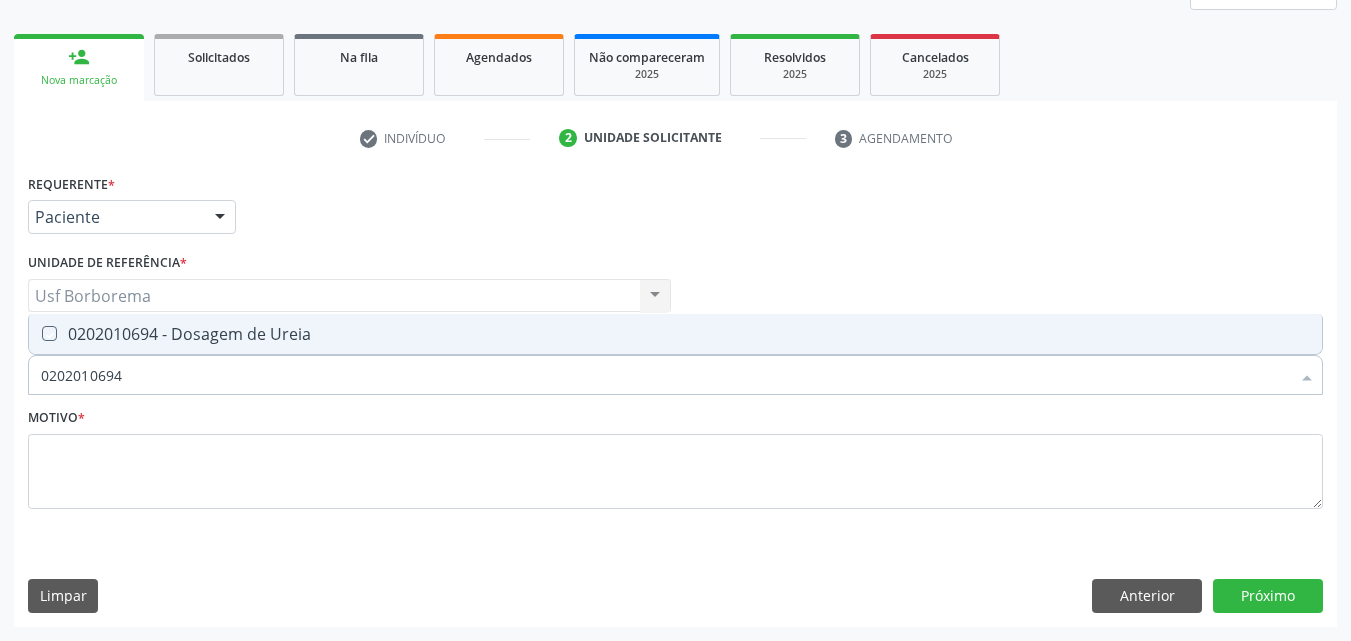 checkbox on "true" 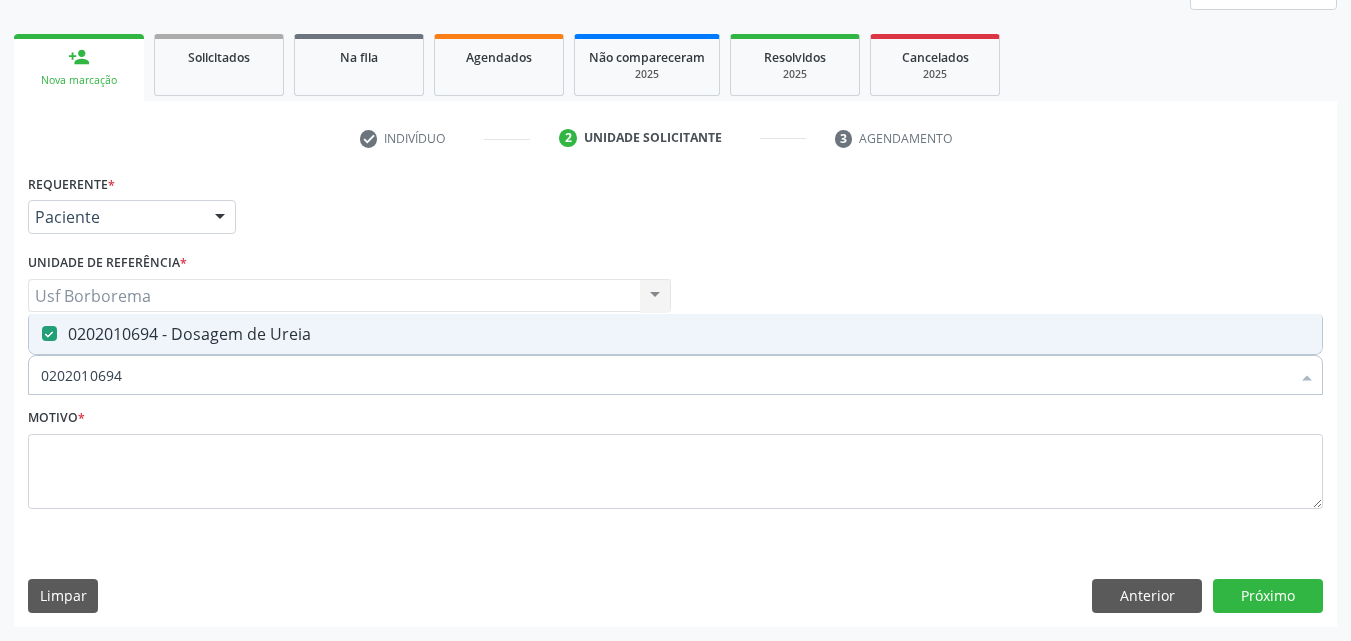 click on "0202010694" at bounding box center [665, 375] 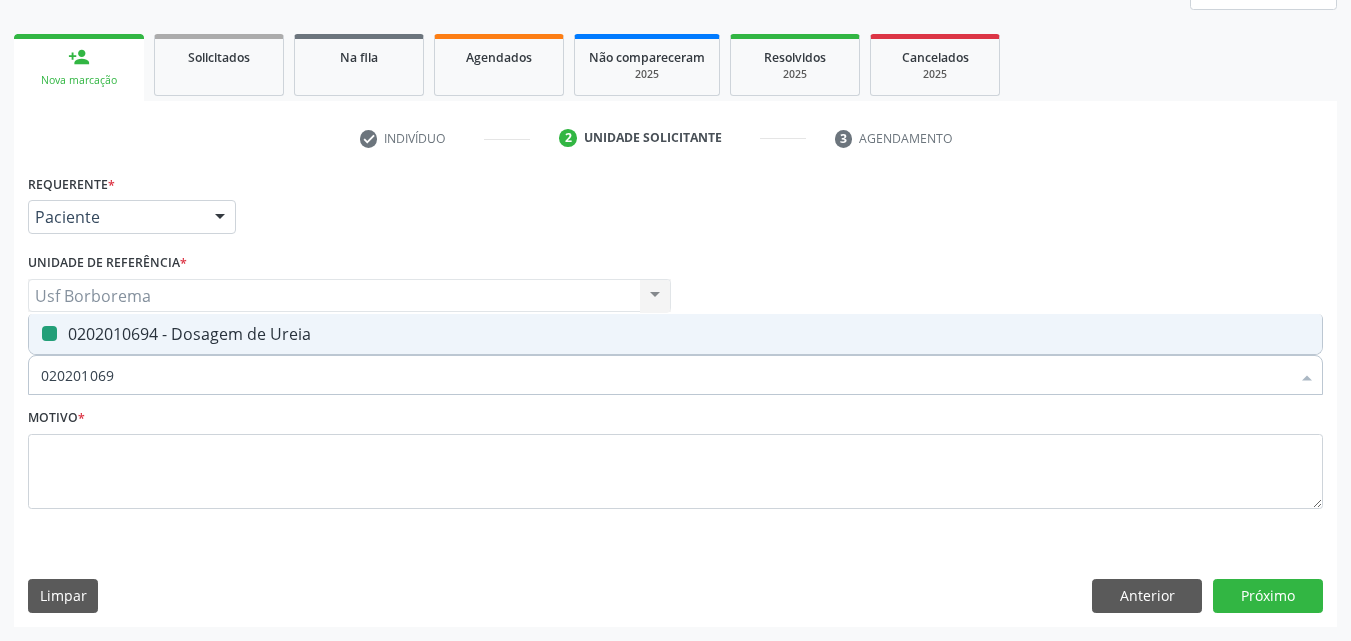 type on "02020106" 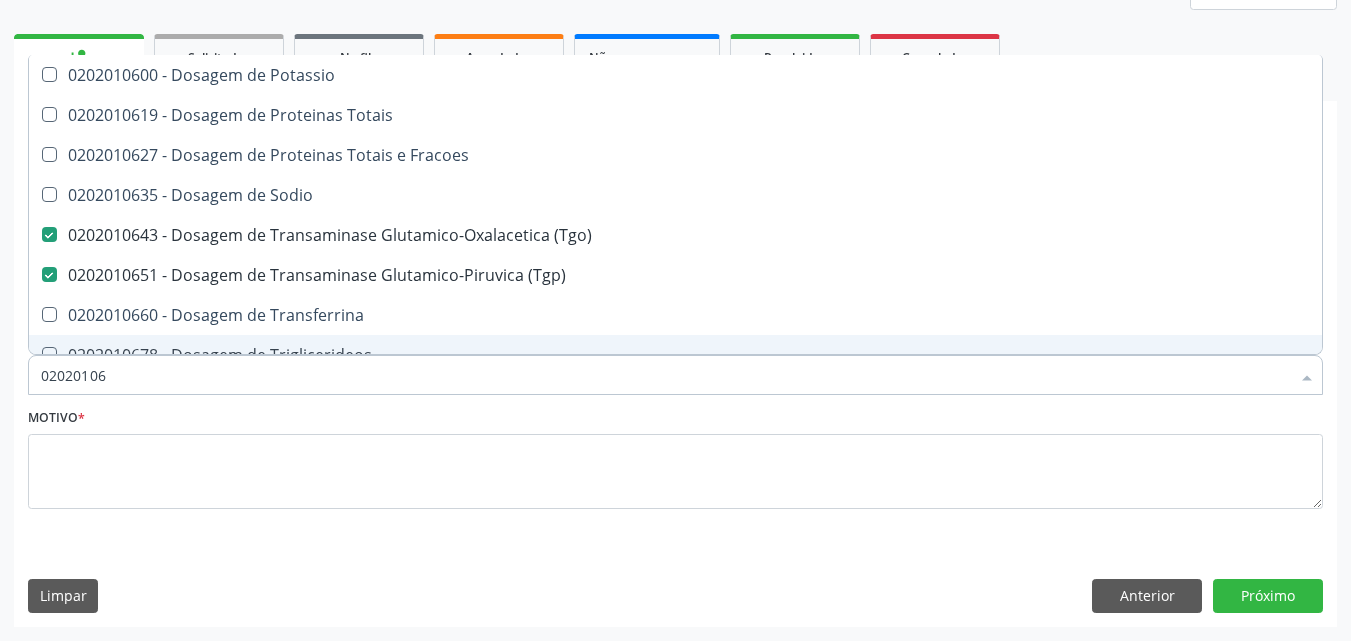 type on "0202010" 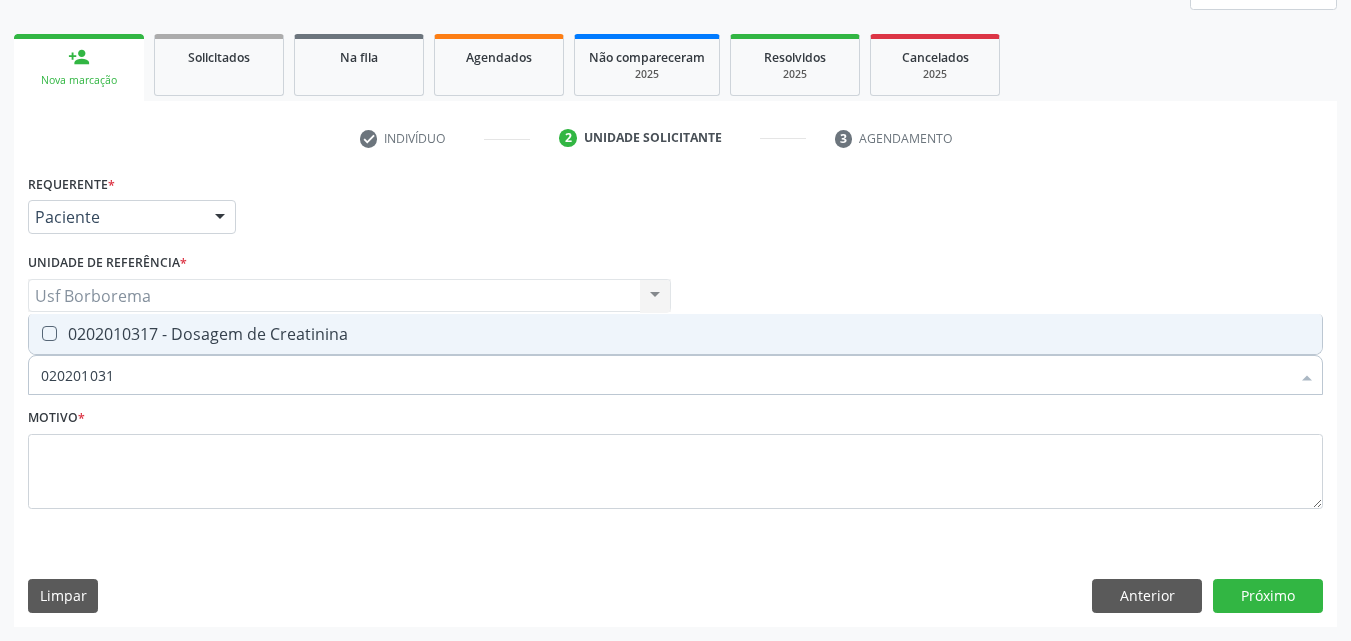 type on "0202010317" 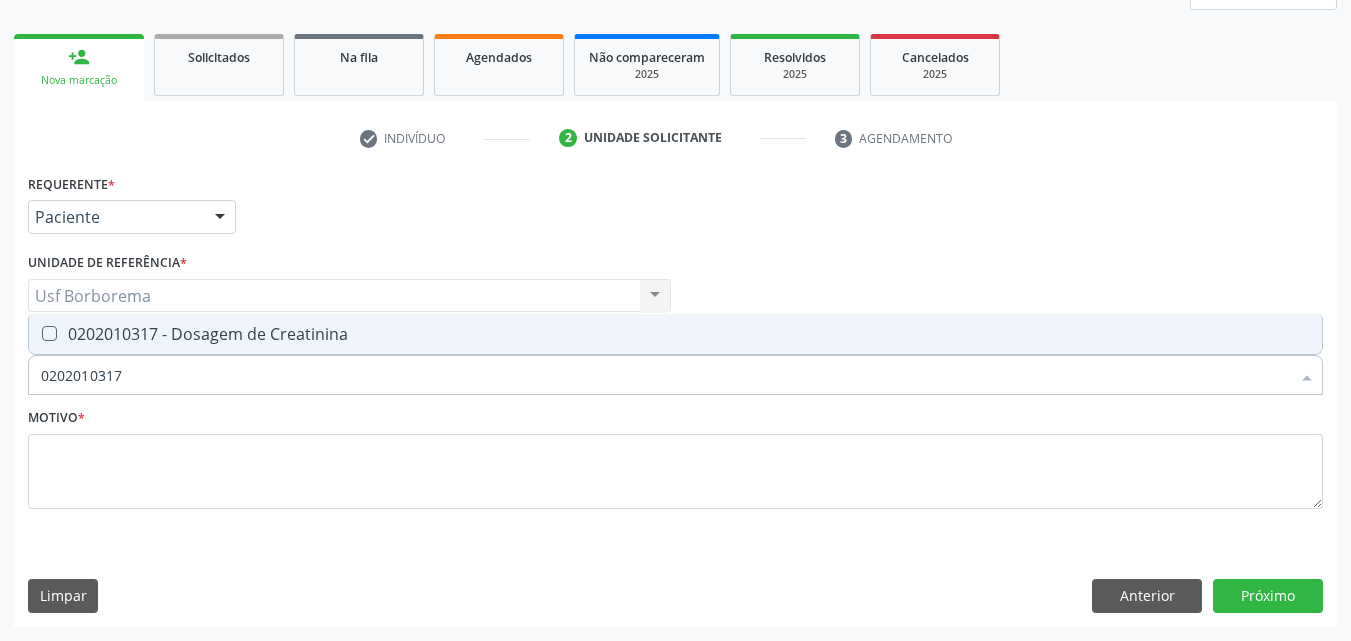 click on "0202010317 - Dosagem de Creatinina" at bounding box center (675, 334) 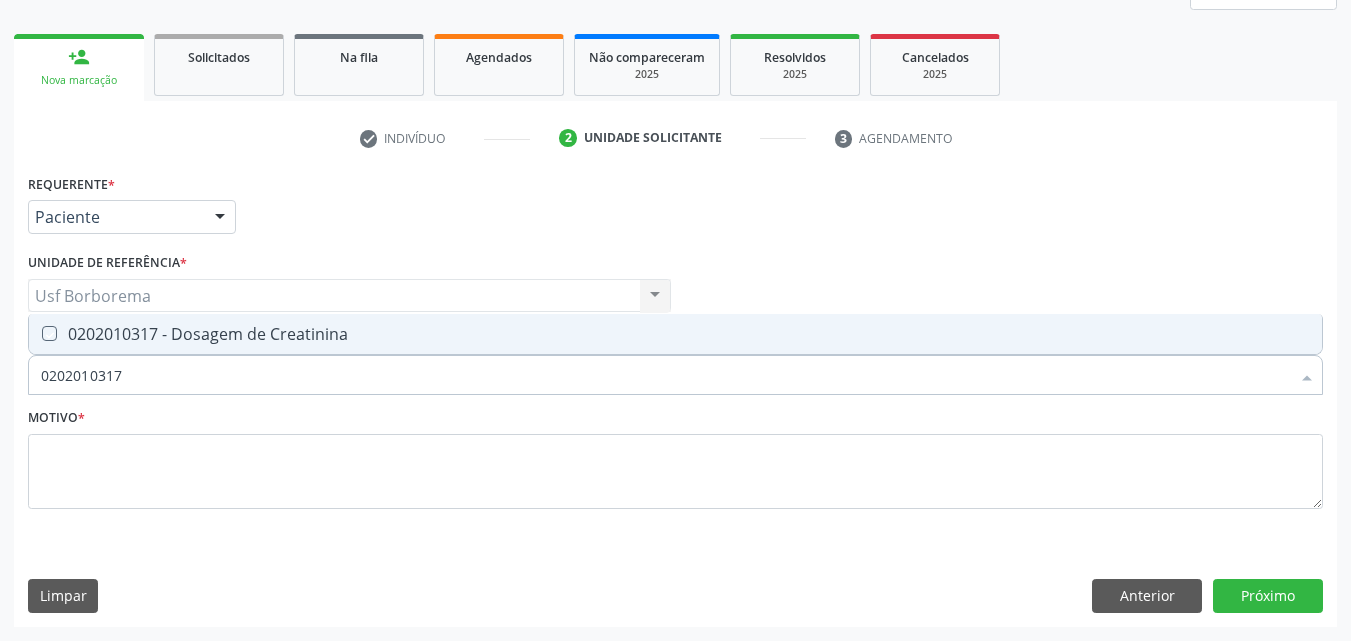 checkbox on "true" 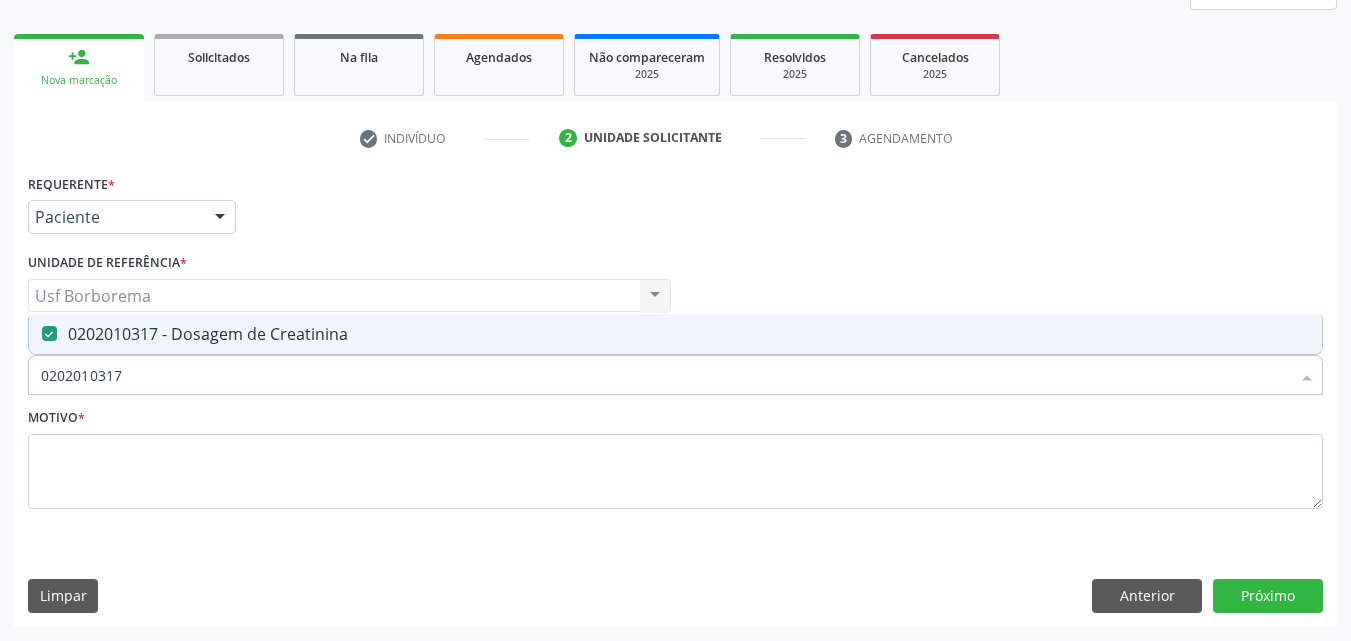 click on "0202010317" at bounding box center (665, 375) 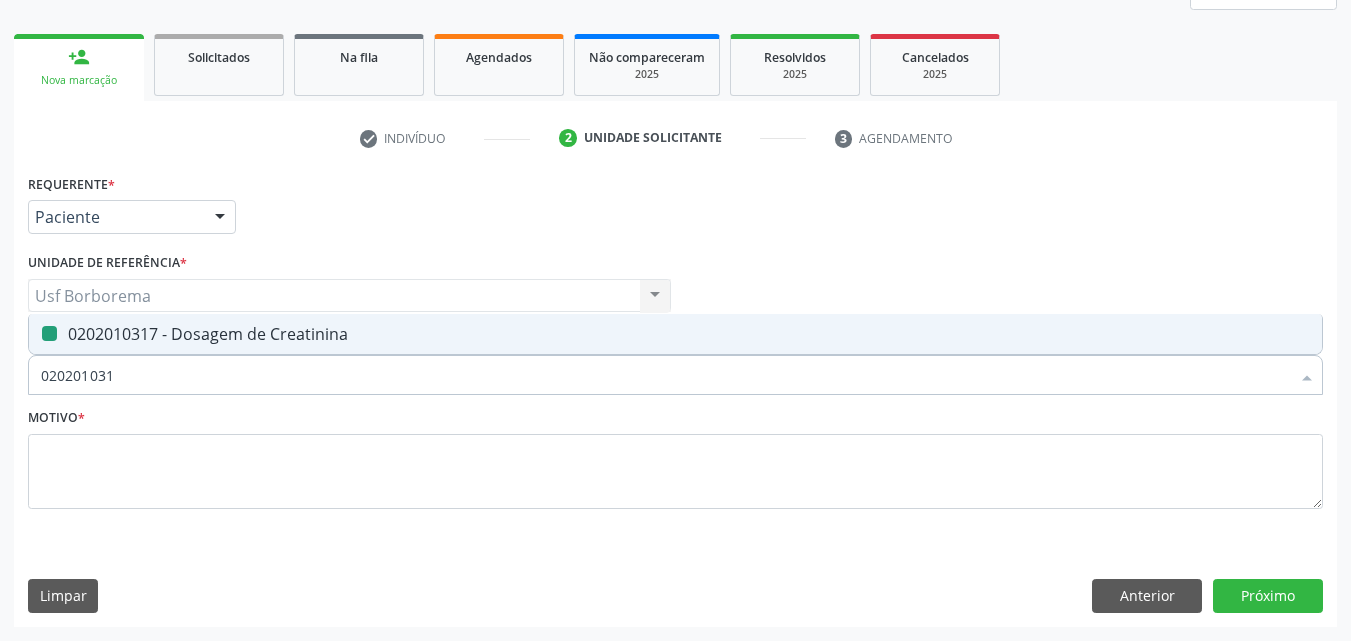 type on "02020103" 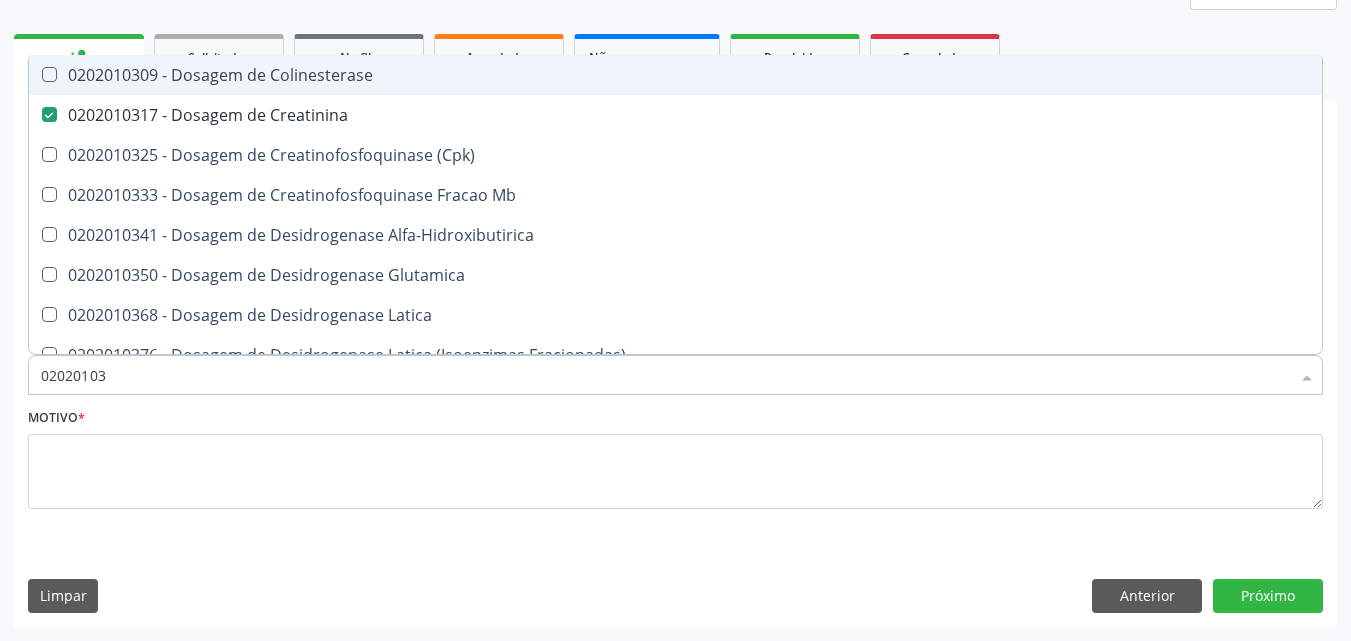 type on "0202010" 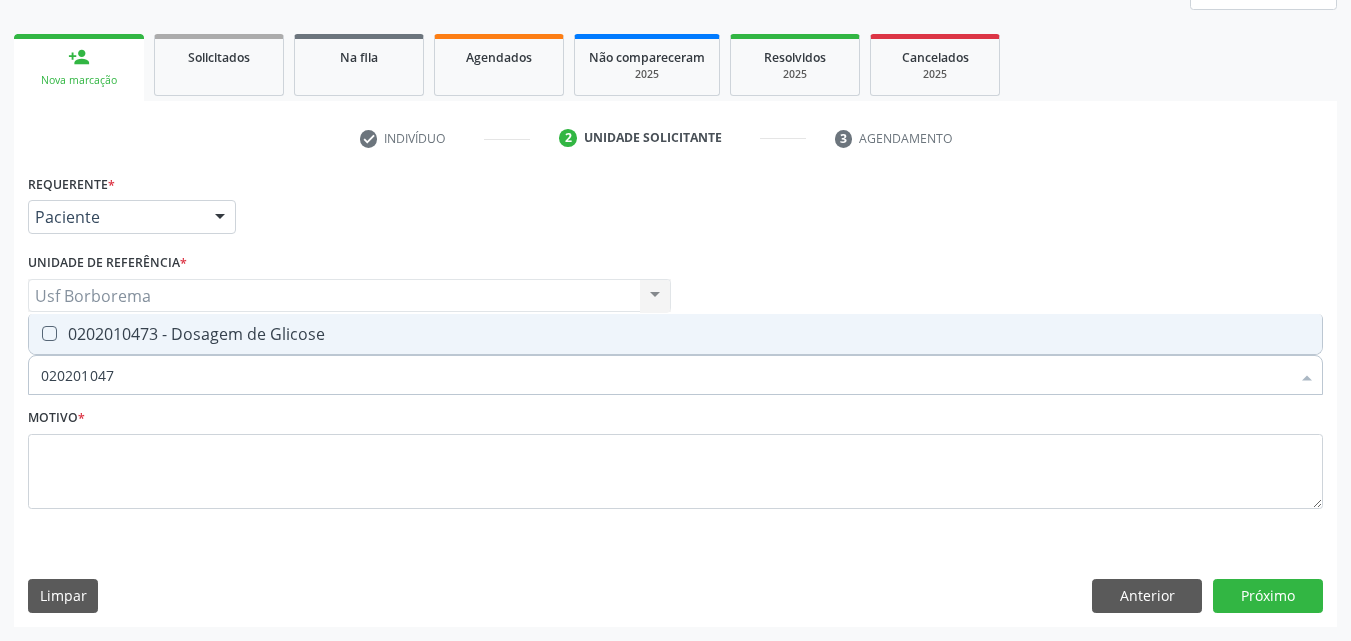 type on "0202010473" 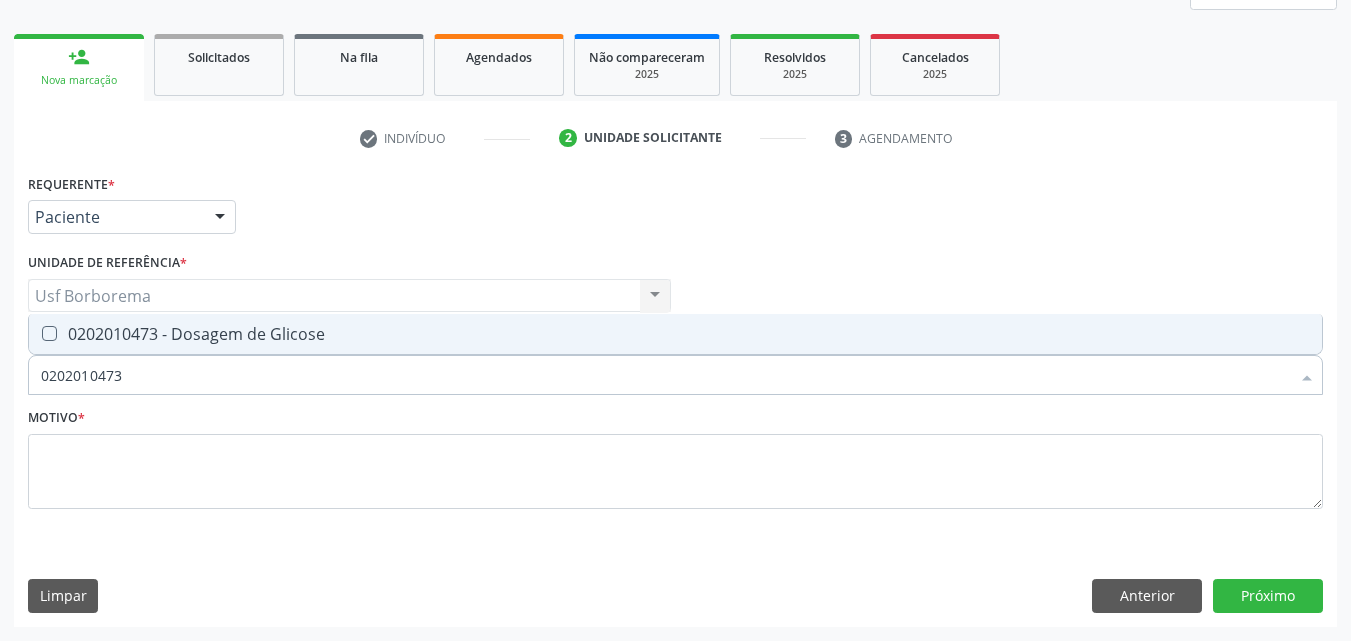 click on "0202010473 - Dosagem de Glicose" at bounding box center (675, 334) 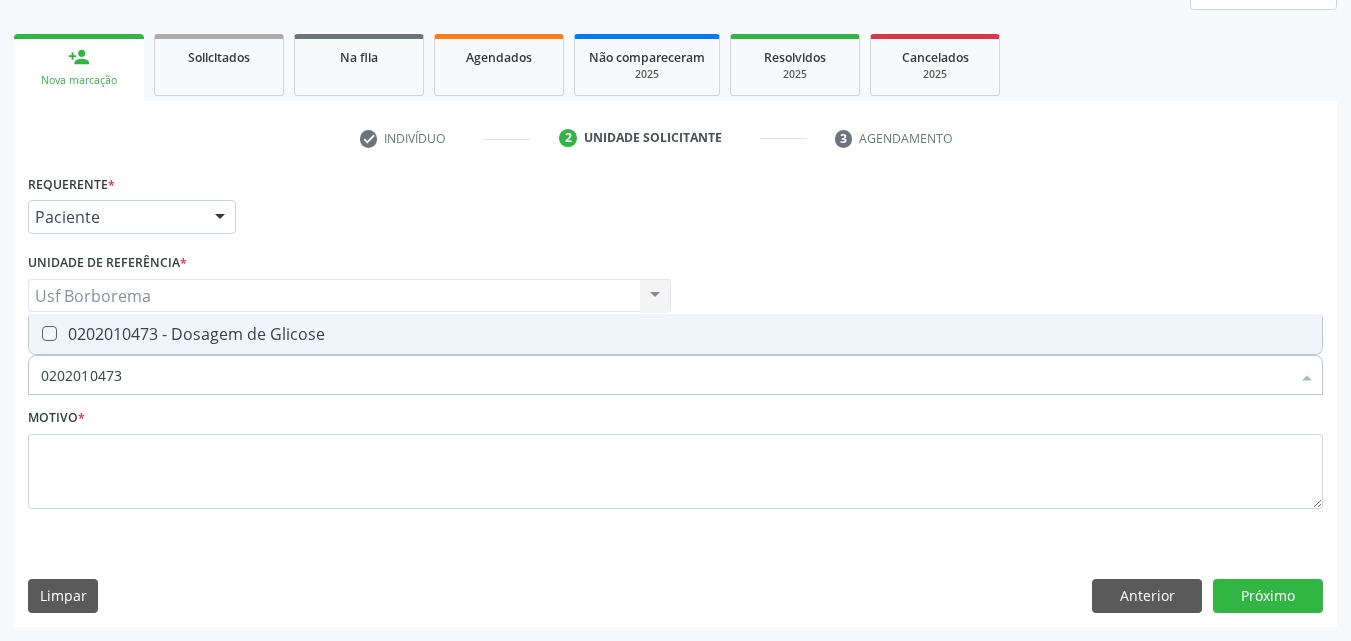 checkbox on "true" 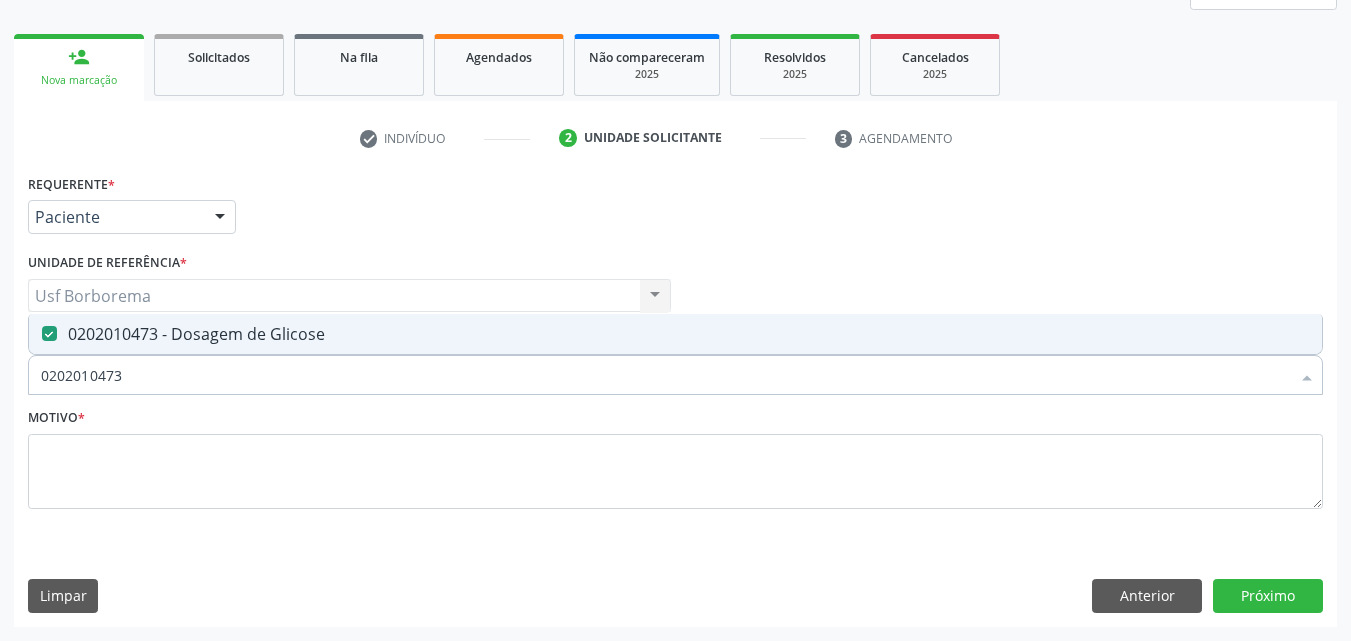 click on "0202010473" at bounding box center [665, 375] 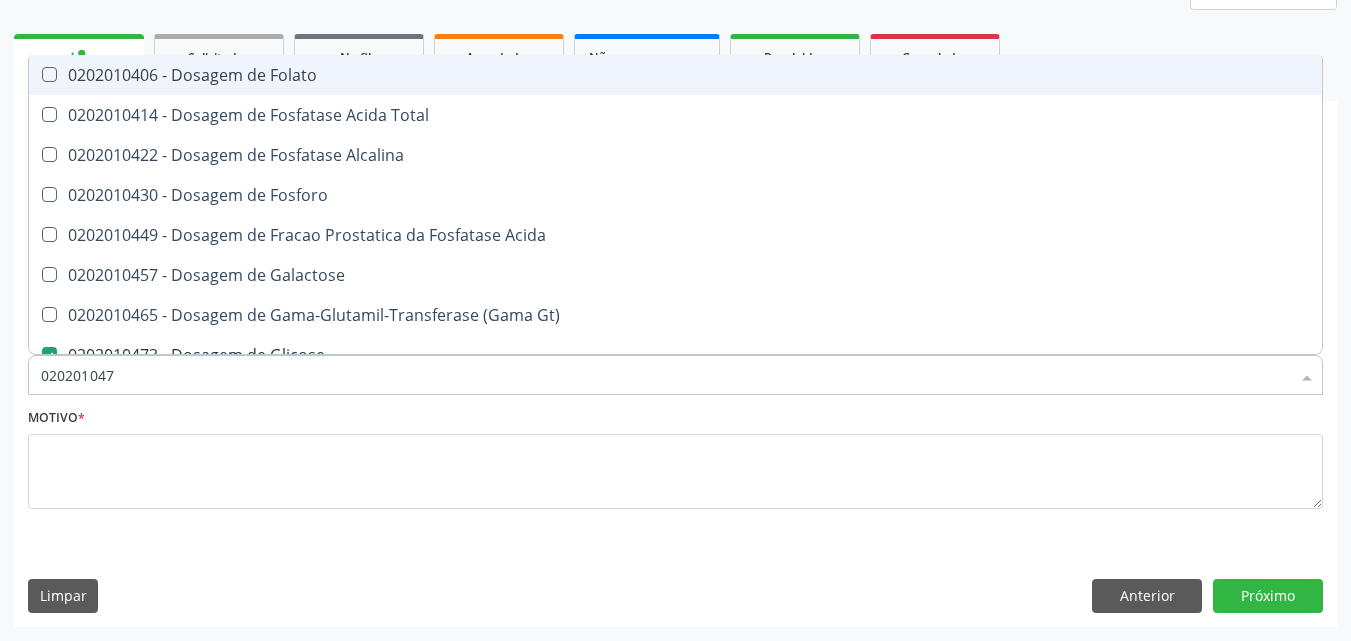 type on "02020104" 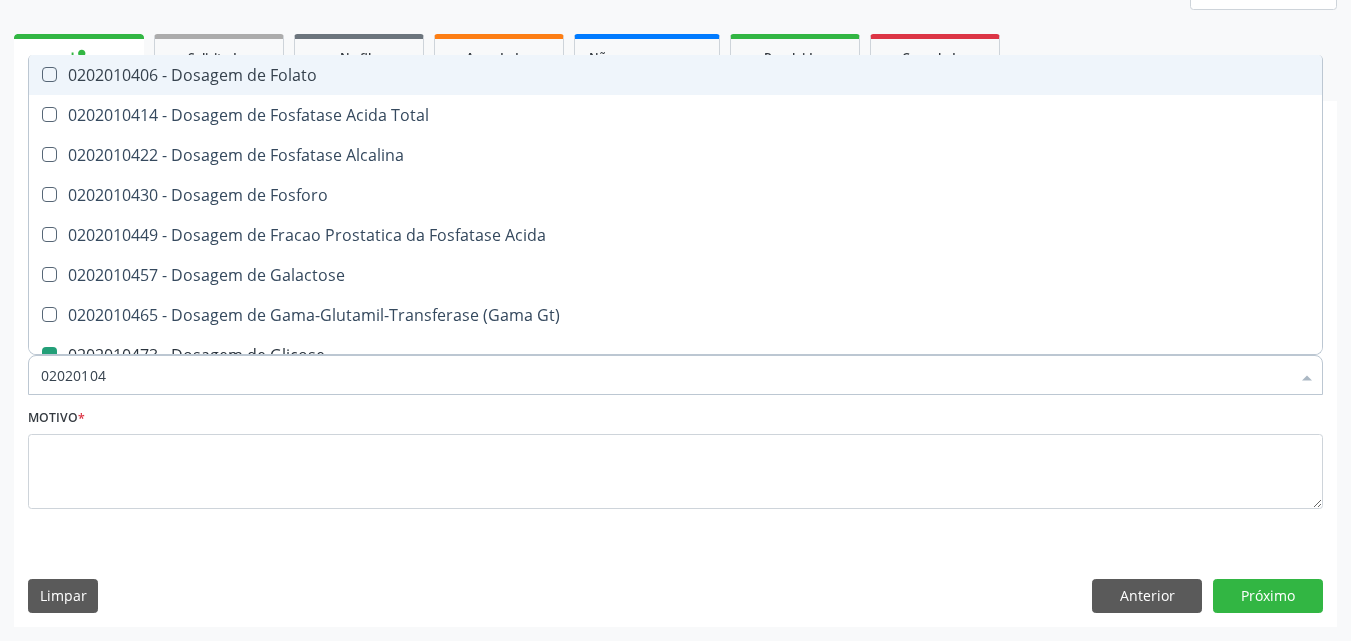 type on "0202010" 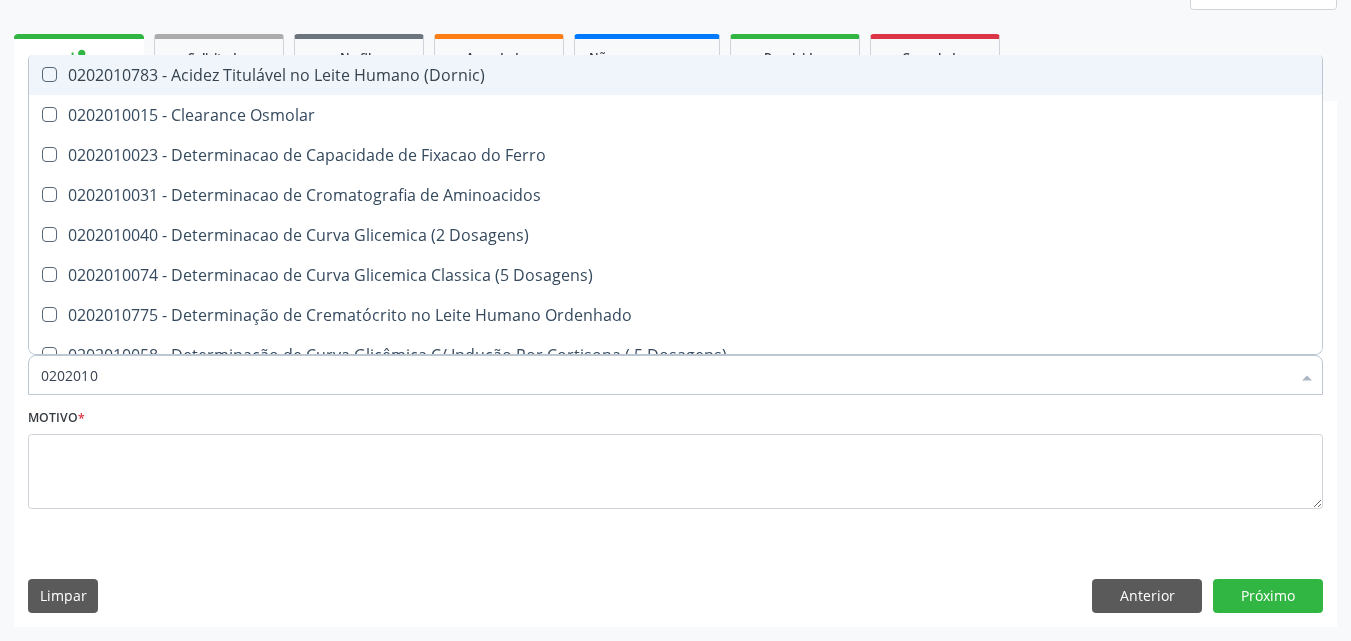 type on "02020106" 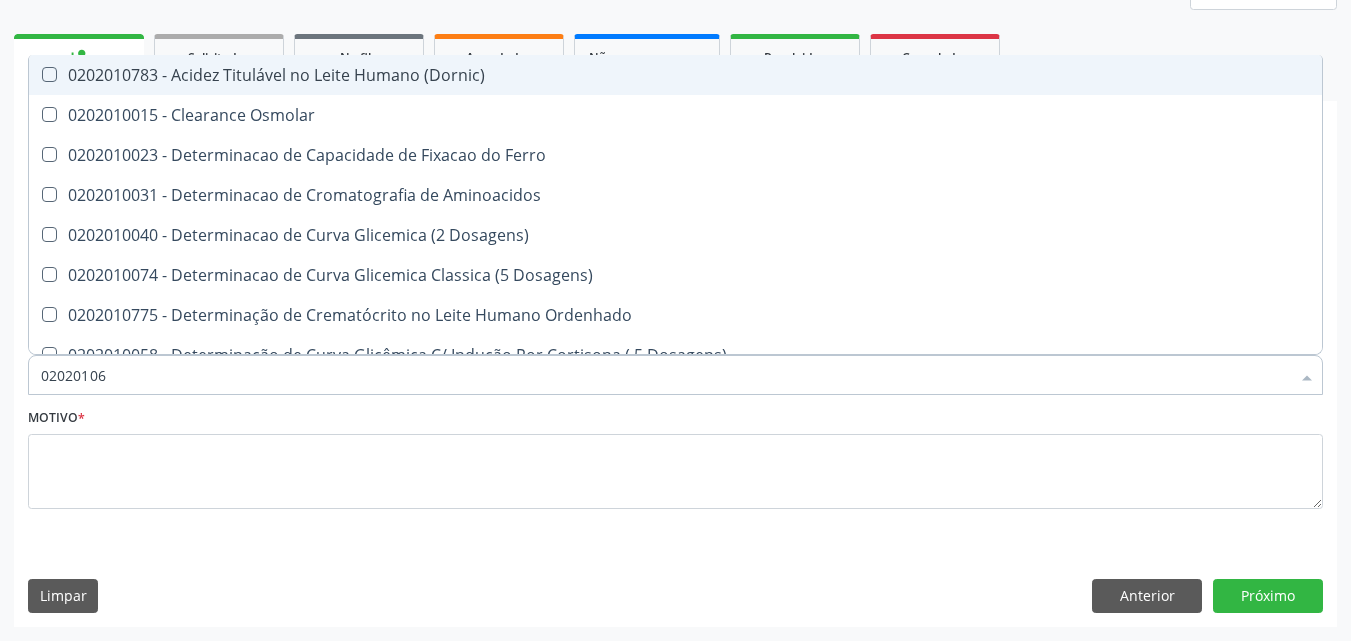 checkbox on "true" 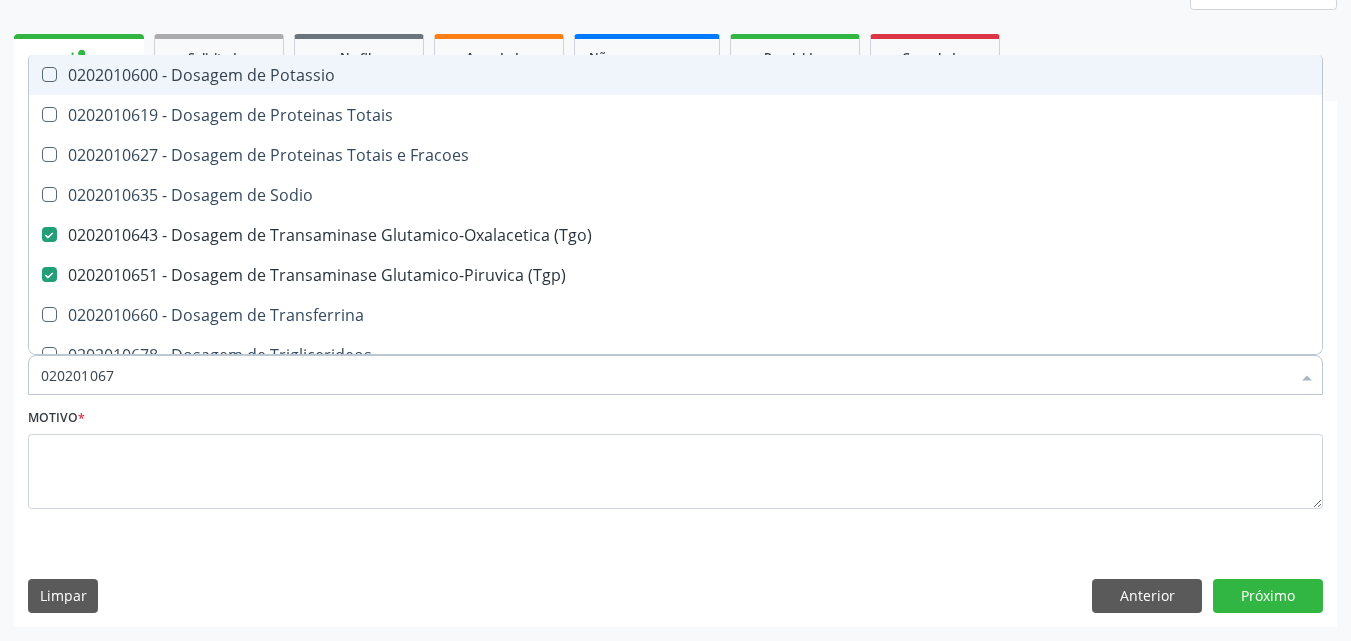 type on "0202010678" 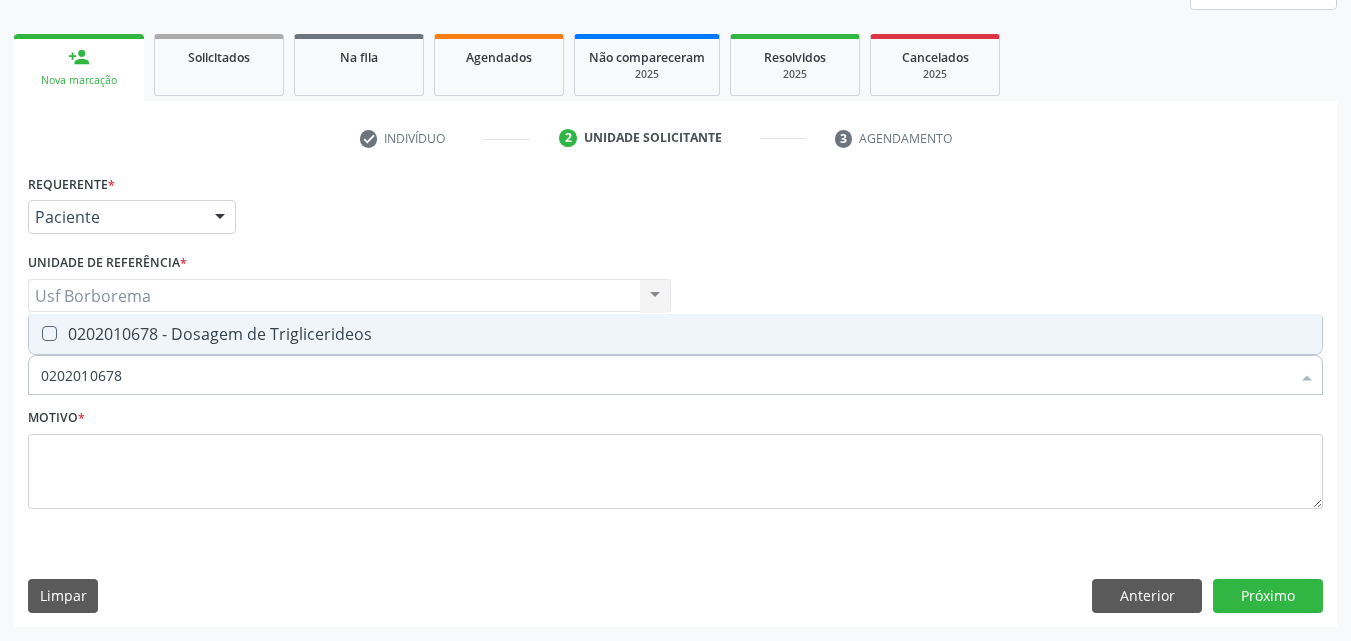 drag, startPoint x: 377, startPoint y: 321, endPoint x: 379, endPoint y: 350, distance: 29.068884 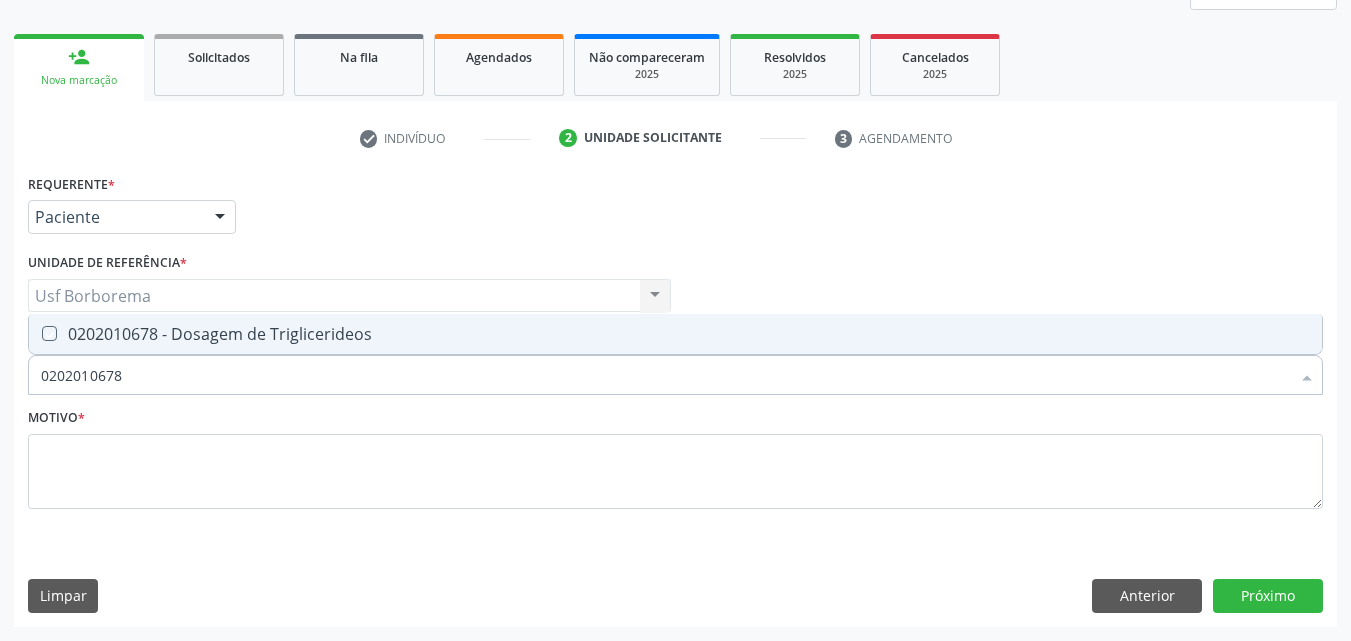 checkbox on "true" 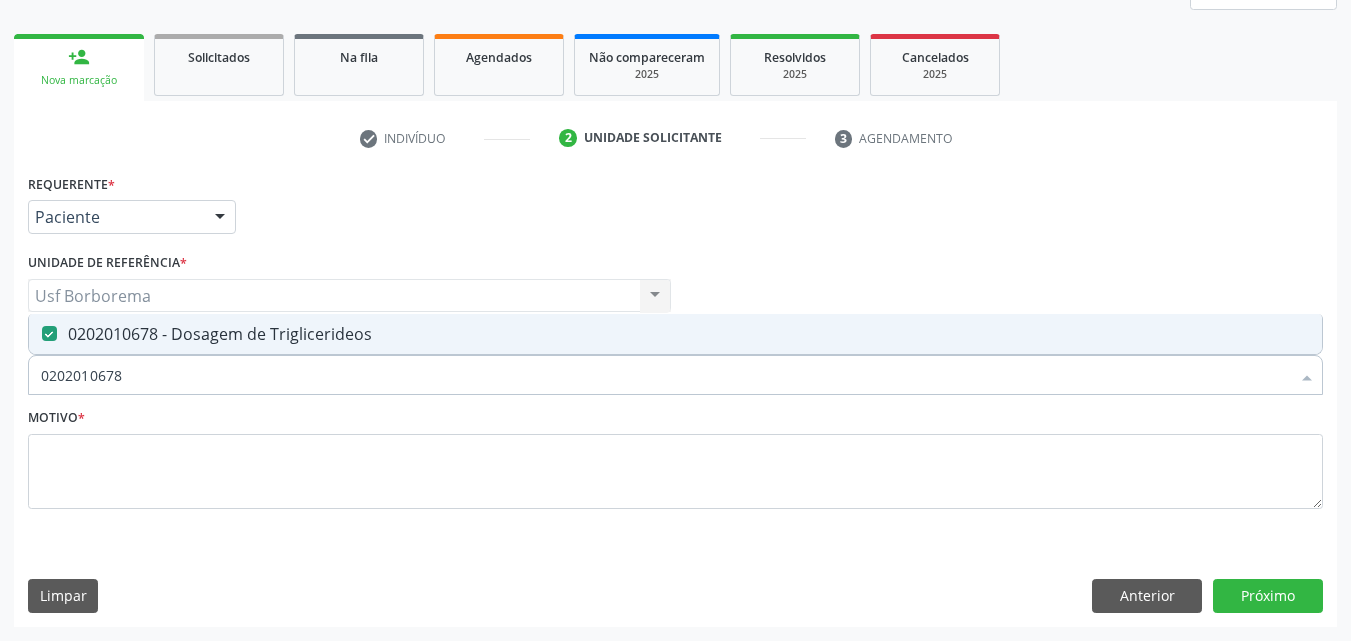 click on "0202010678" at bounding box center (665, 375) 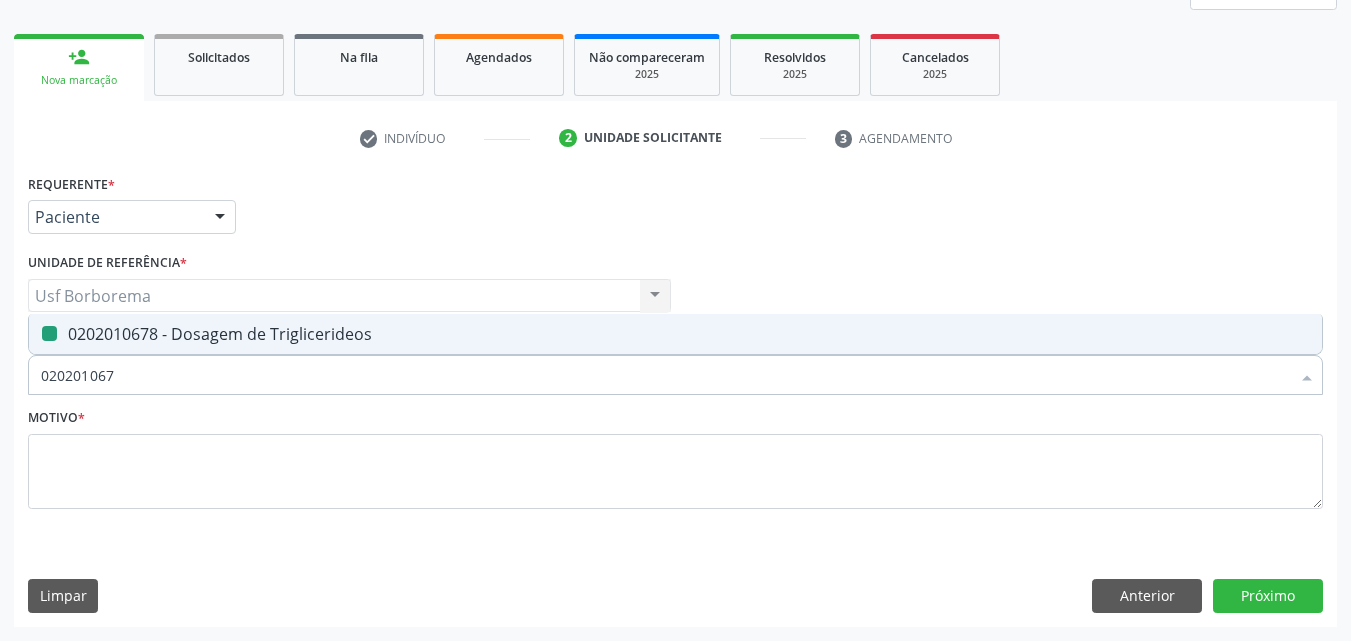 type on "02020106" 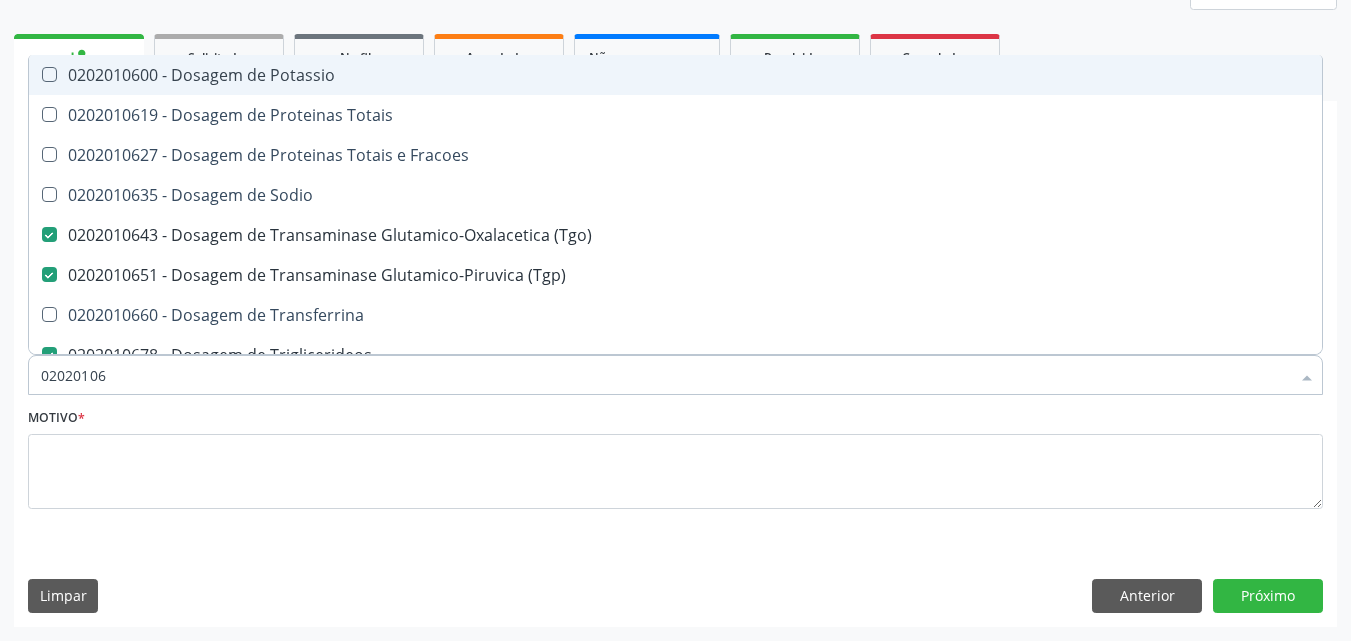 type on "0202010" 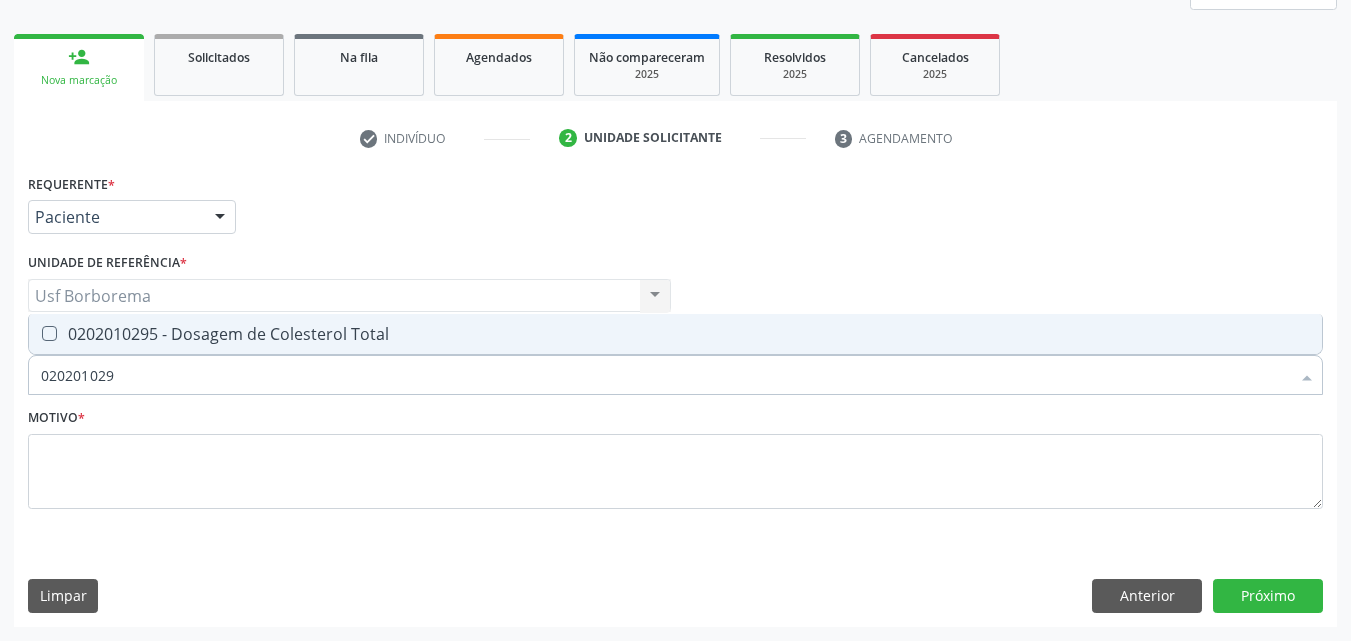 type on "[CODE]" 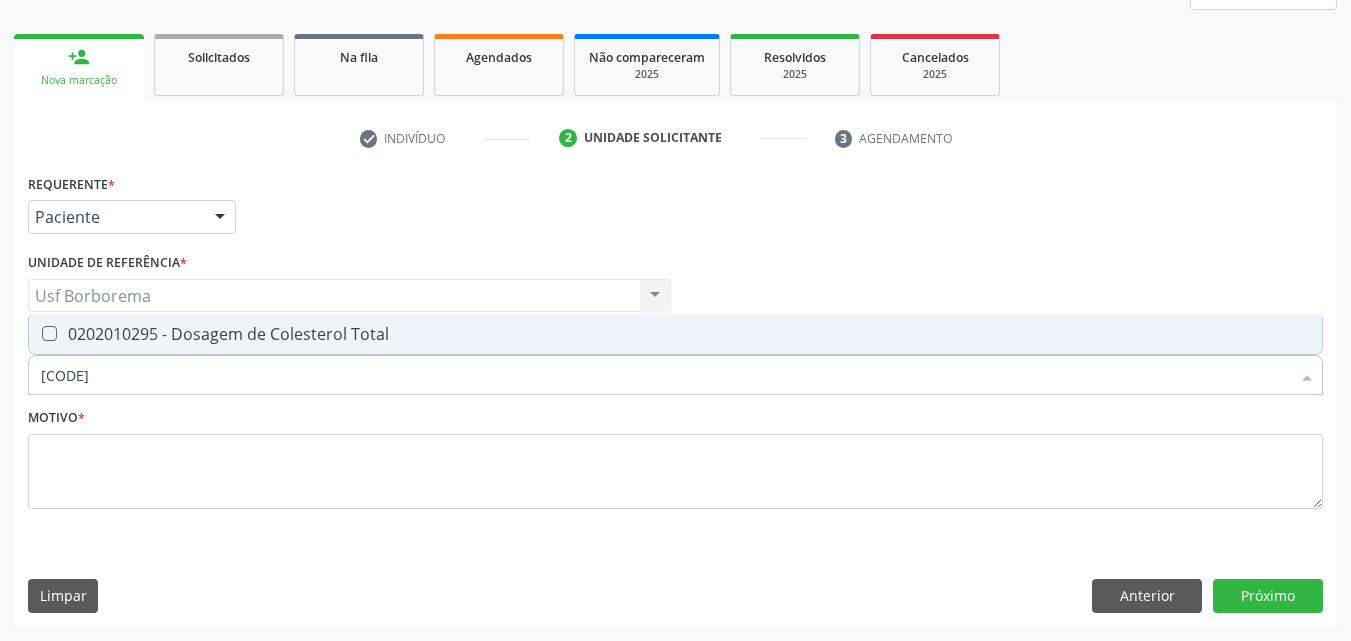 click on "0202010295 - Dosagem de Colesterol Total" at bounding box center [675, 334] 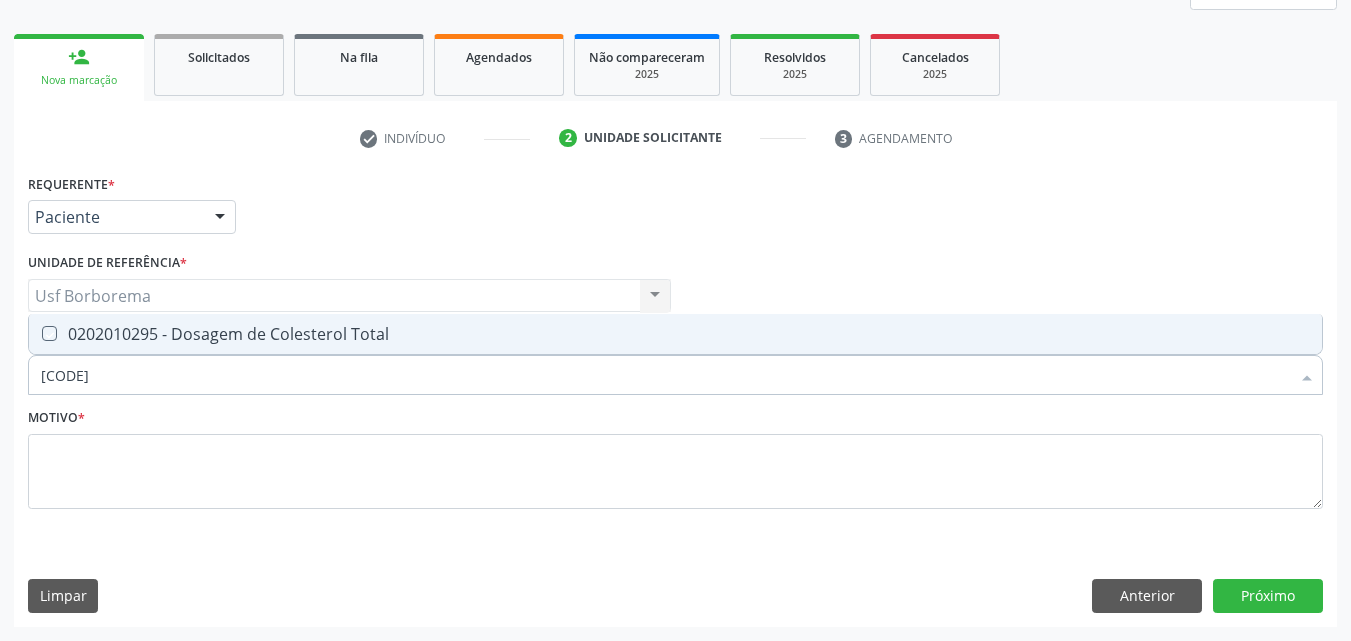 checkbox on "true" 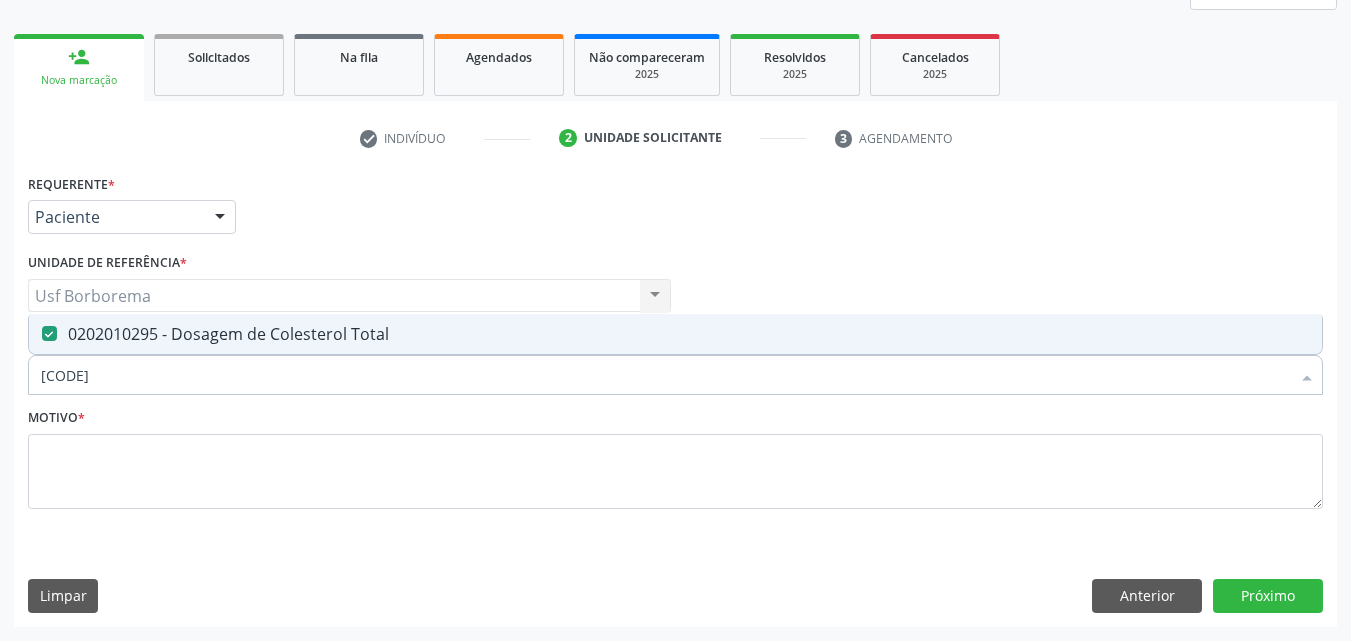 click on "[CODE]" at bounding box center (665, 375) 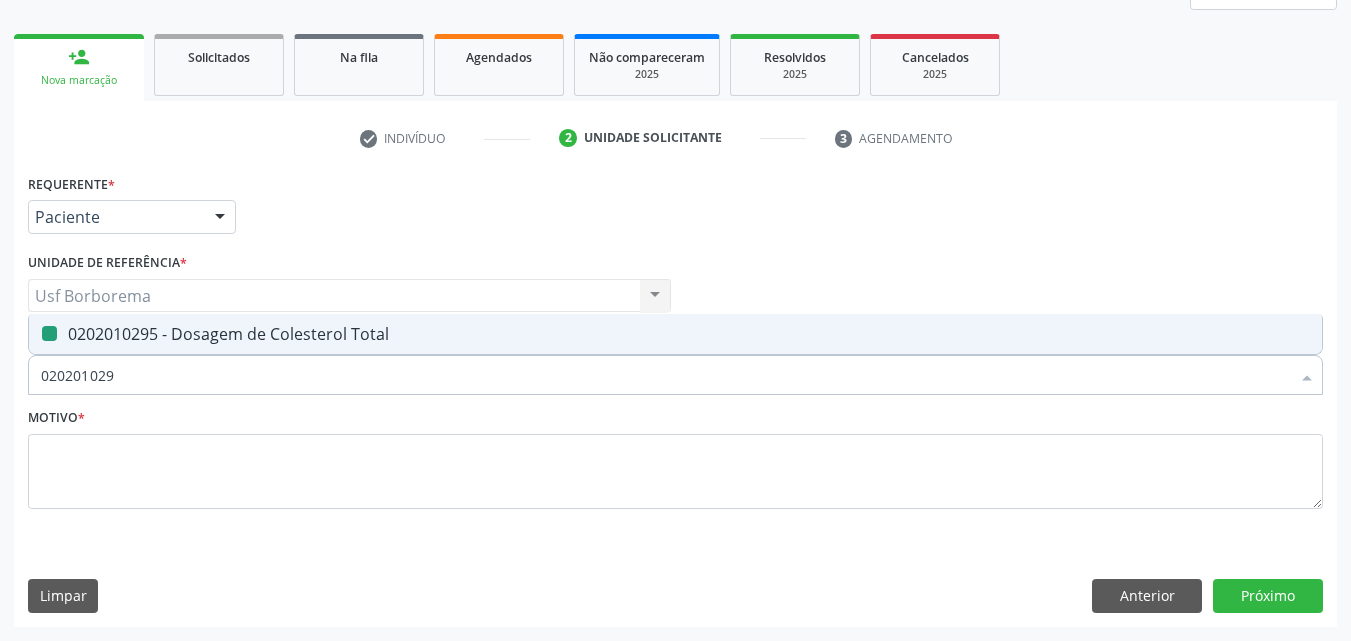 type on "02020102" 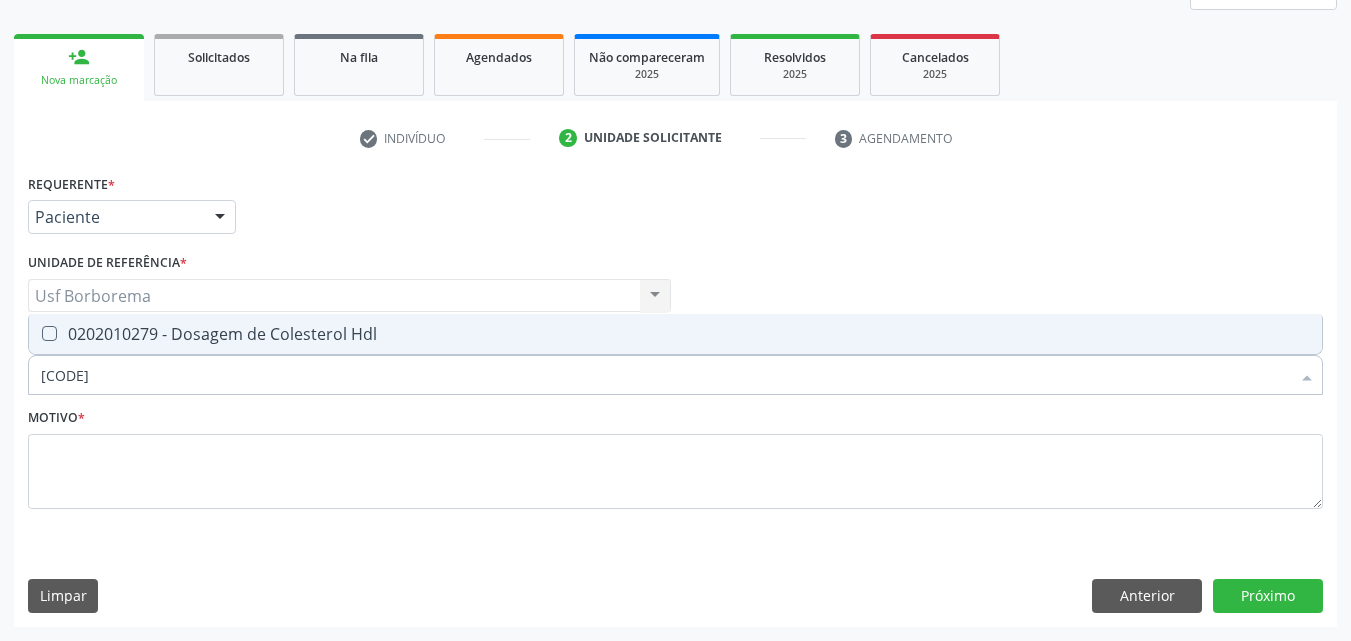 type on "[CODE]" 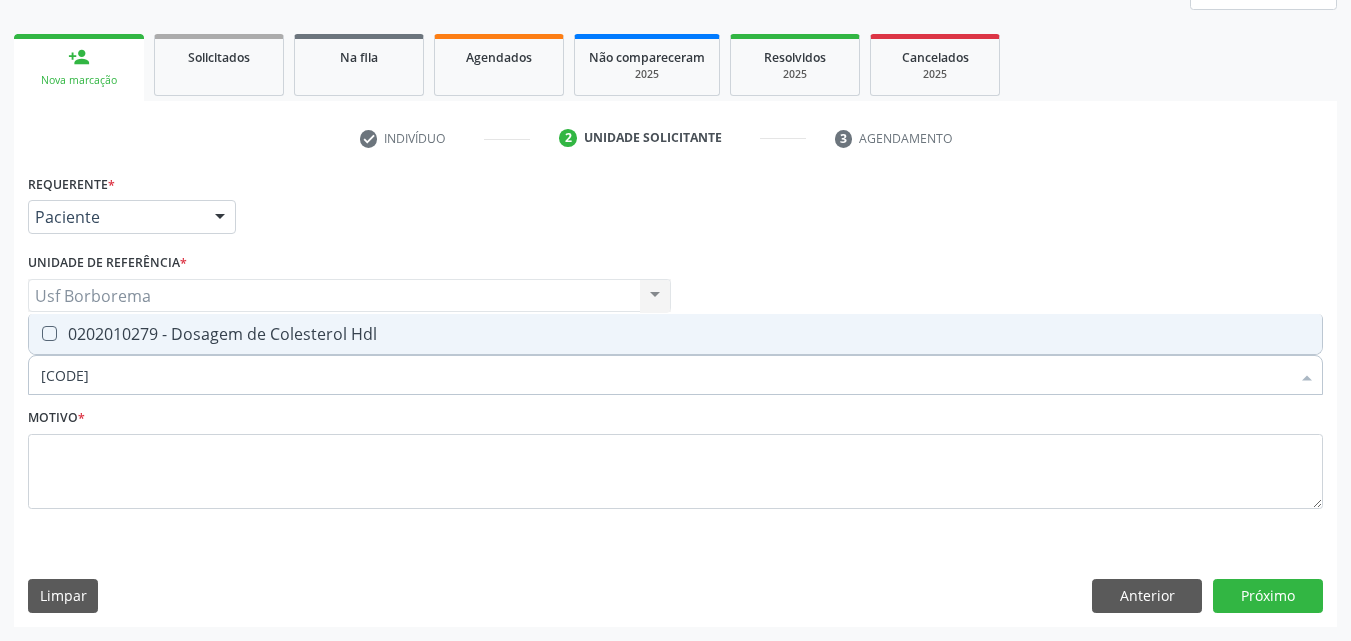 drag, startPoint x: 408, startPoint y: 335, endPoint x: 414, endPoint y: 358, distance: 23.769728 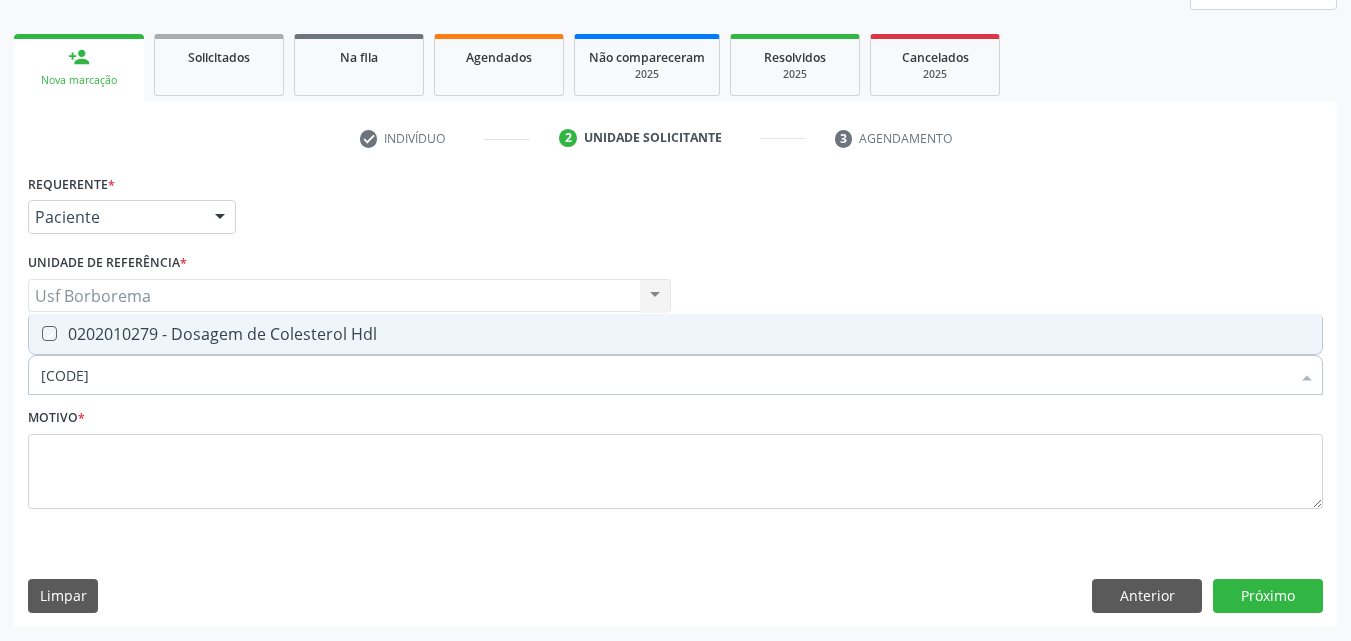 checkbox on "true" 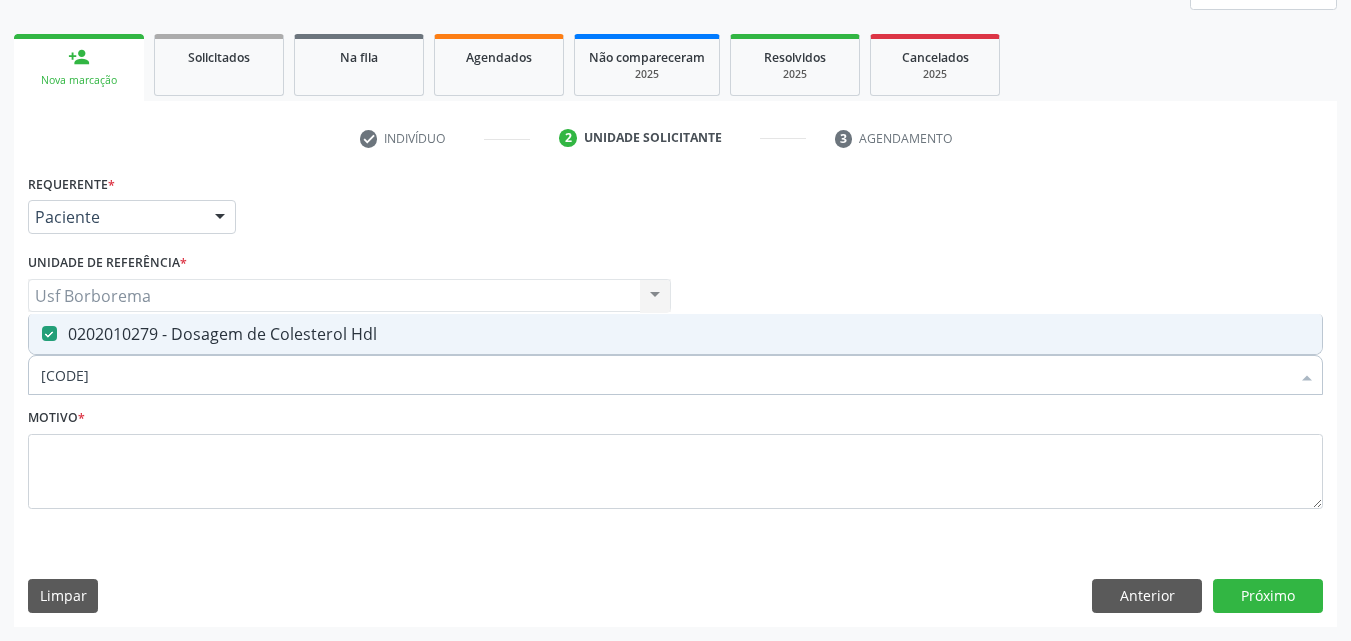 click on "[CODE]" at bounding box center (665, 375) 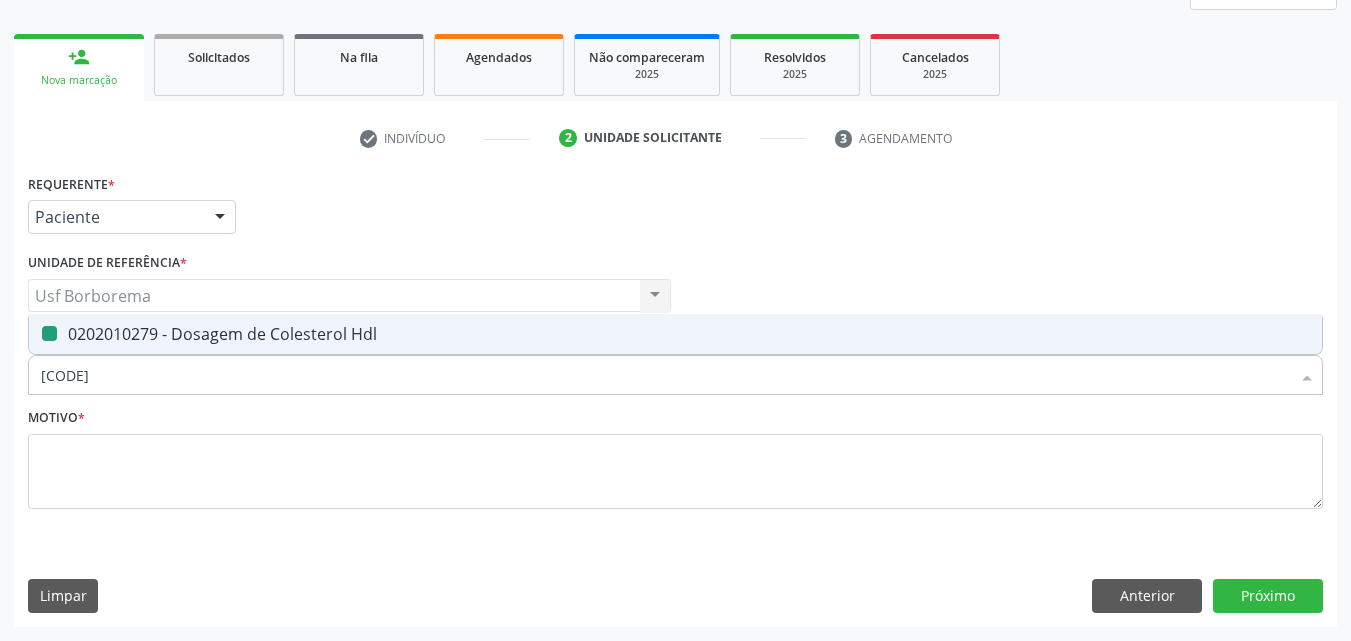 type on "02020102" 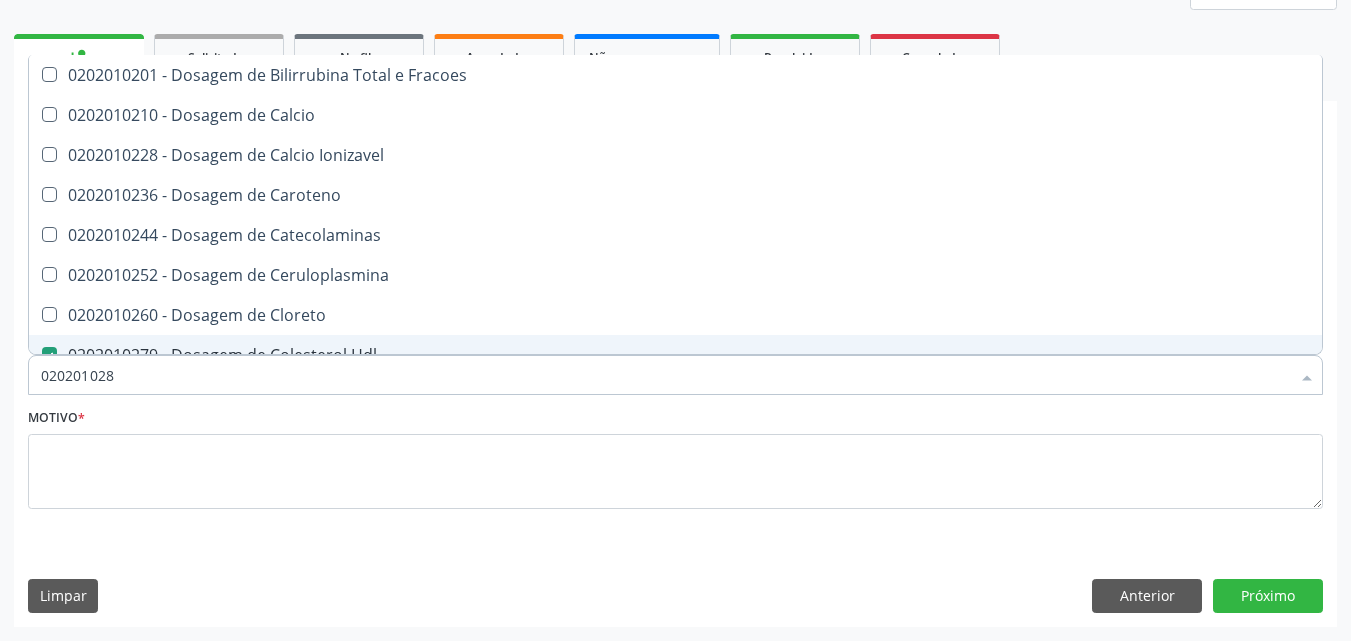 type on "[CODE]" 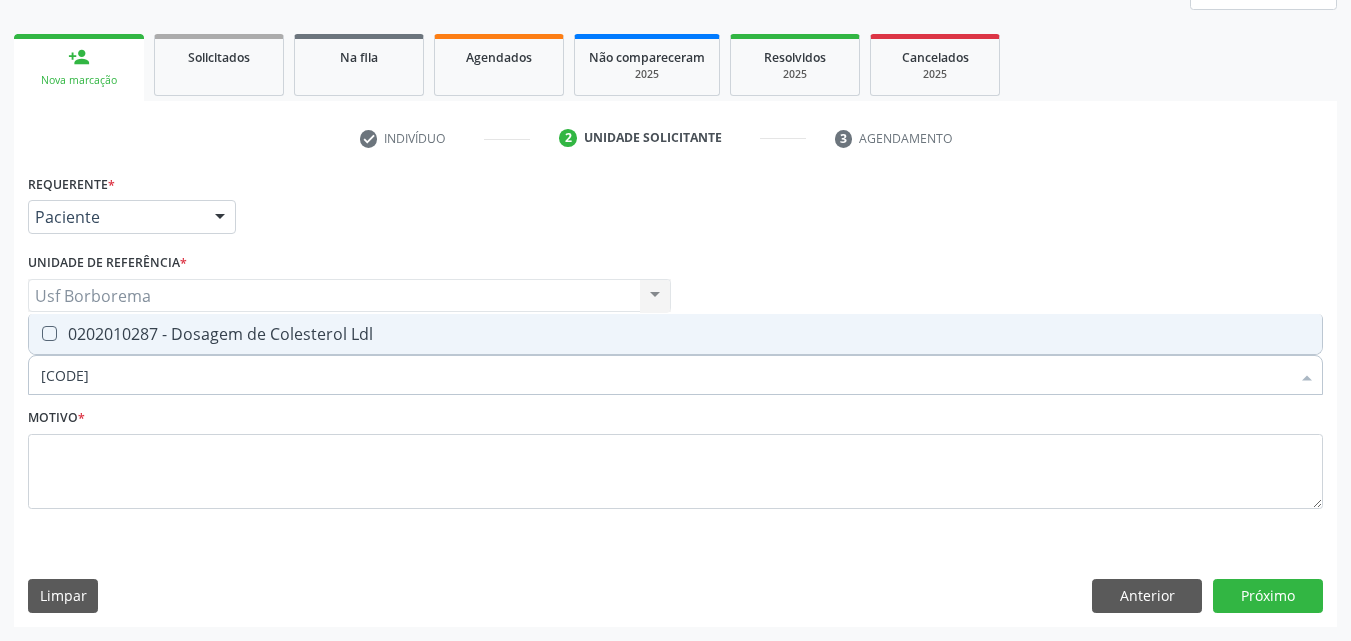 drag, startPoint x: 414, startPoint y: 327, endPoint x: 408, endPoint y: 351, distance: 24.738634 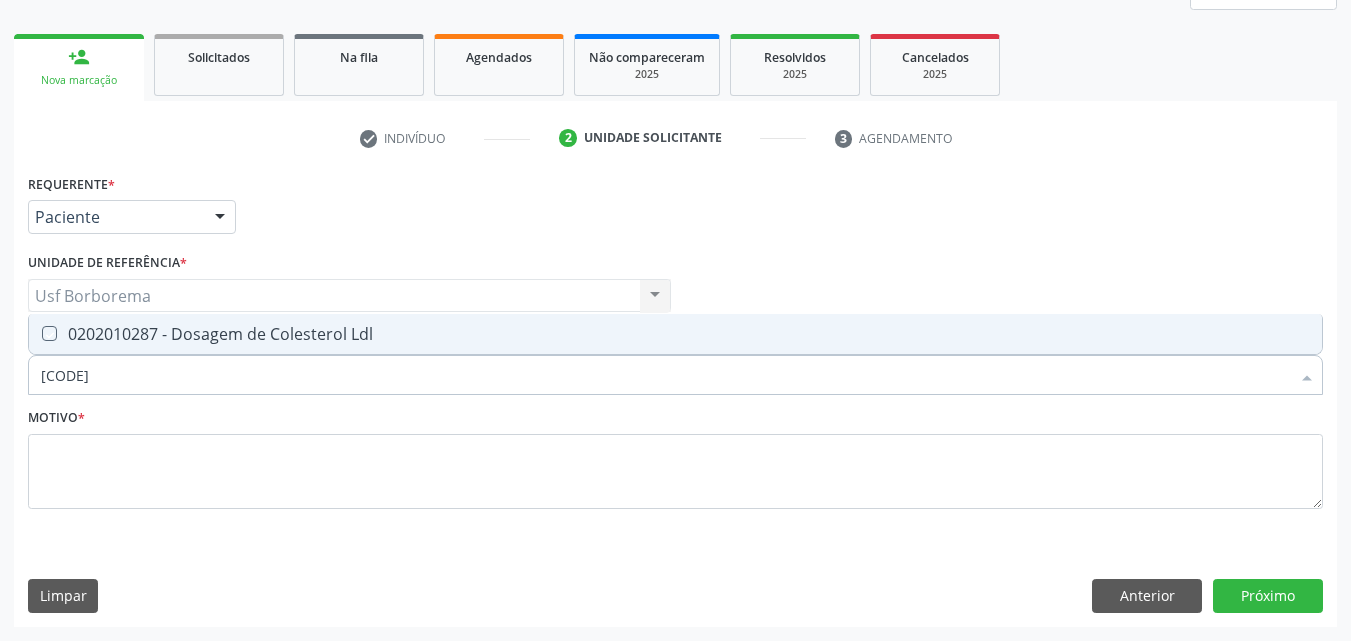 checkbox on "true" 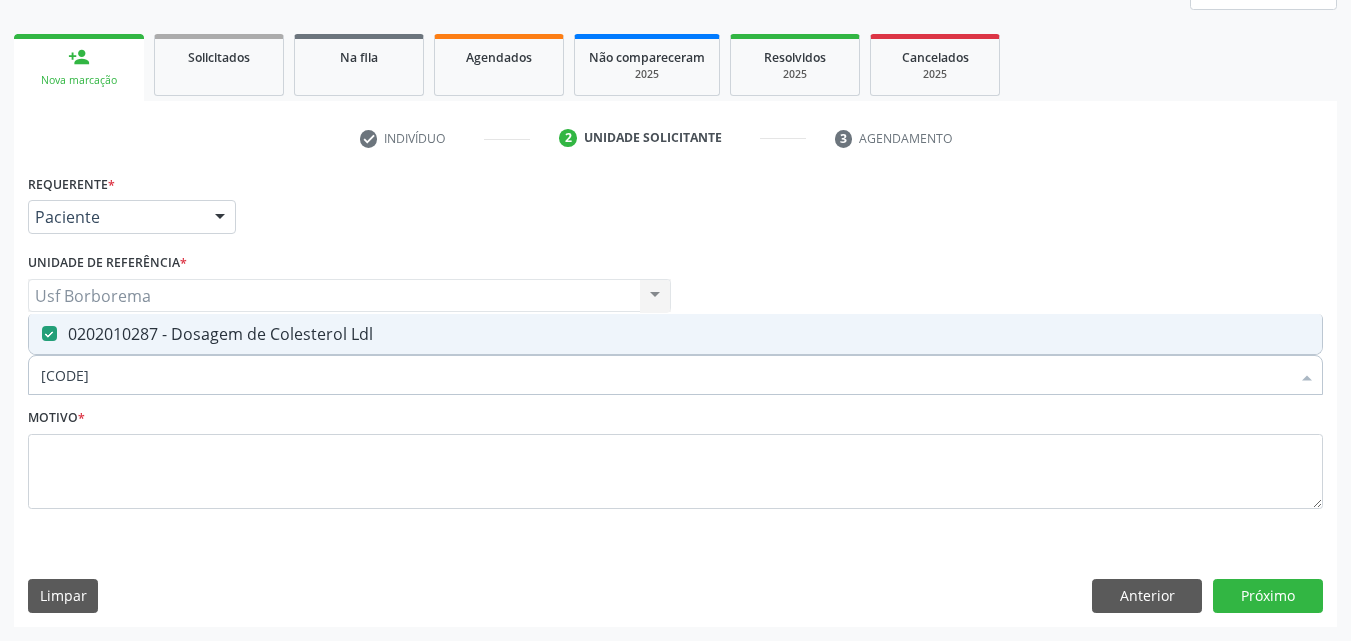 click on "[CODE]" at bounding box center (665, 375) 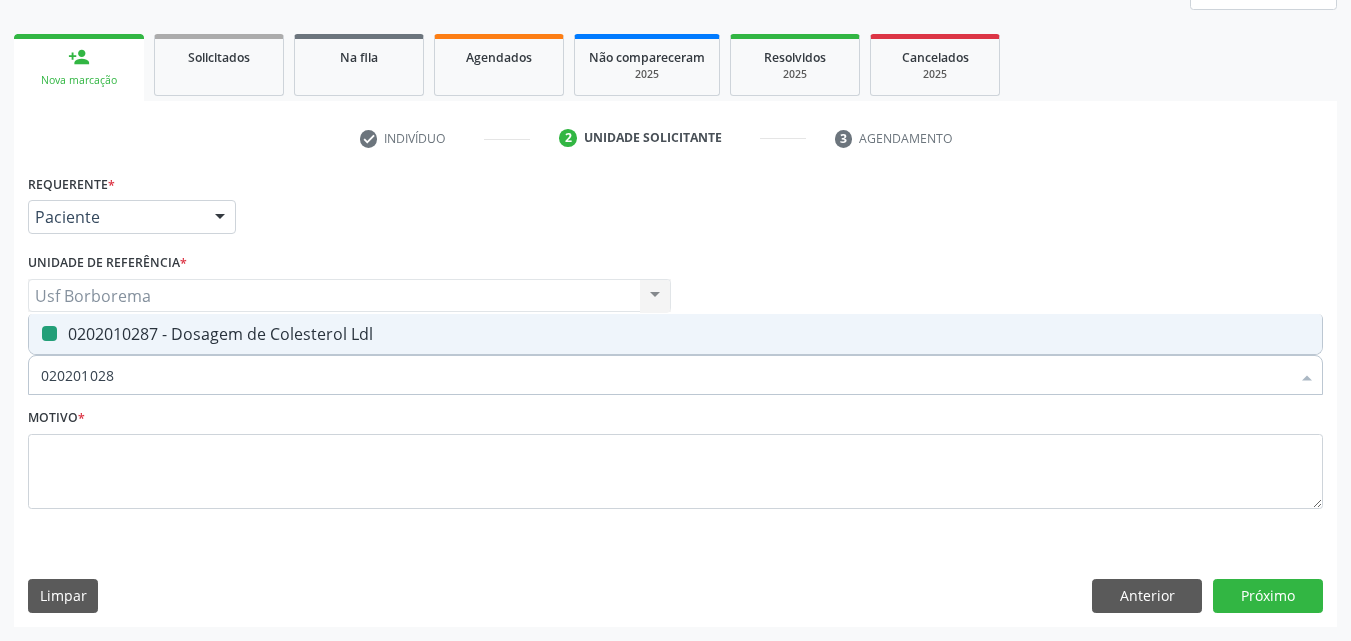 type on "02020102" 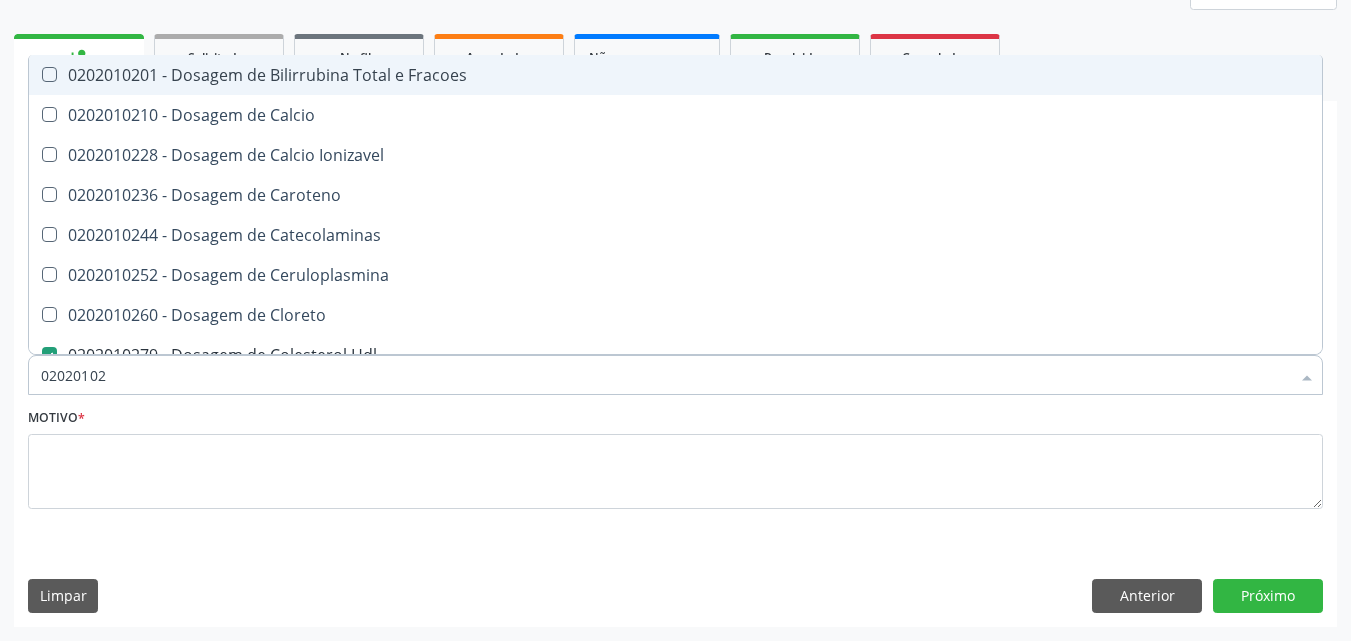 type on "0202010" 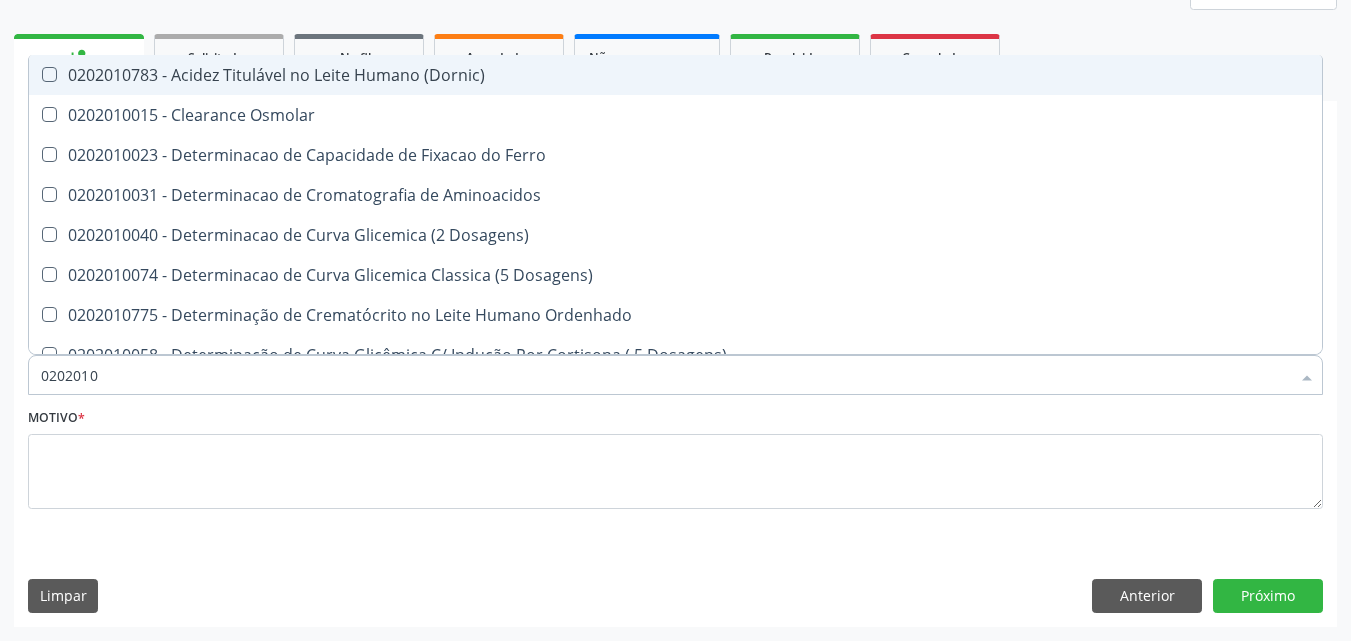 type on "02020103" 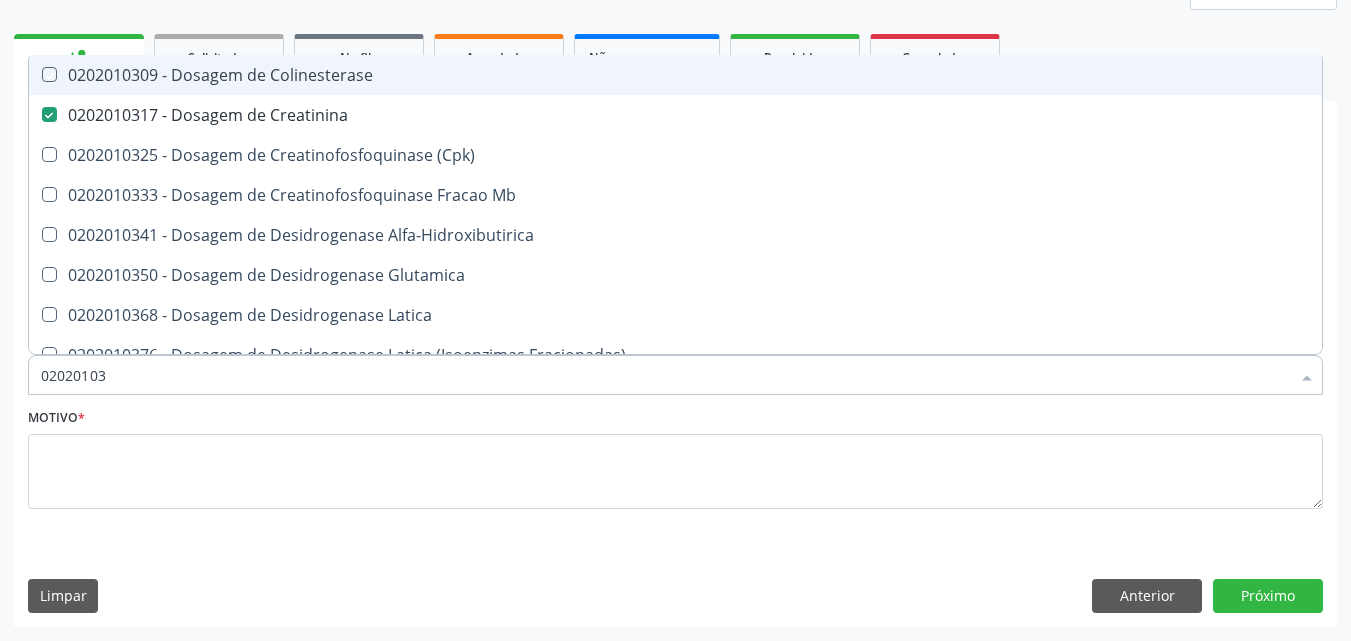 type on "020201031" 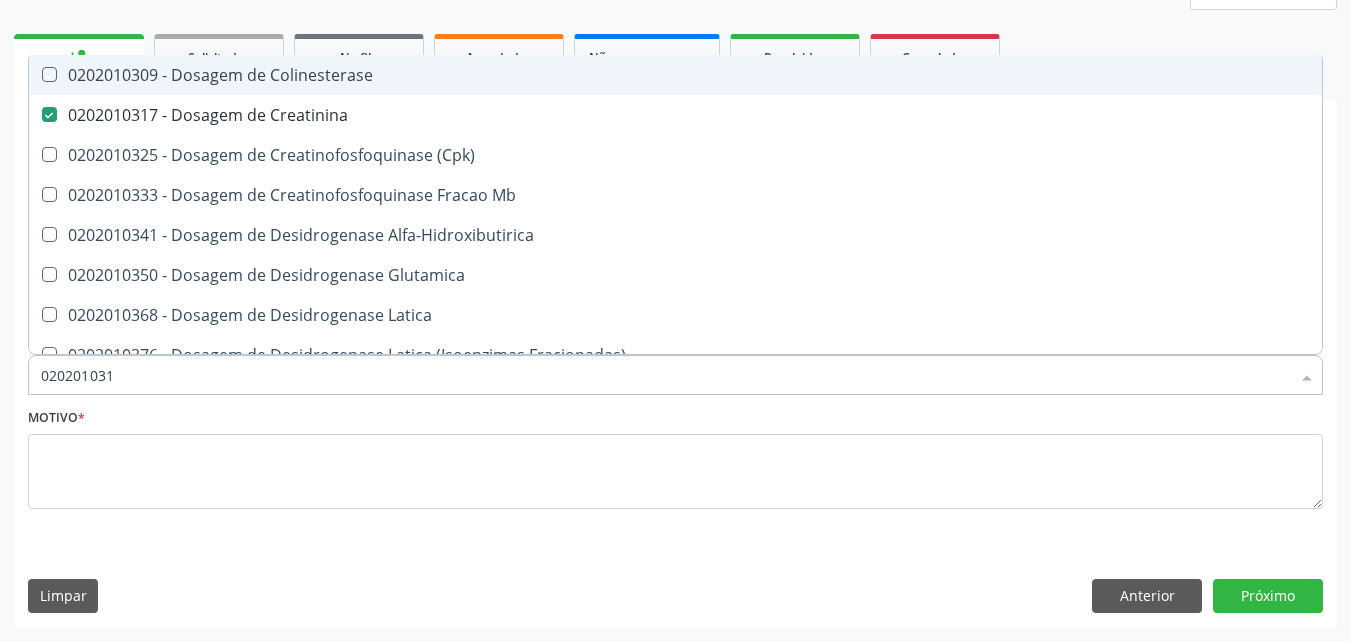 type on "02020103" 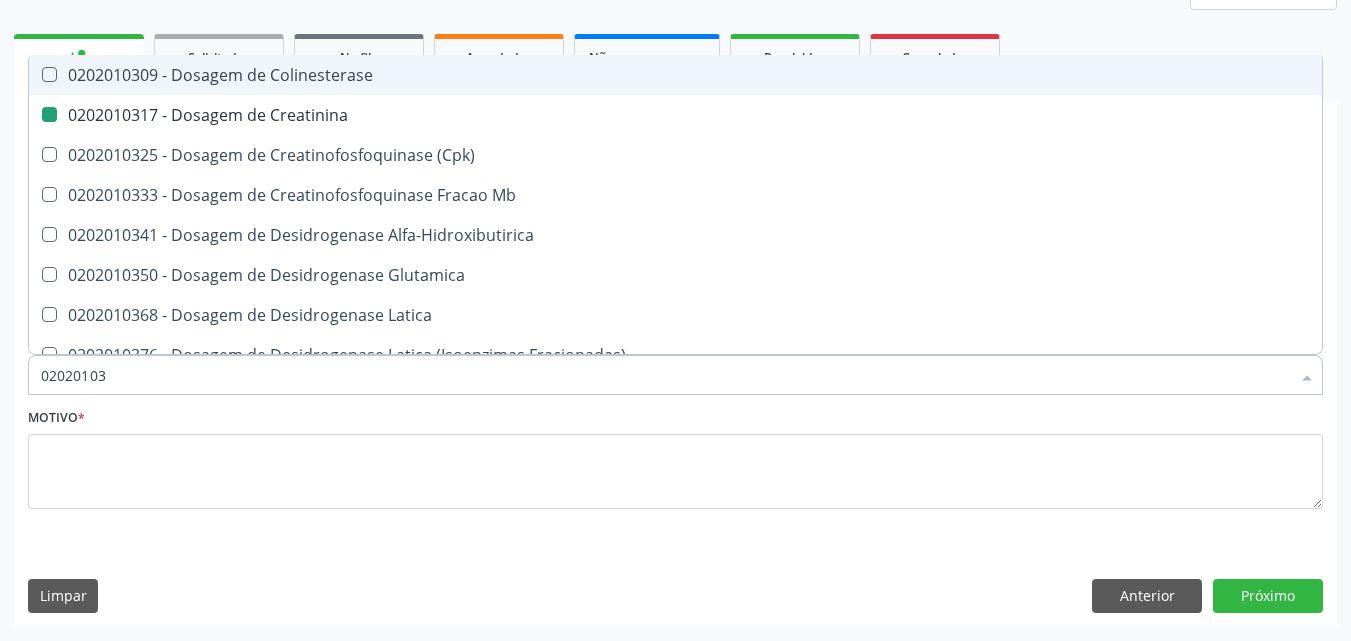 type on "0202010" 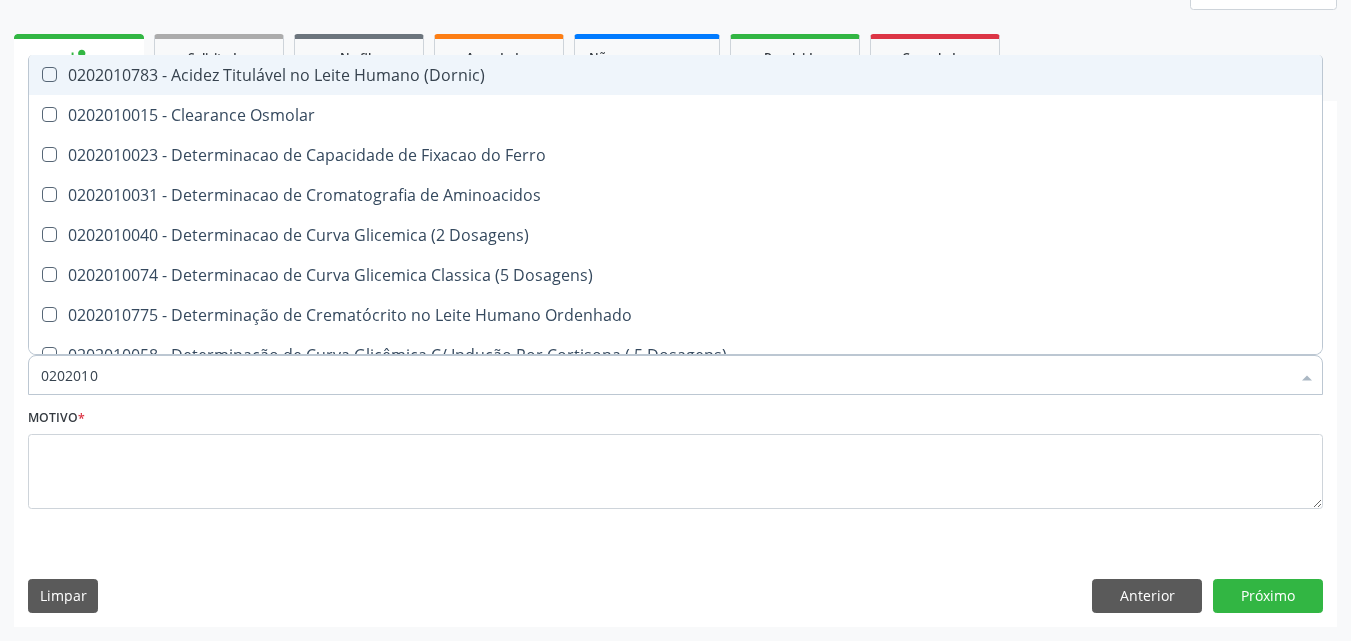 type on "02020106" 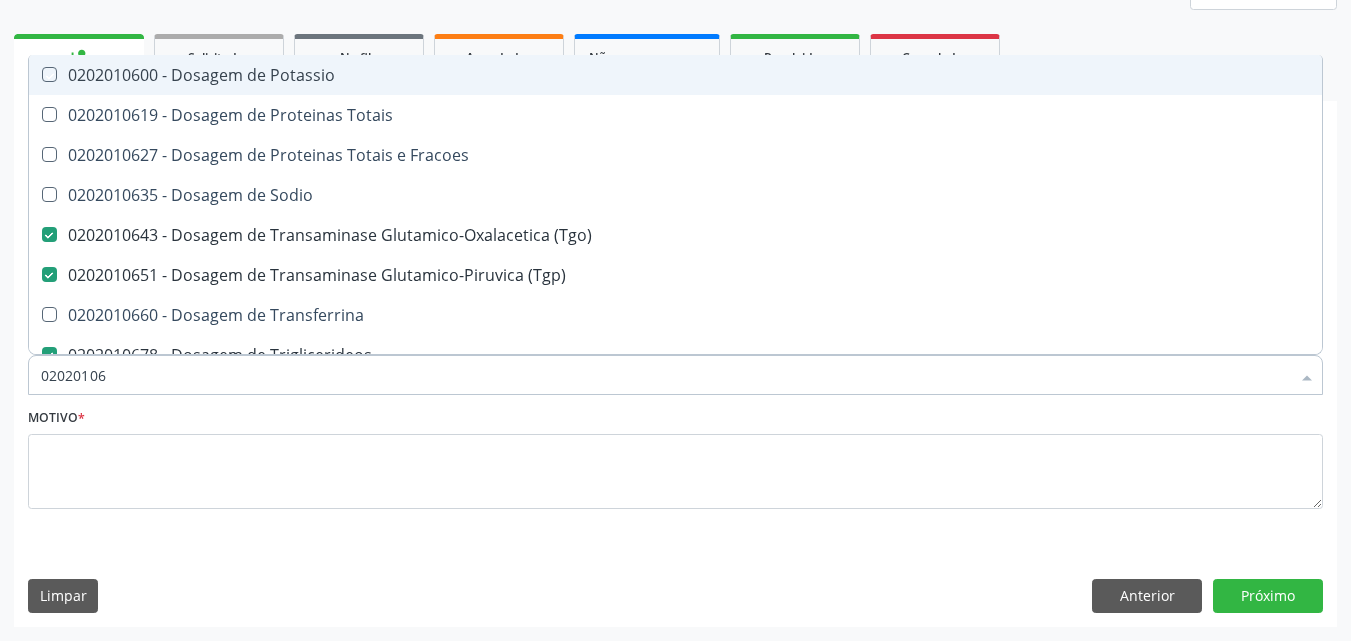 type on "020201069" 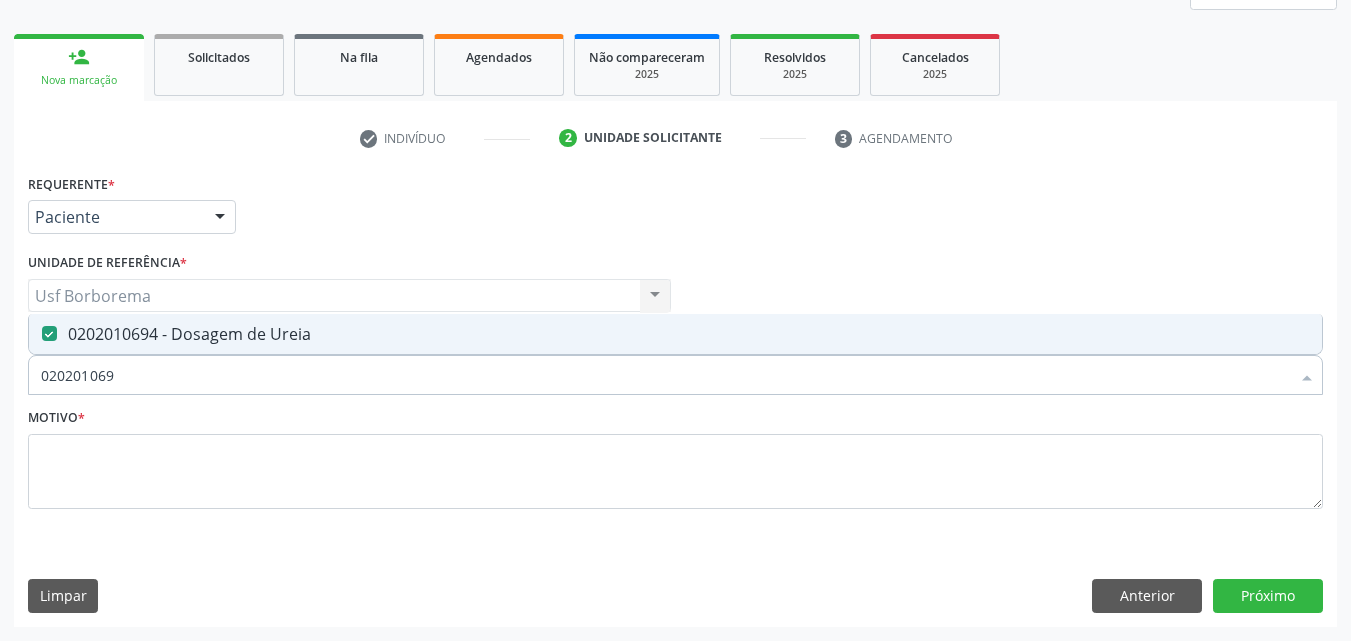 type on "02020106" 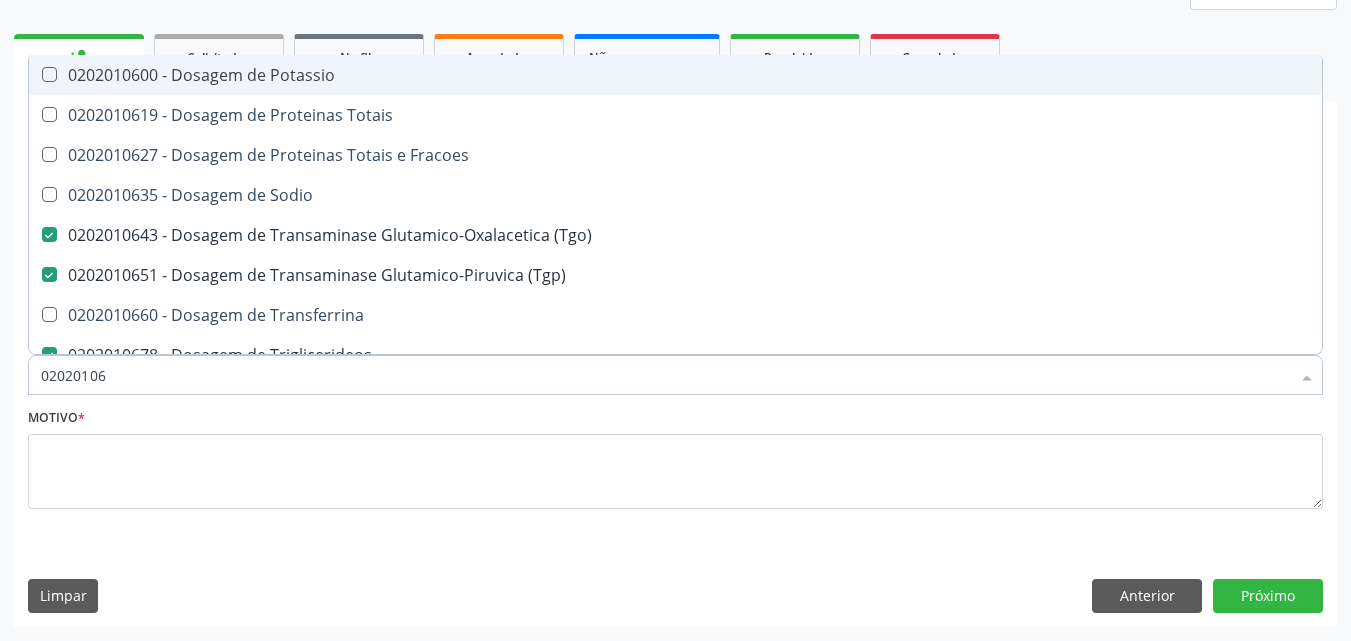 type on "0202010" 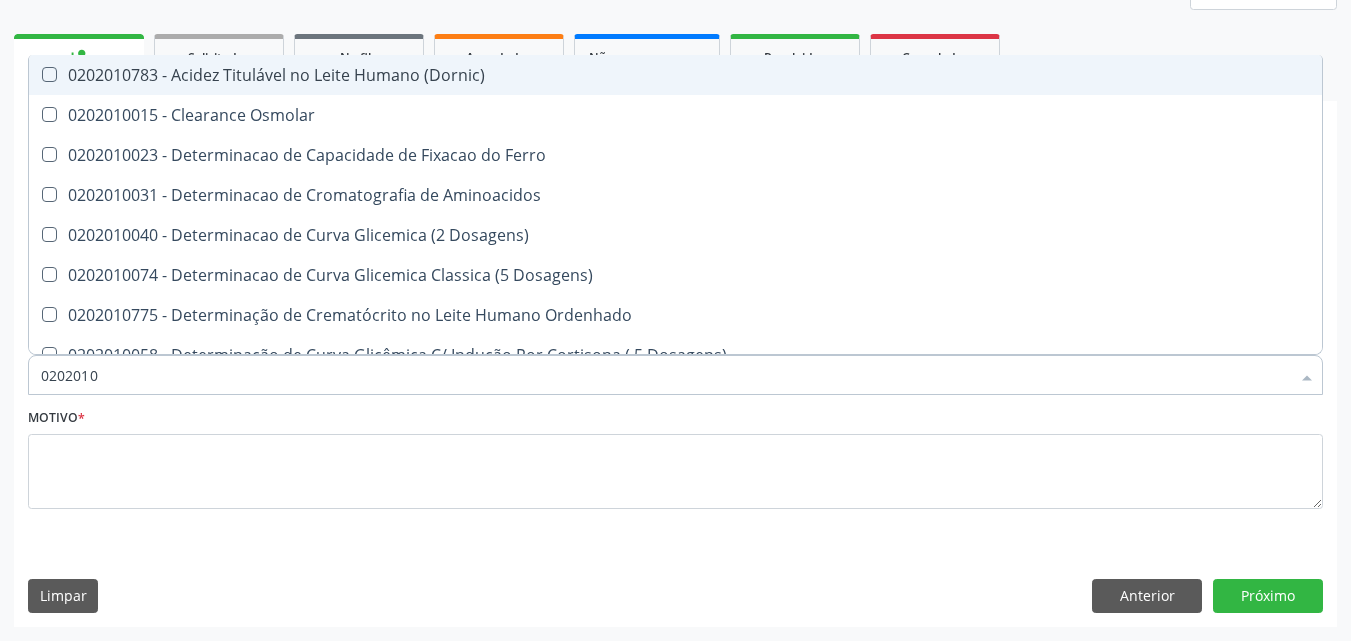 type on "020201" 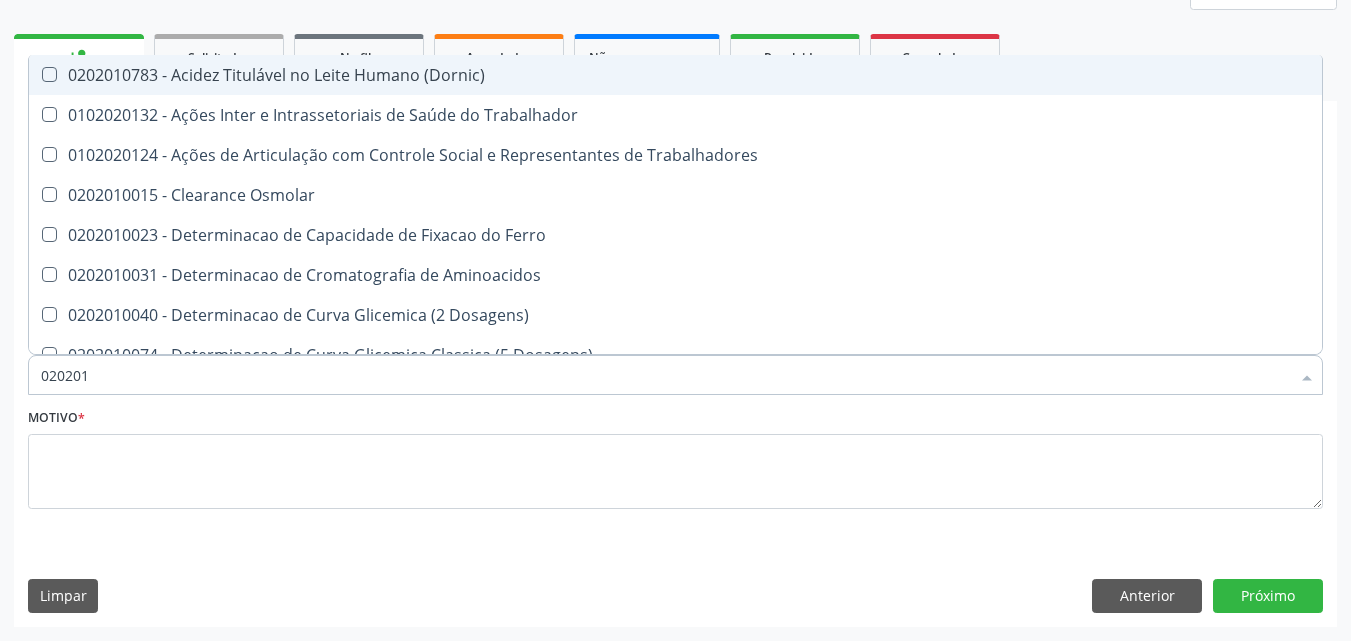 type on "0202010" 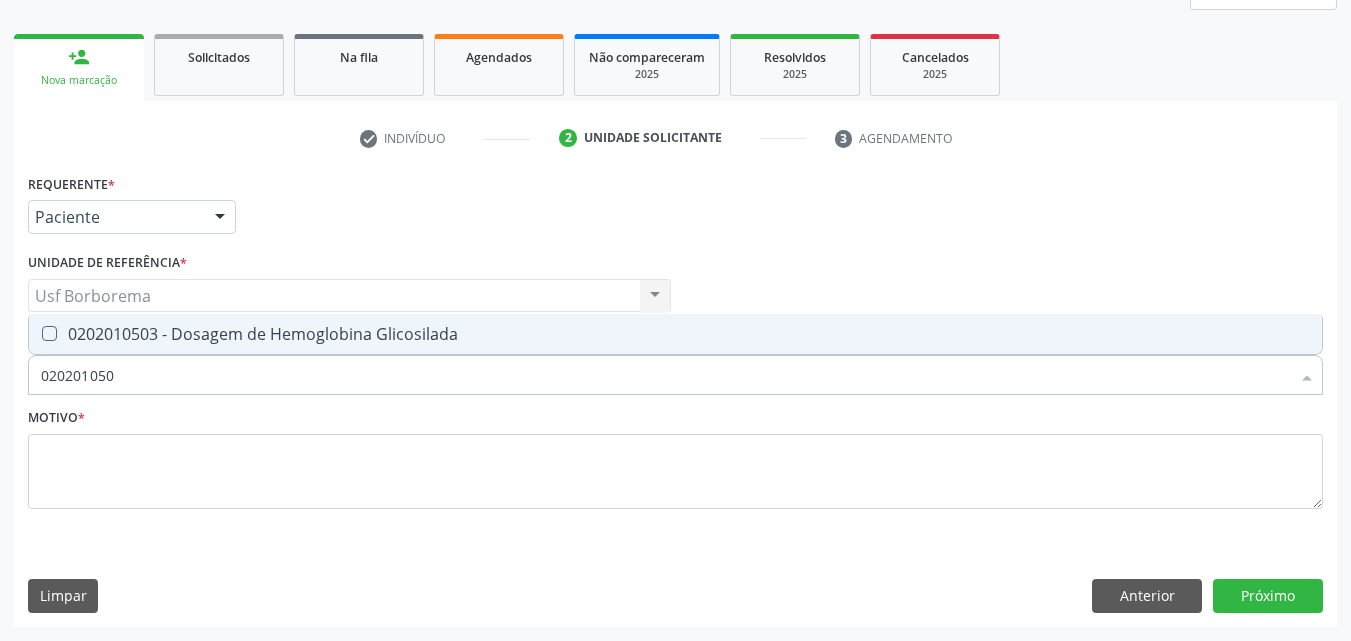 type on "0202010503" 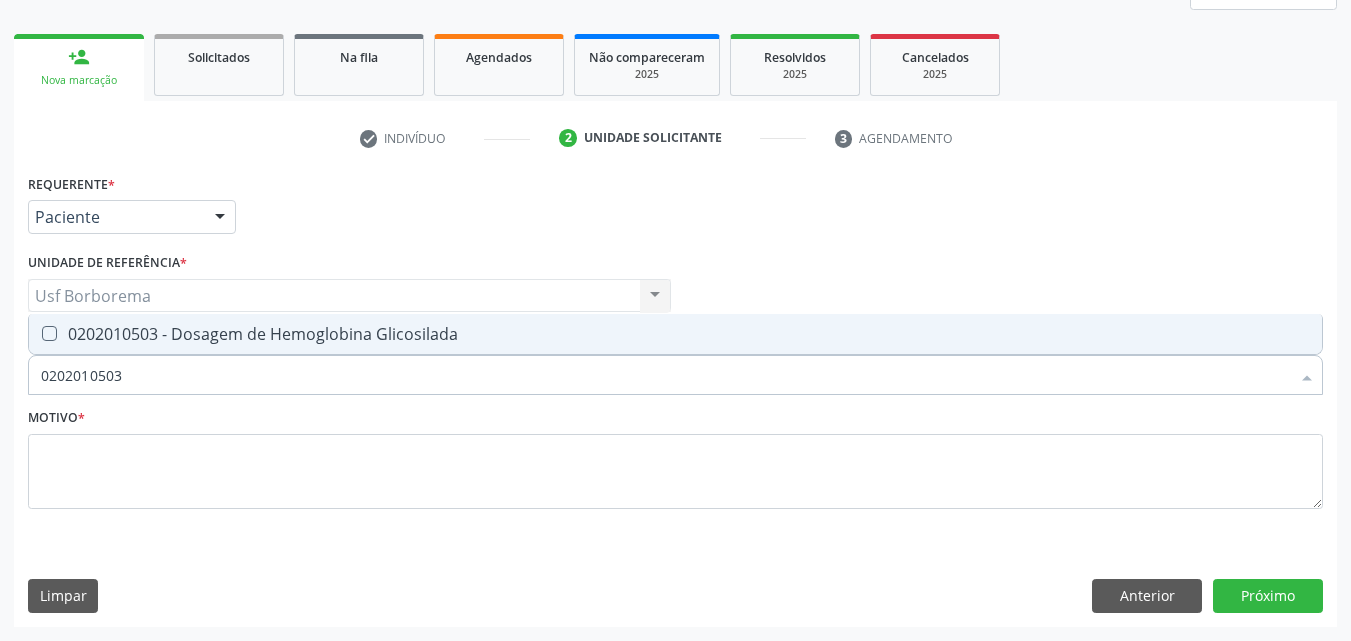 click on "0202010503 - Dosagem de Hemoglobina Glicosilada" at bounding box center (675, 334) 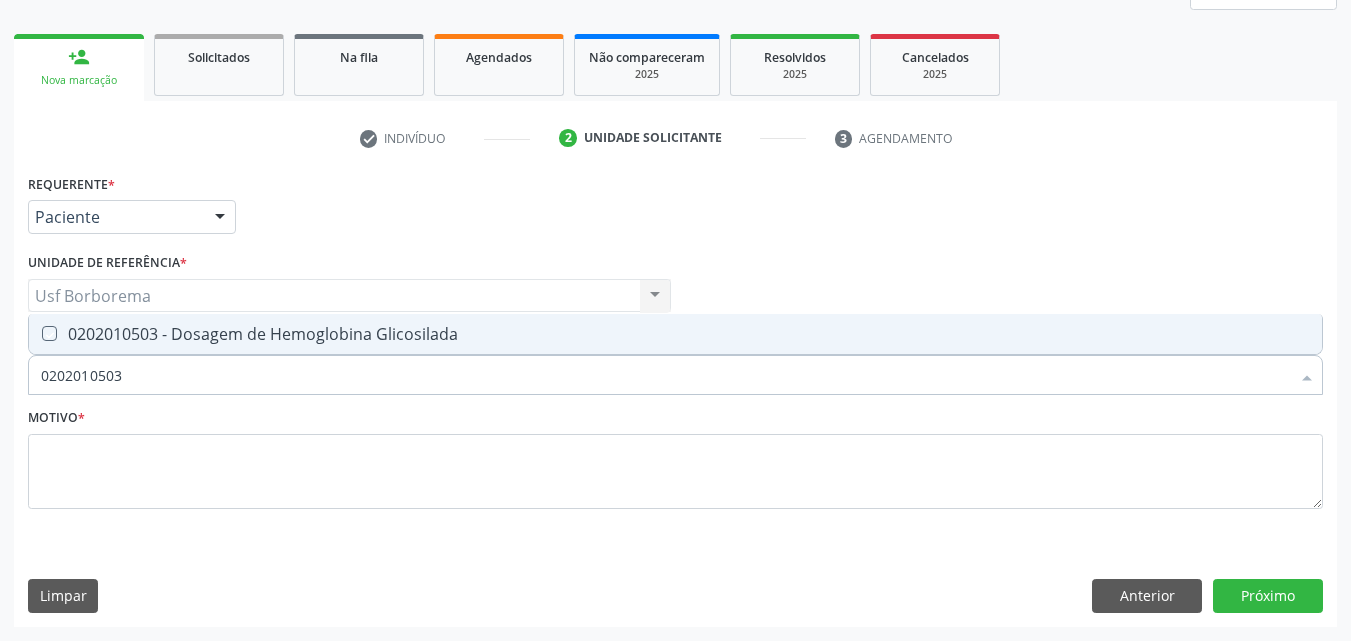 checkbox on "true" 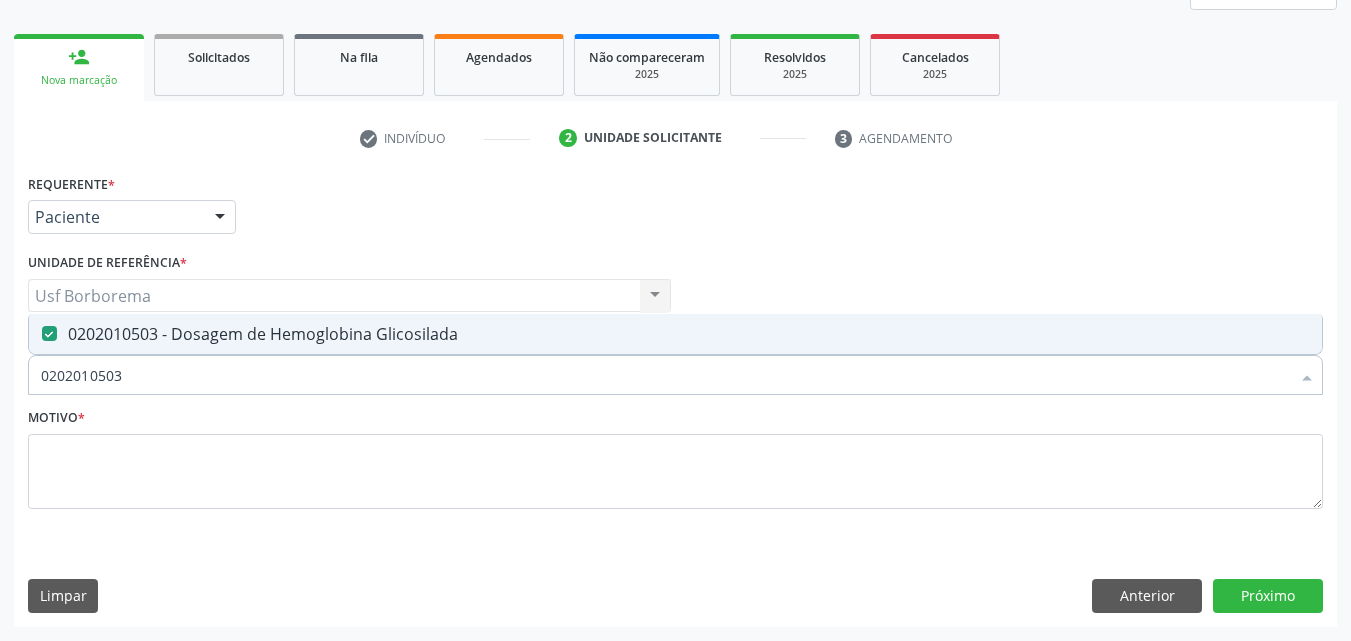 click on "0202010503" at bounding box center (665, 375) 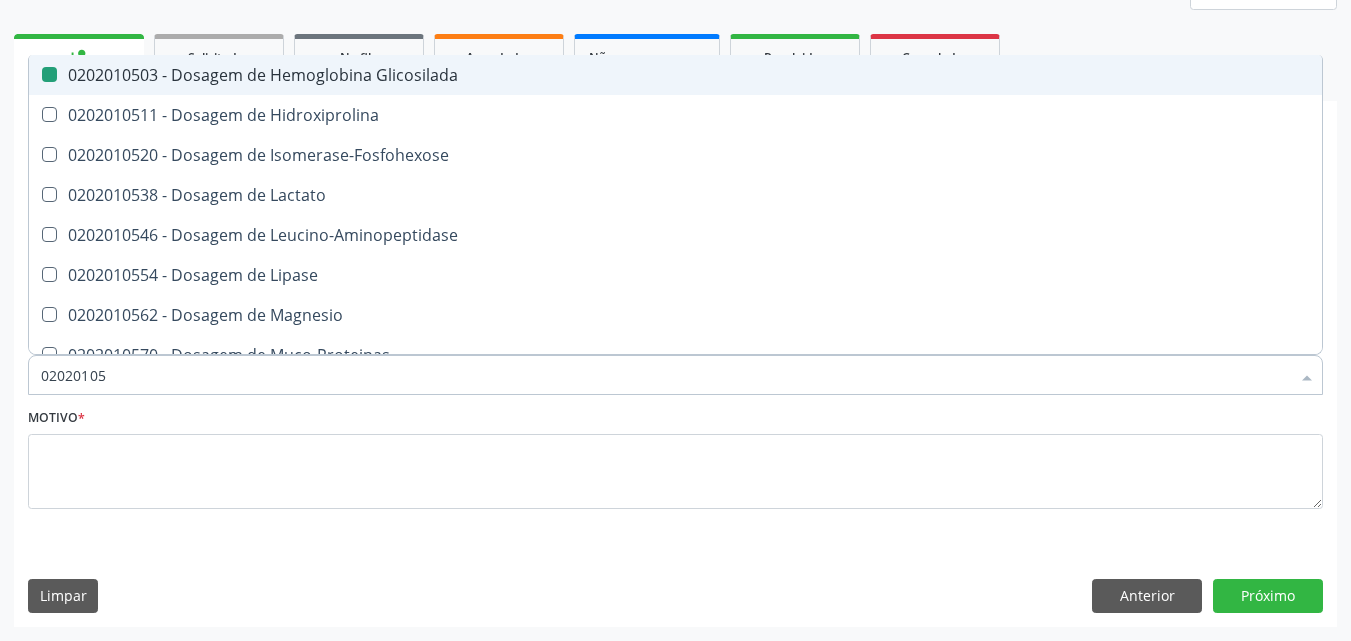 type on "0202010" 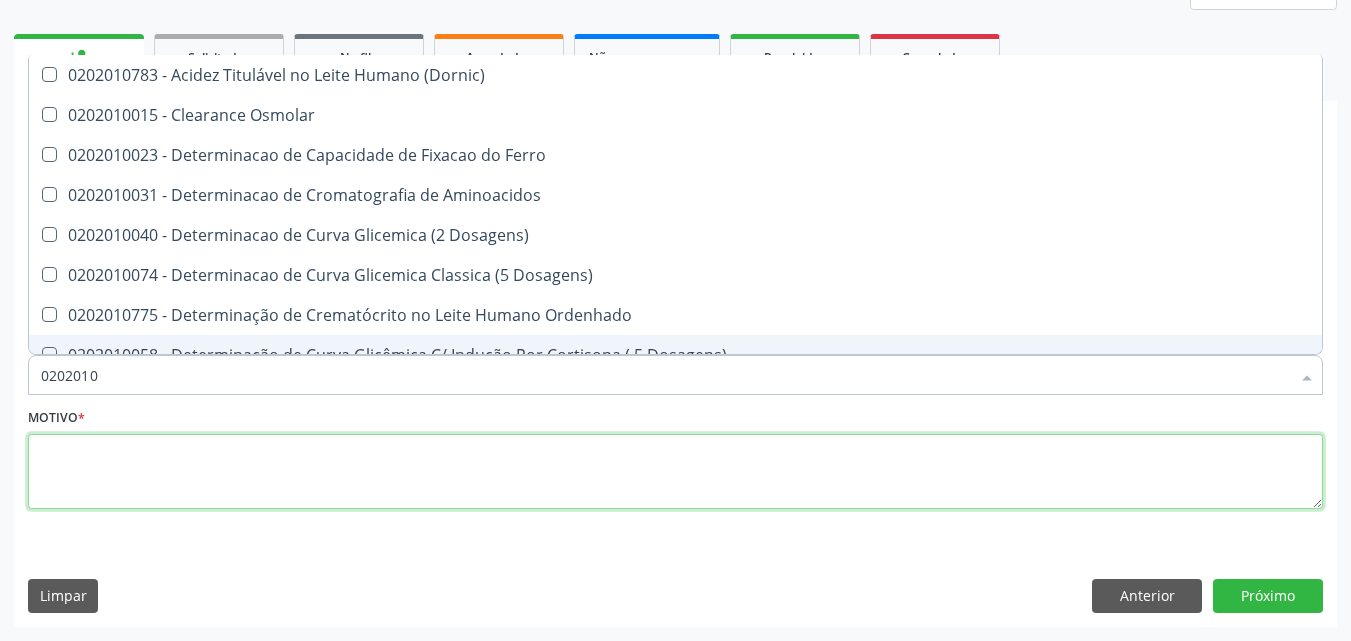 click at bounding box center [675, 472] 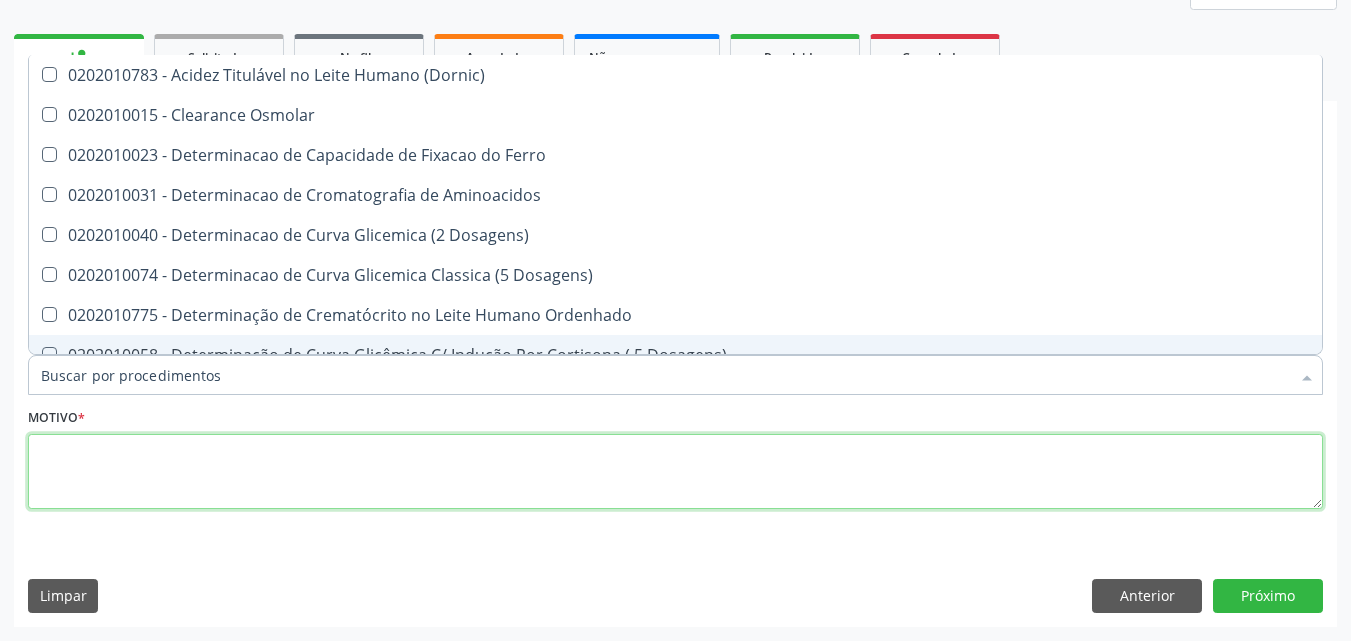 checkbox on "true" 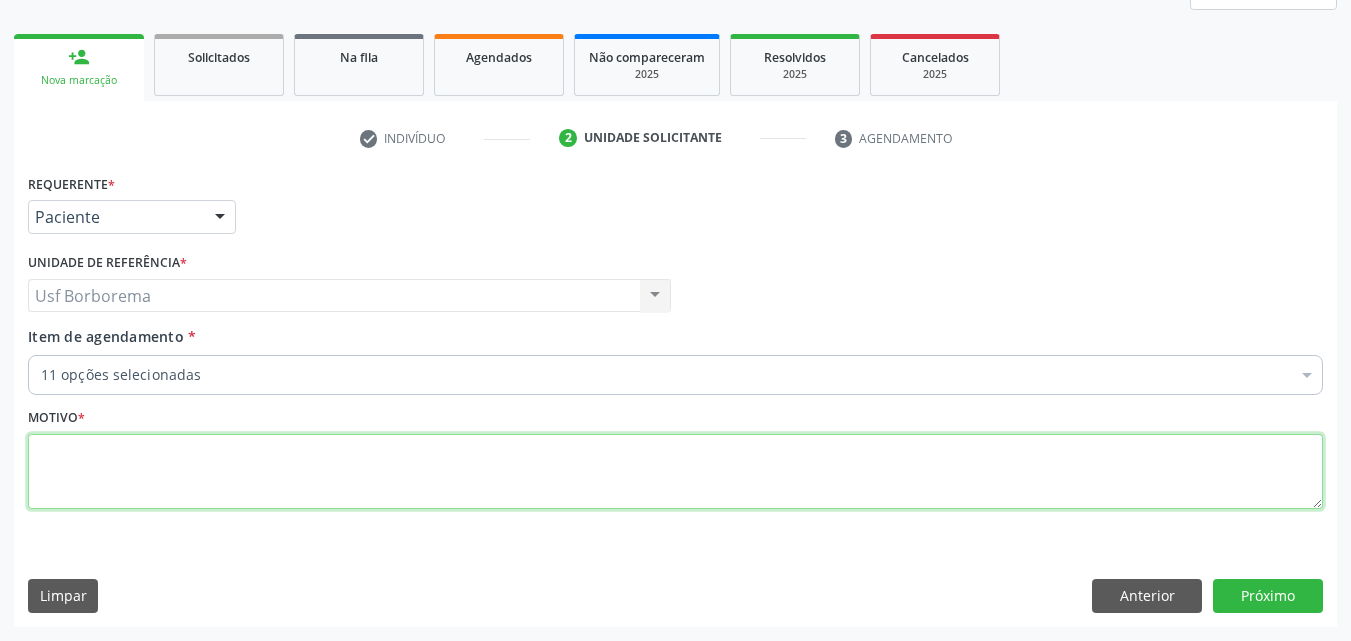 click at bounding box center [675, 472] 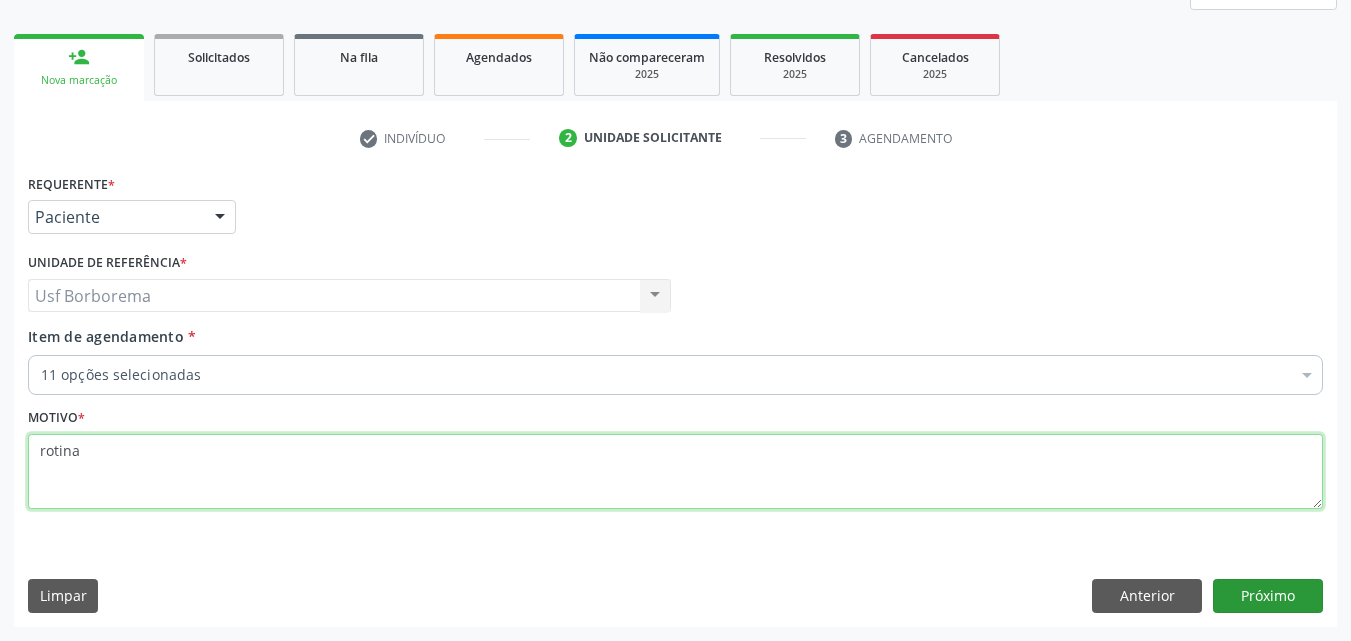type on "rotina" 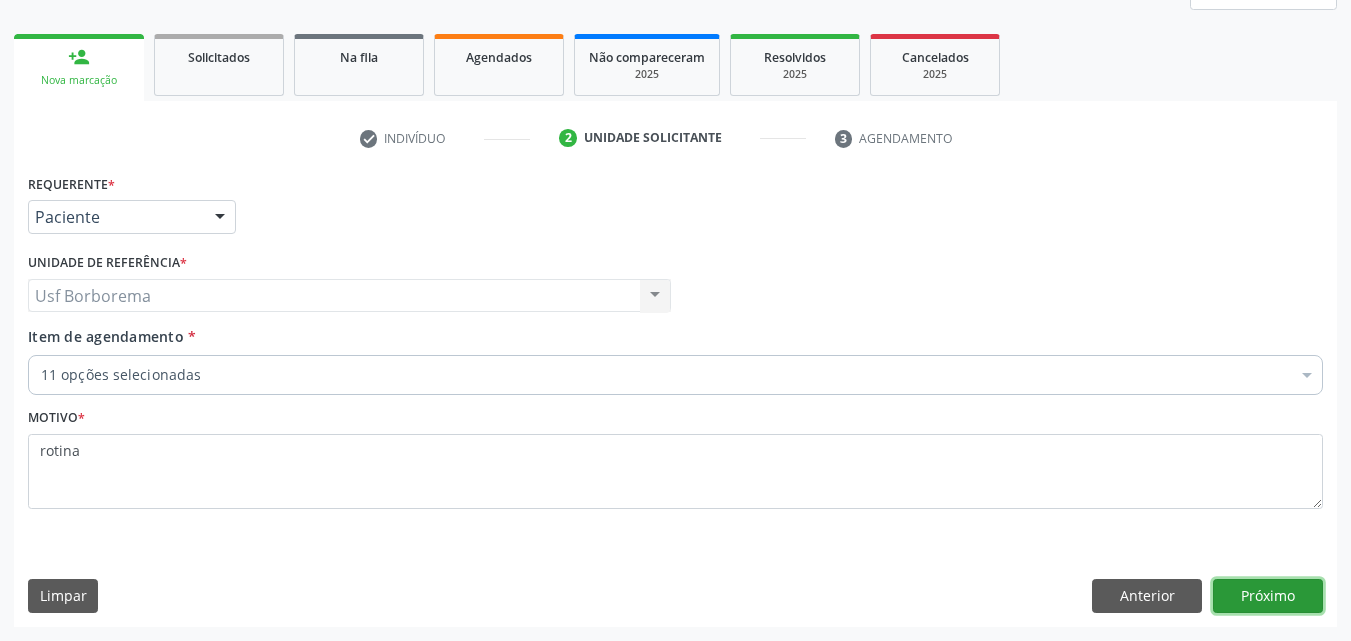 click on "Próximo" at bounding box center (1268, 596) 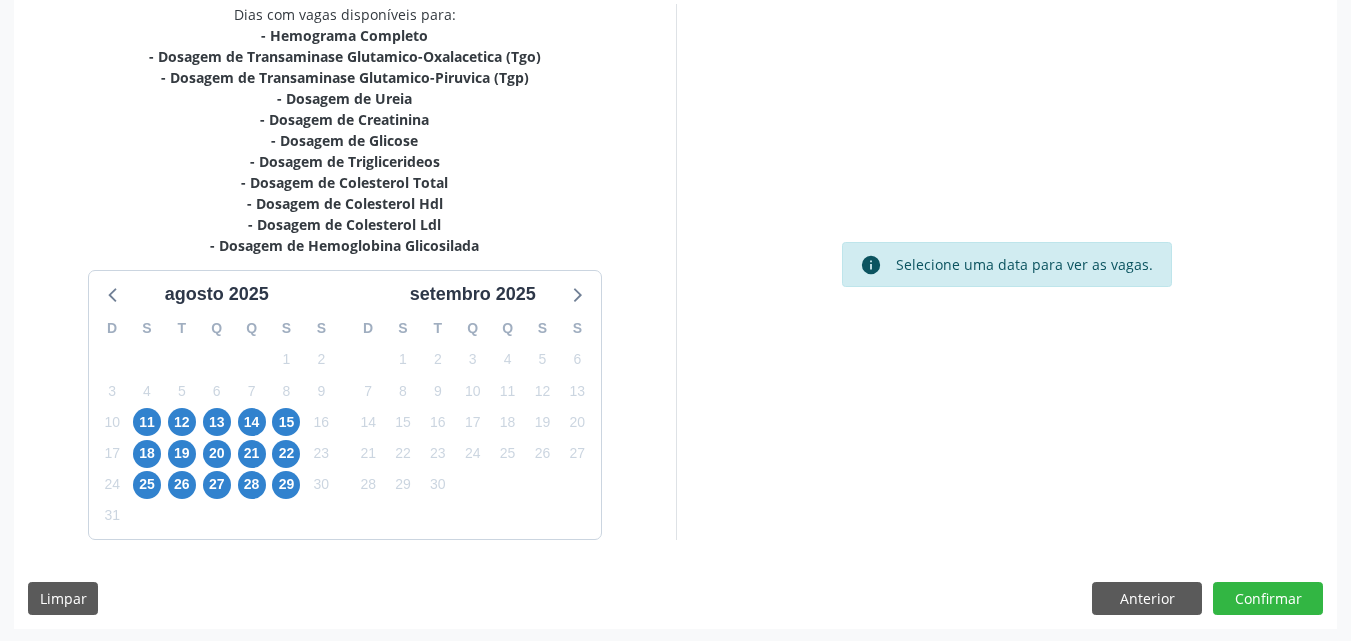 scroll, scrollTop: 439, scrollLeft: 0, axis: vertical 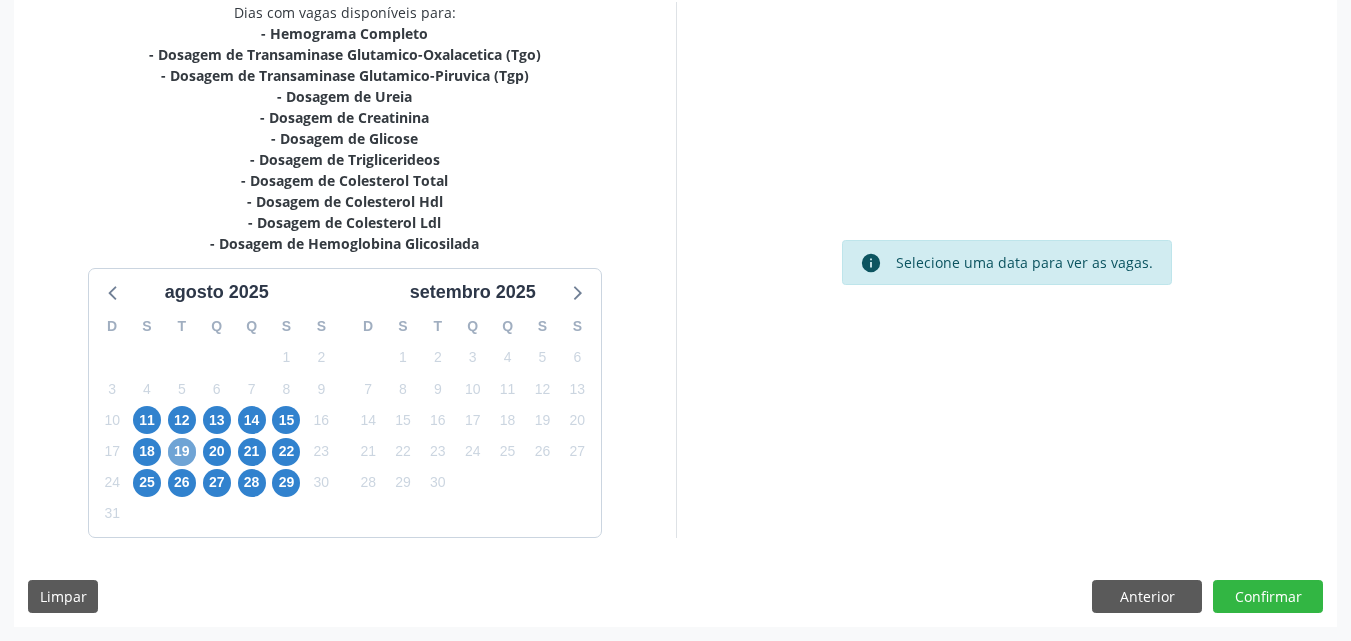 click on "19" at bounding box center [182, 452] 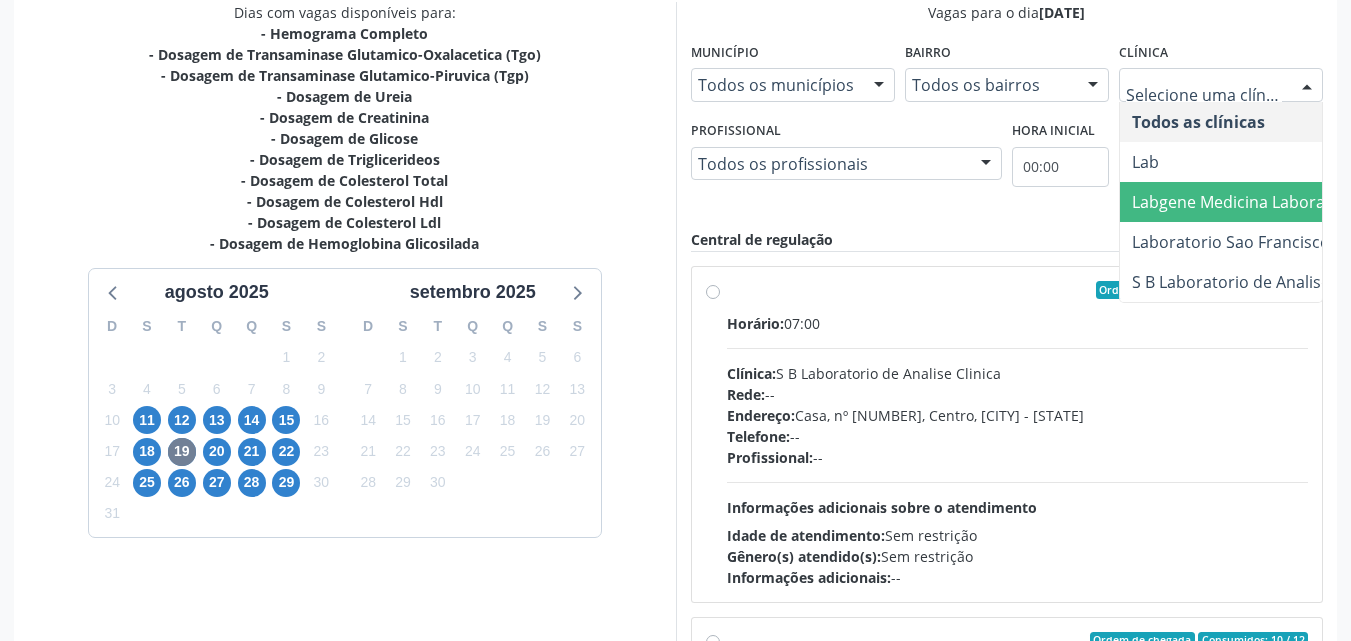 click on "Labgene Medicina Laboratorial" at bounding box center (1248, 202) 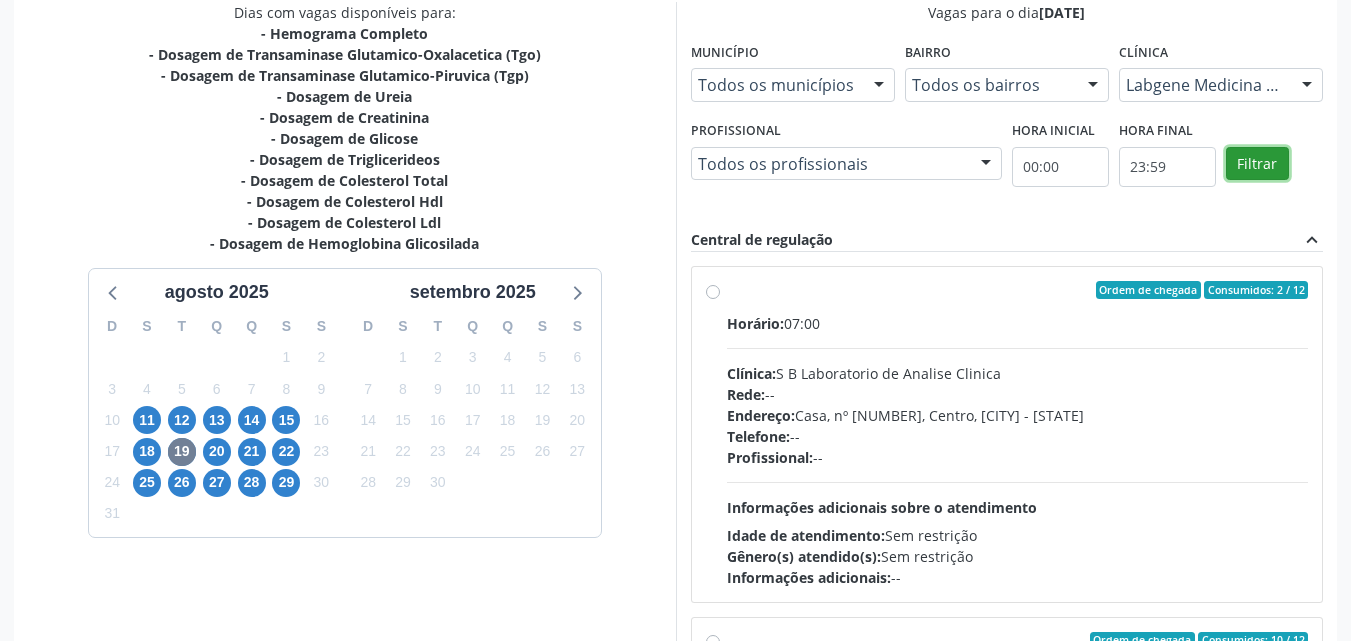 click on "Filtrar" at bounding box center (1257, 164) 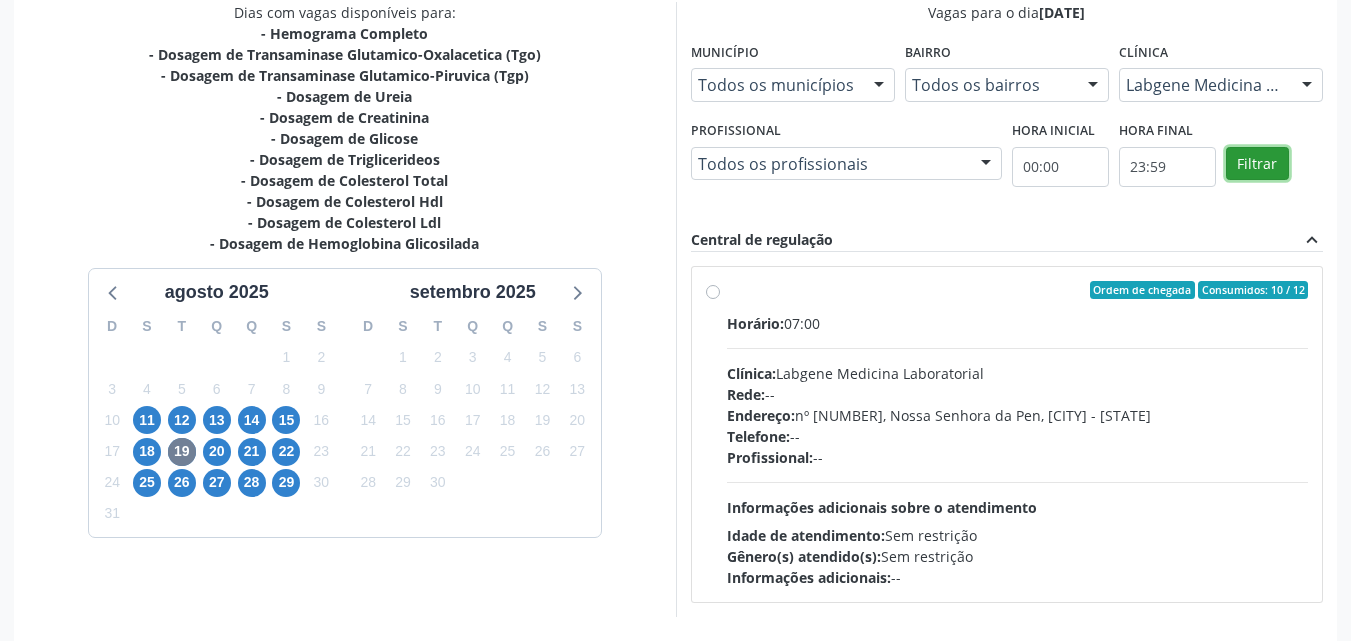 click on "Filtrar" at bounding box center (1257, 164) 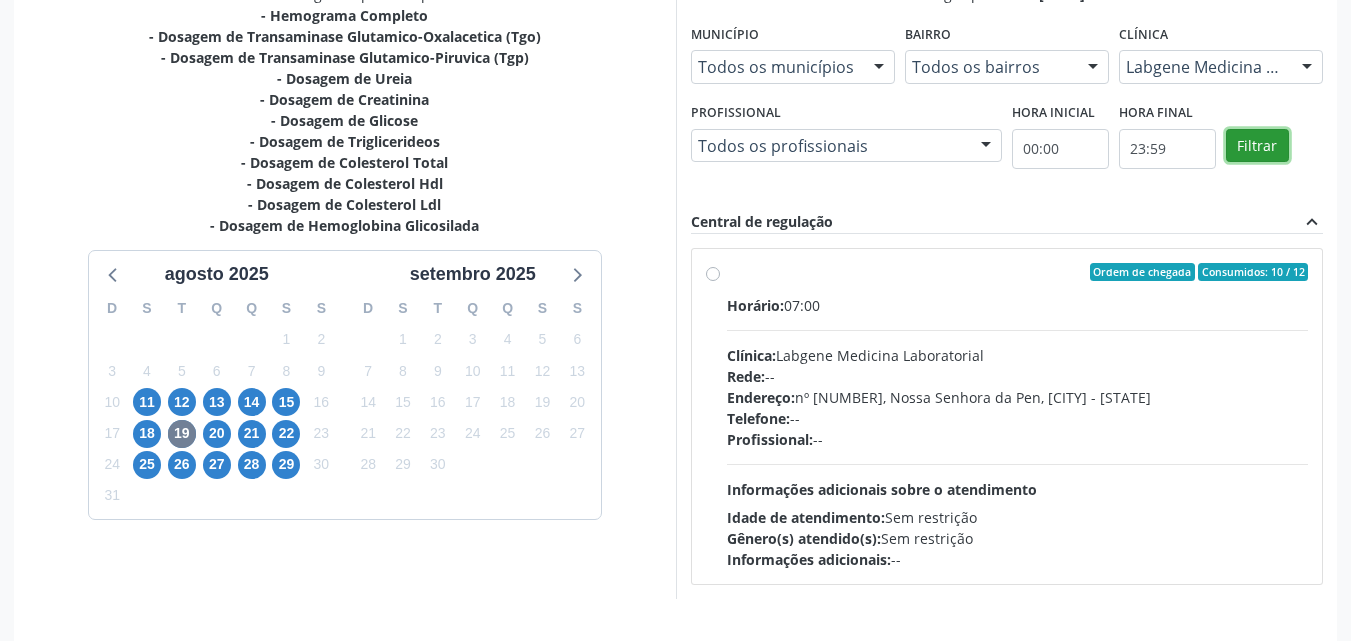 scroll, scrollTop: 518, scrollLeft: 0, axis: vertical 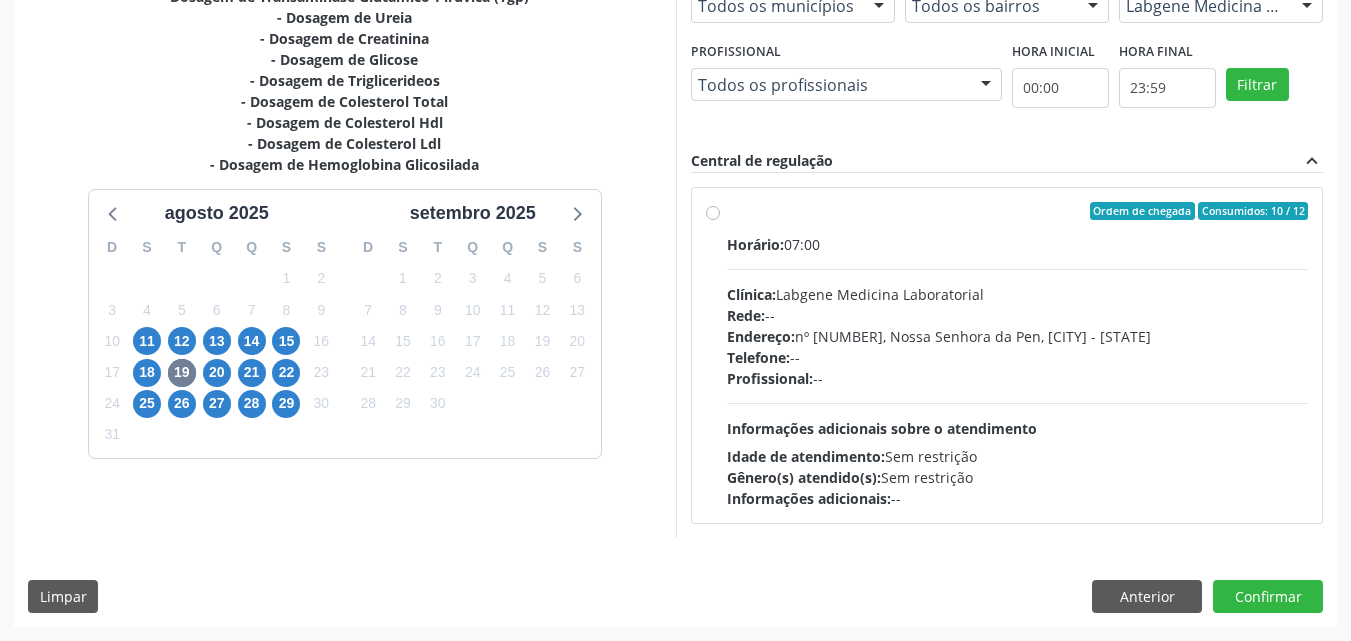 click on "Ordem de chegada
Consumidos: 10 / 12
Horário:   07:00
Clínica:  Labgene Medicina Laboratorial
Rede:
--
Endereço:   nº [NUMBER], Nossa Senhora da Pen, [CITY] - [STATE]
Telefone:   --
Profissional:
--
Informações adicionais sobre o atendimento
Idade de atendimento:
Sem restrição
Gênero(s) atendido(s):
Sem restrição
Informações adicionais:
--" at bounding box center (1018, 355) 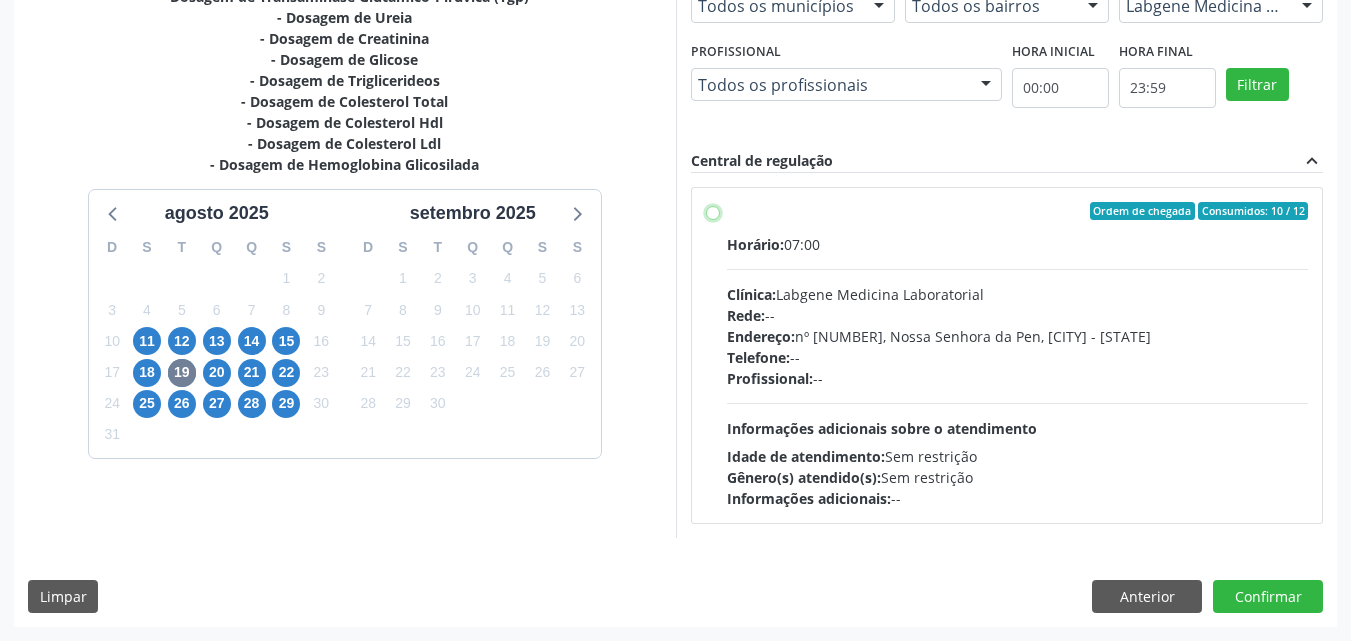 radio on "true" 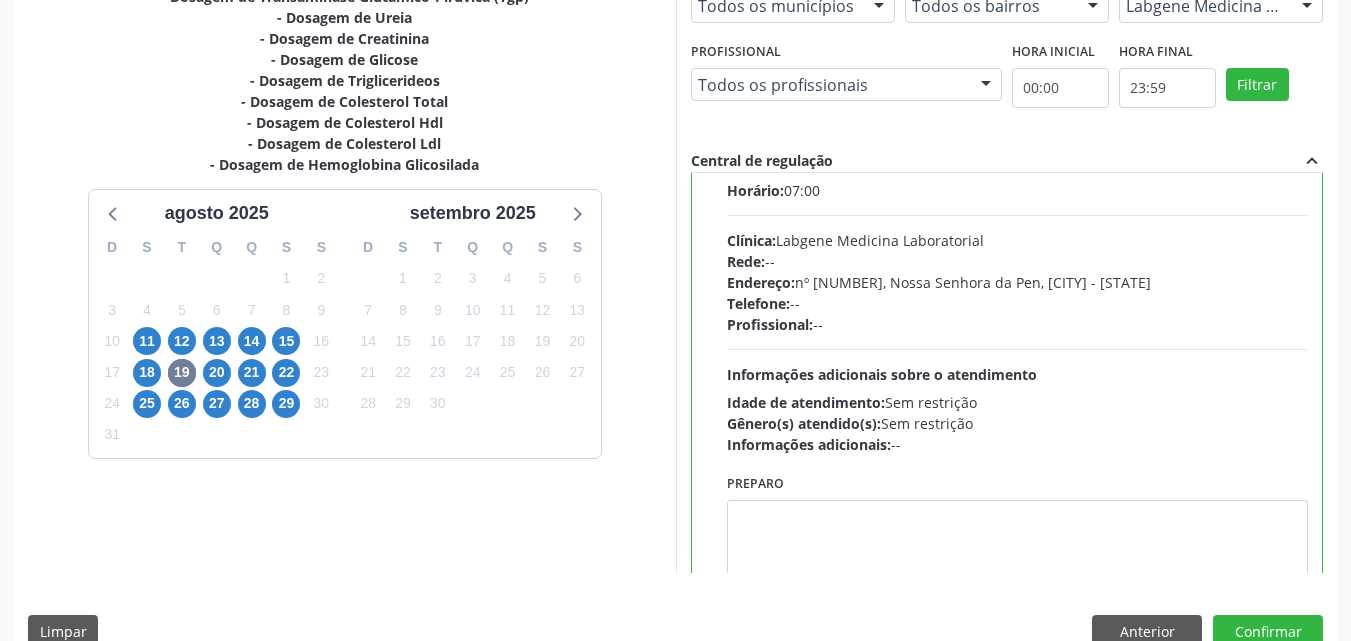scroll, scrollTop: 99, scrollLeft: 0, axis: vertical 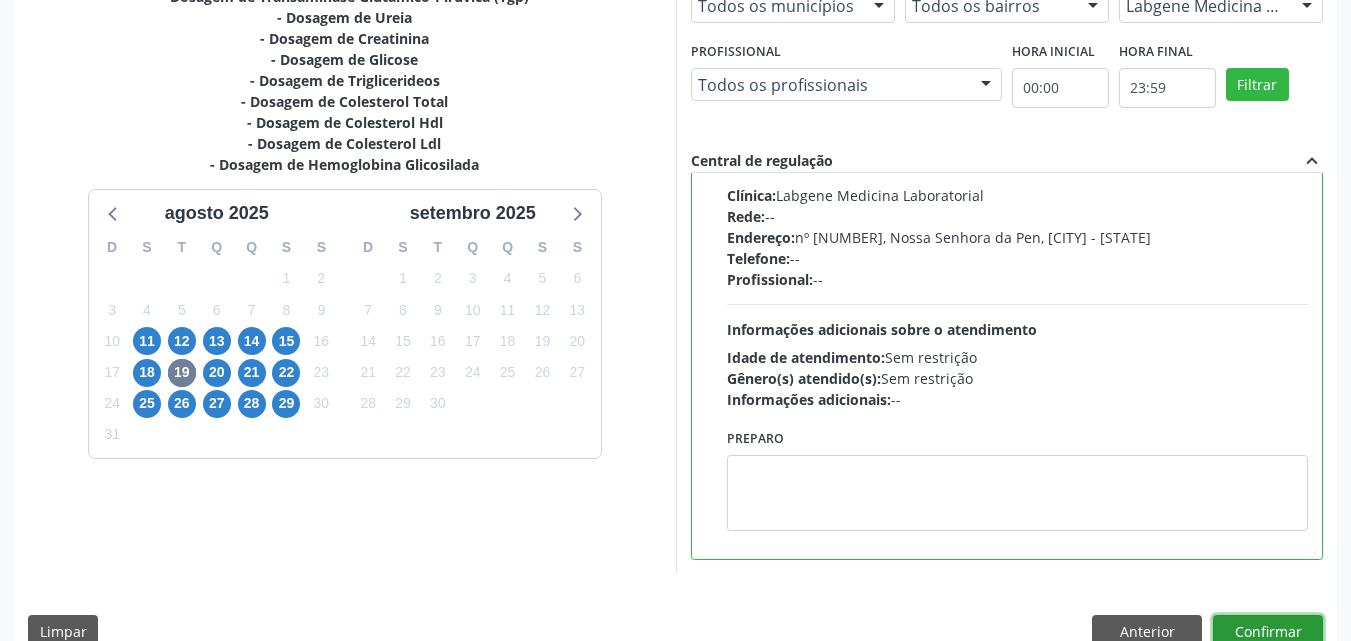 click on "Confirmar" at bounding box center [1268, 632] 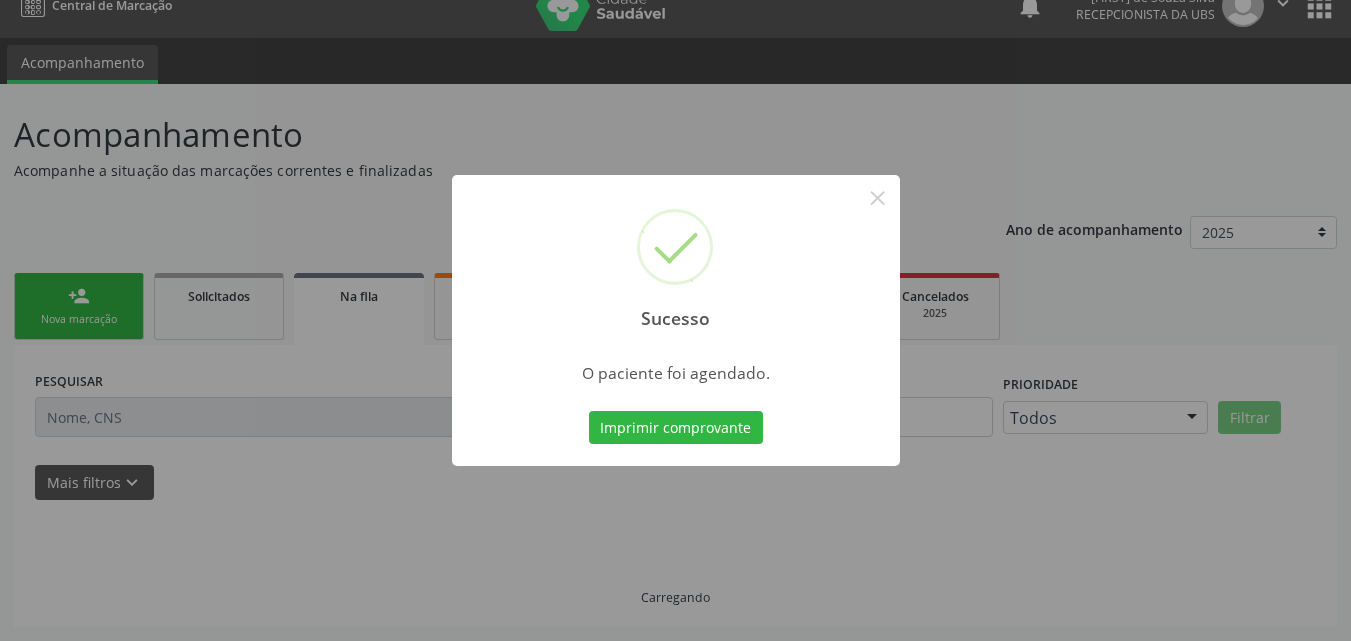 scroll, scrollTop: 0, scrollLeft: 0, axis: both 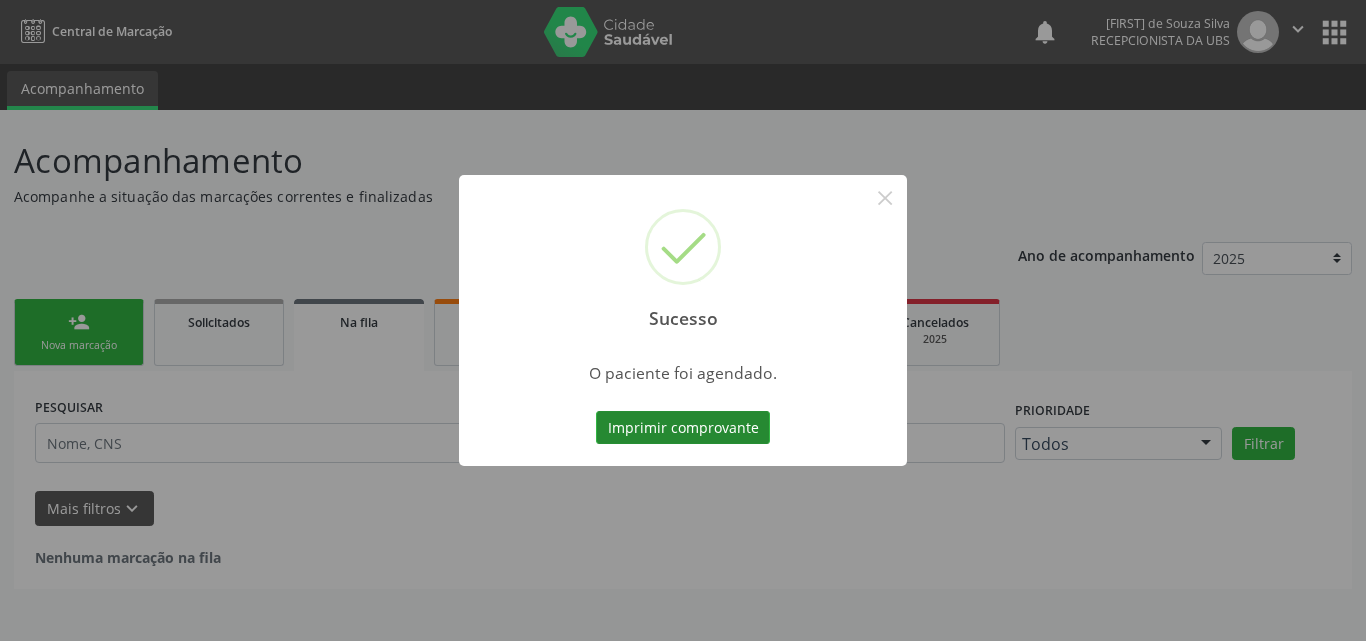 click on "Imprimir comprovante" at bounding box center (683, 428) 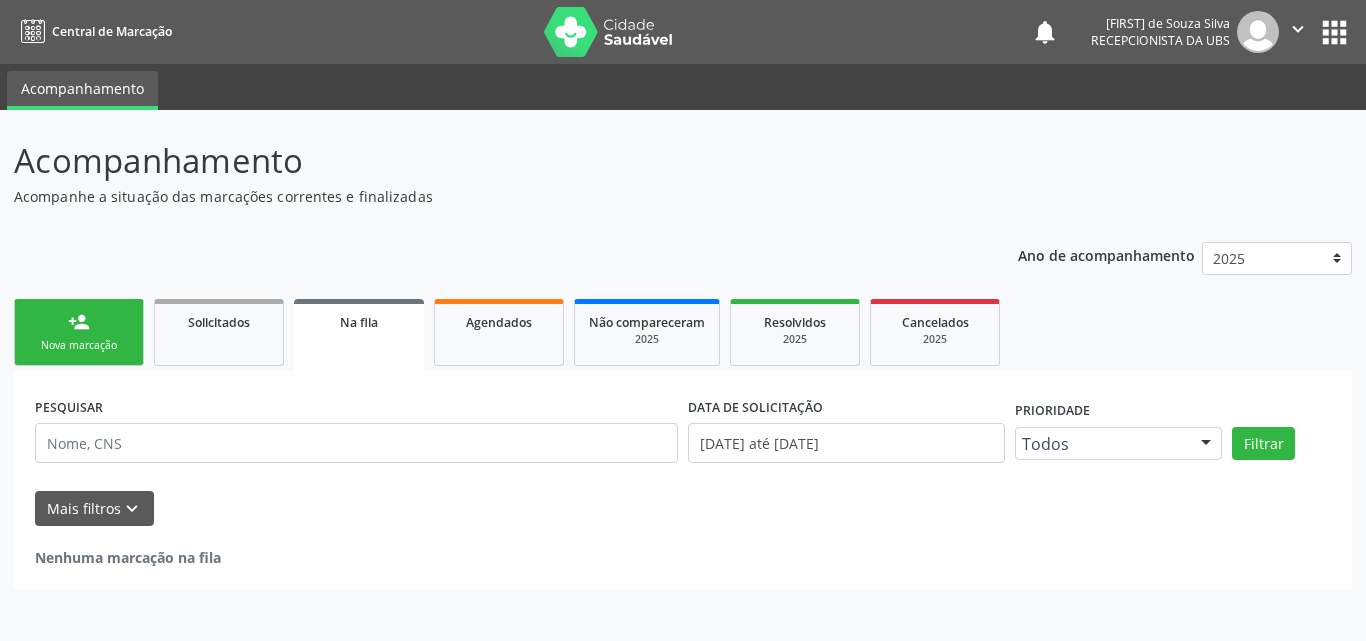 click on "person_add
Nova marcação" at bounding box center [79, 332] 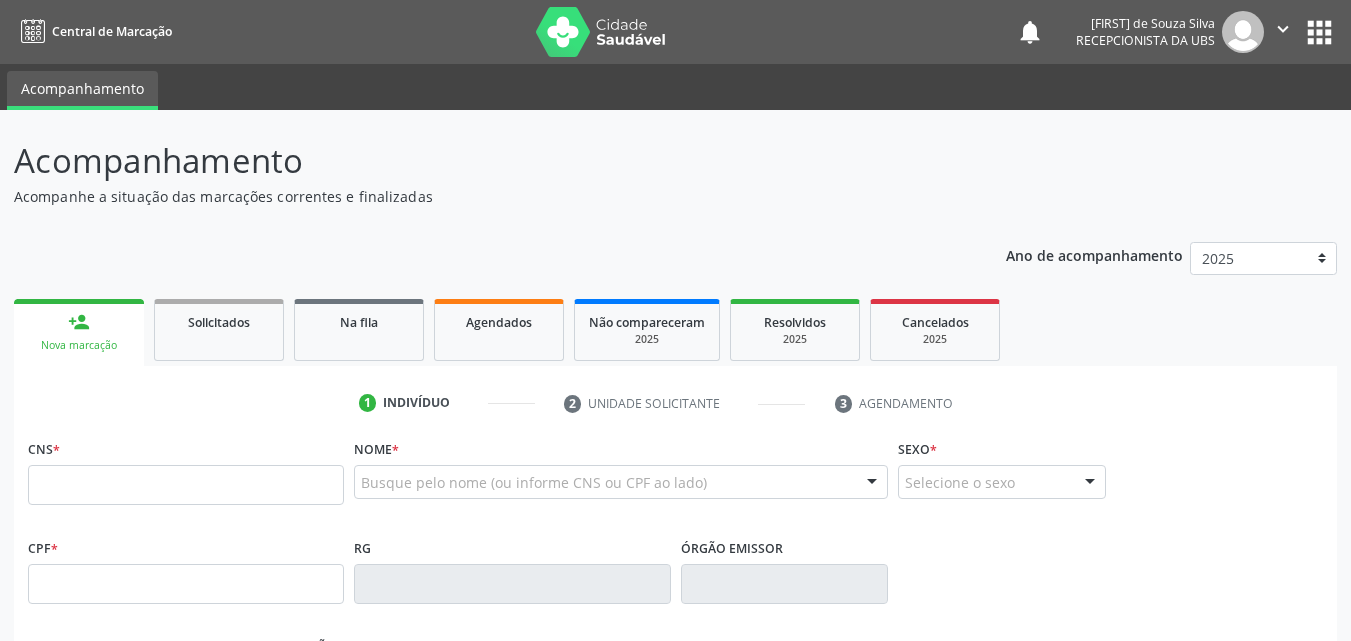 click on "person_add
Nova marcação" at bounding box center [79, 332] 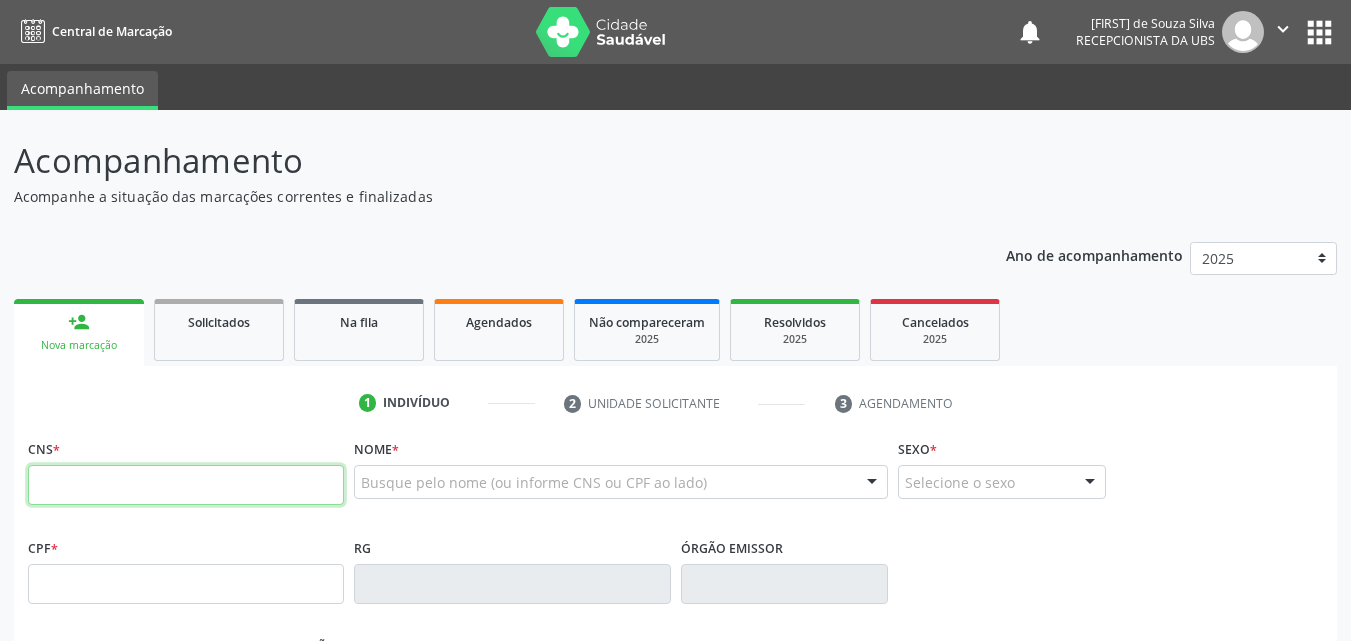 click at bounding box center [186, 485] 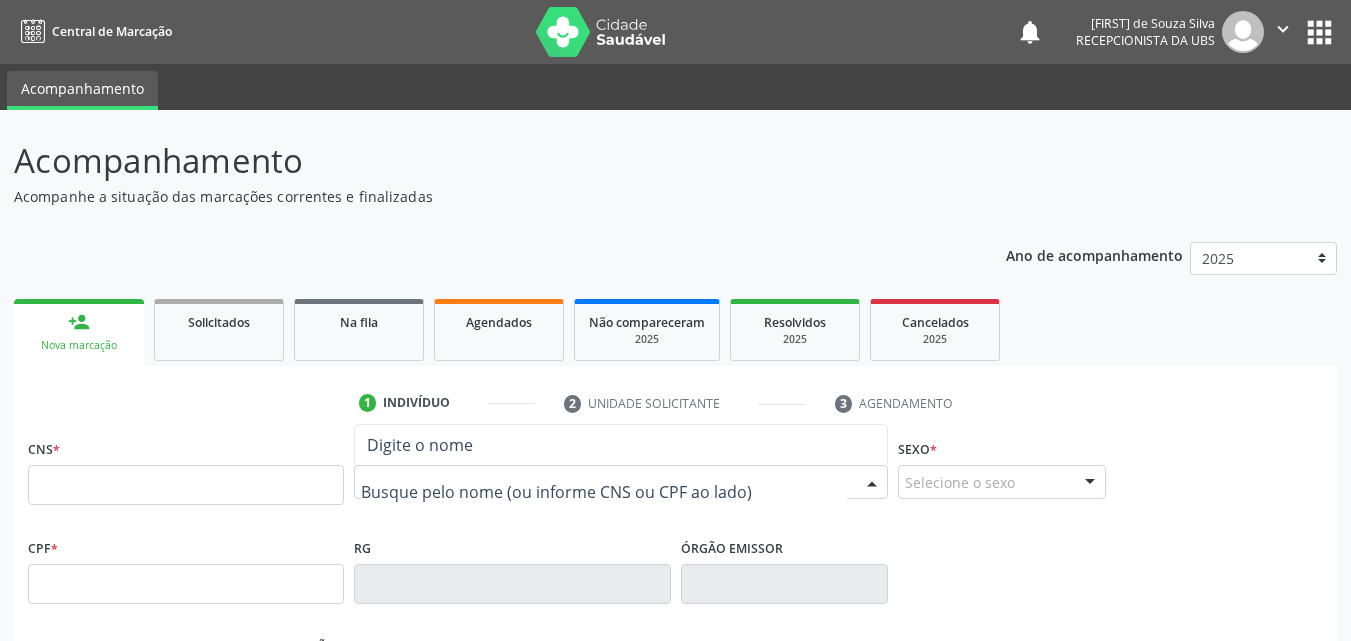 click at bounding box center (621, 482) 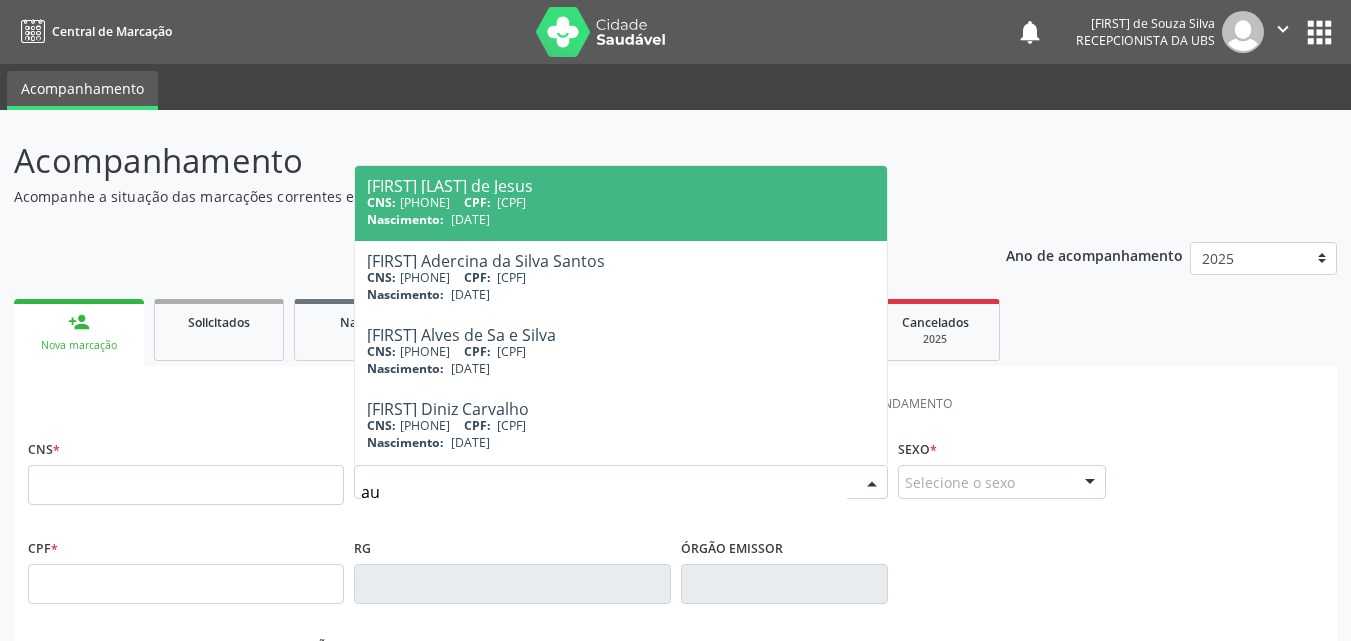 type on "a" 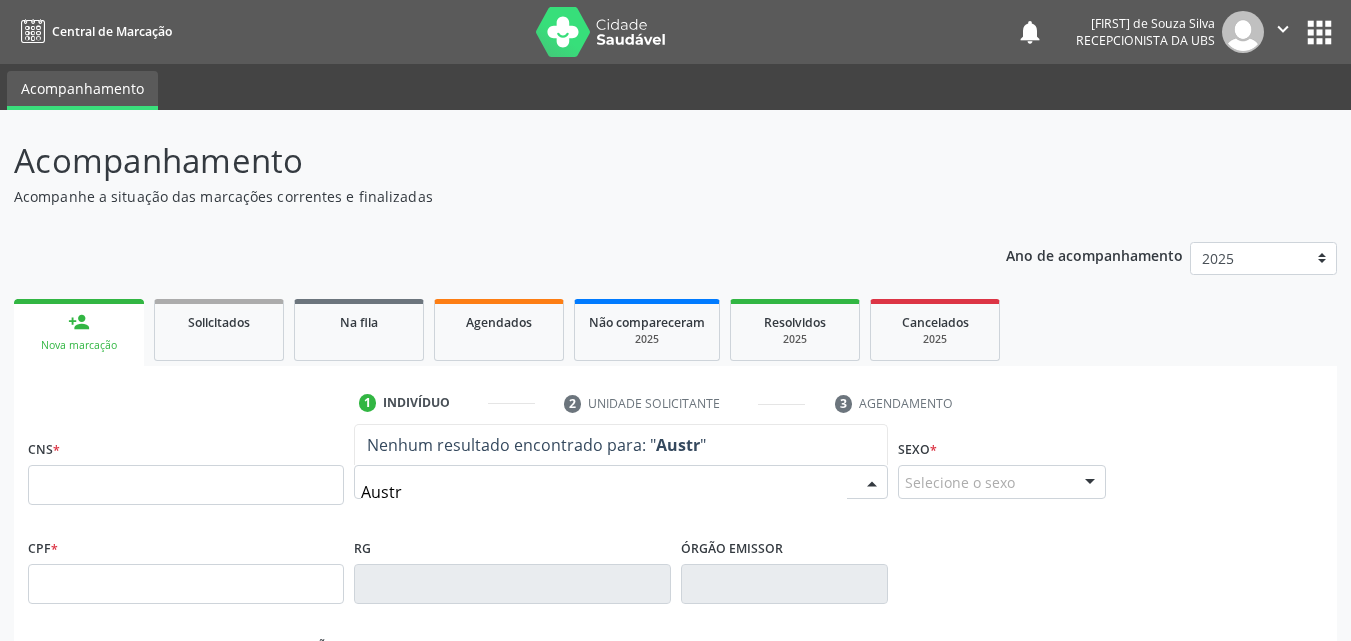 type on "[FIRST]" 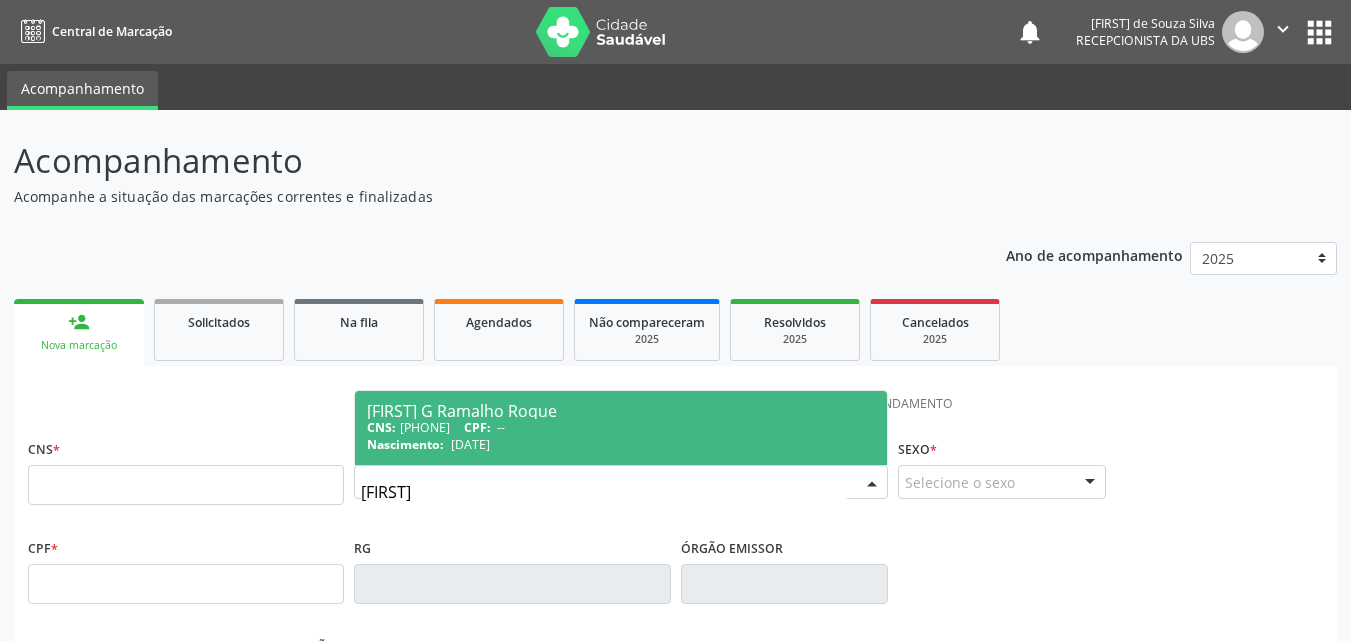 click on "CNS:
[PHONE]
CPF:    --" at bounding box center (621, 427) 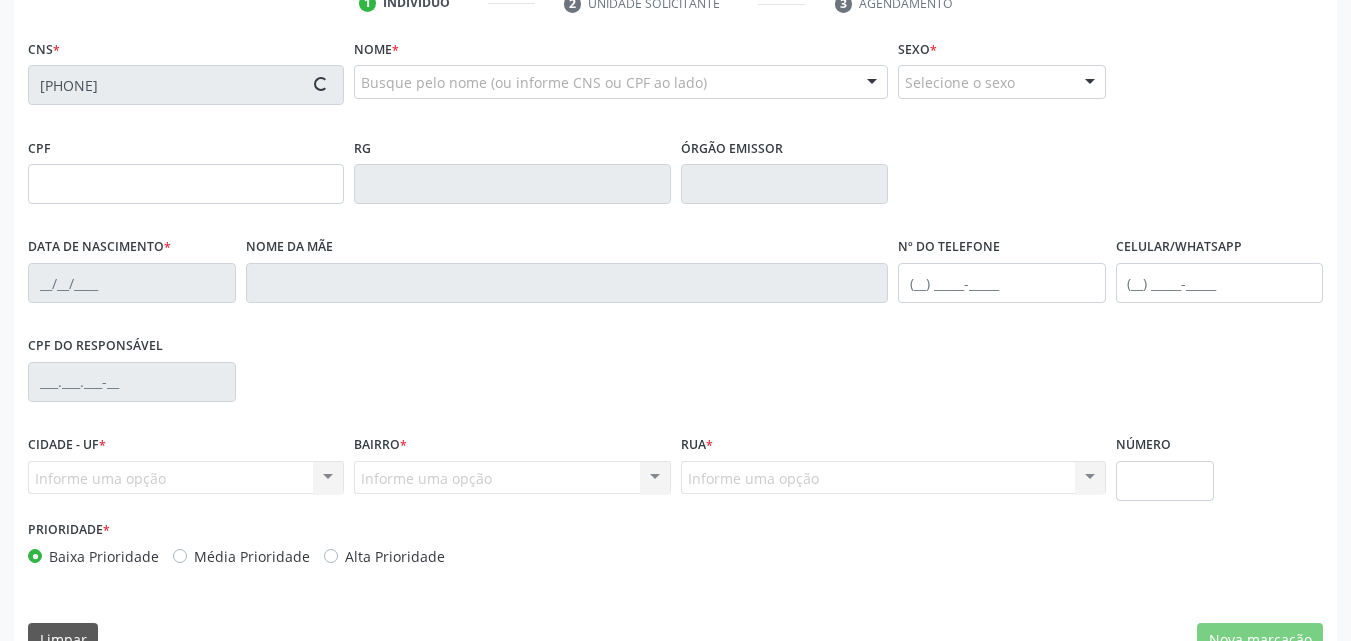 type on "[DATE]" 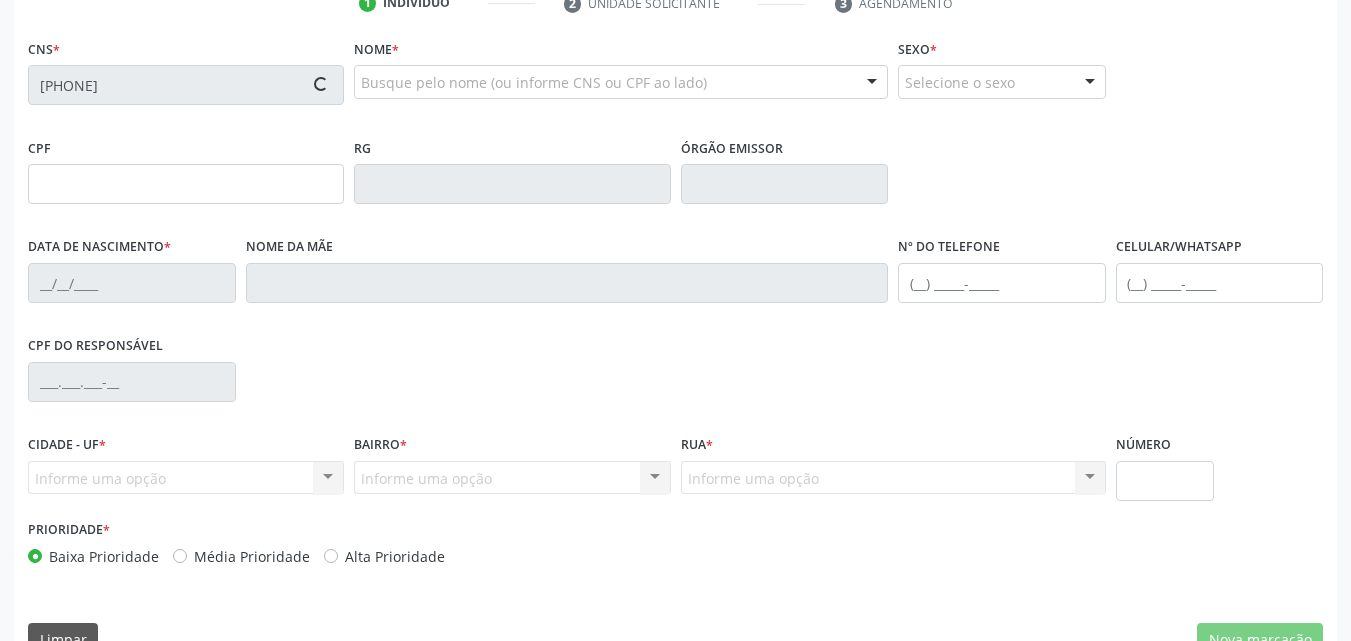 type on "[PHONE]" 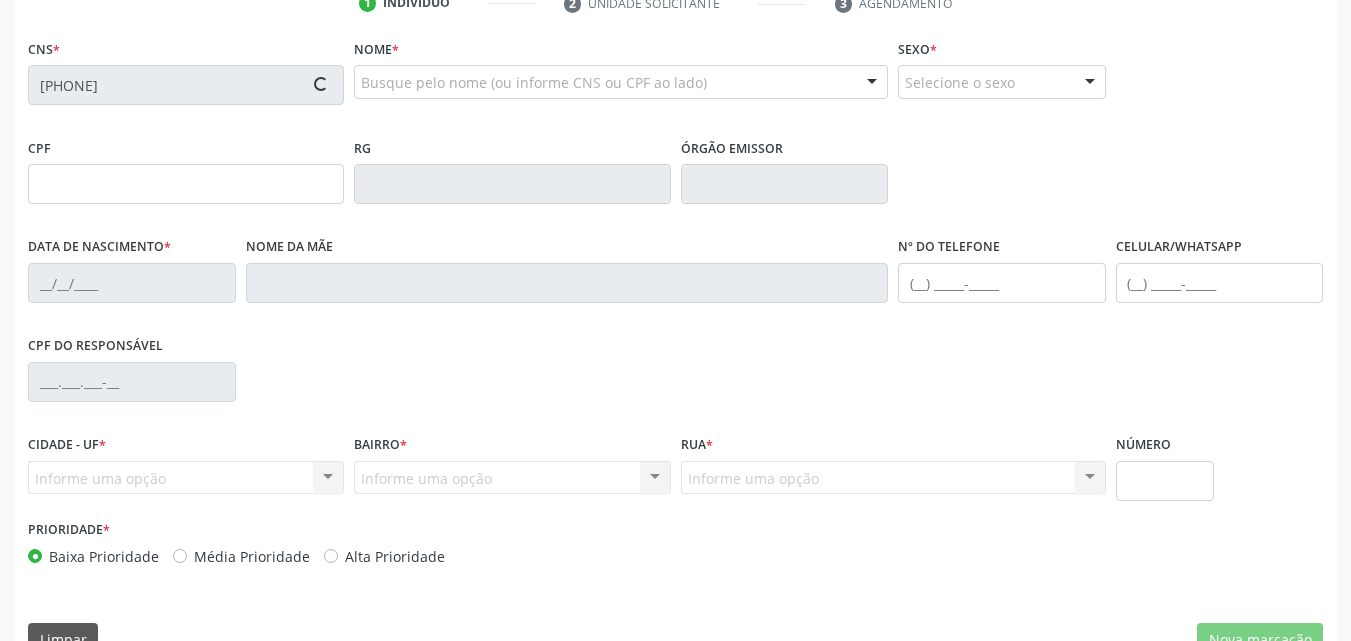 type on "[CPF]" 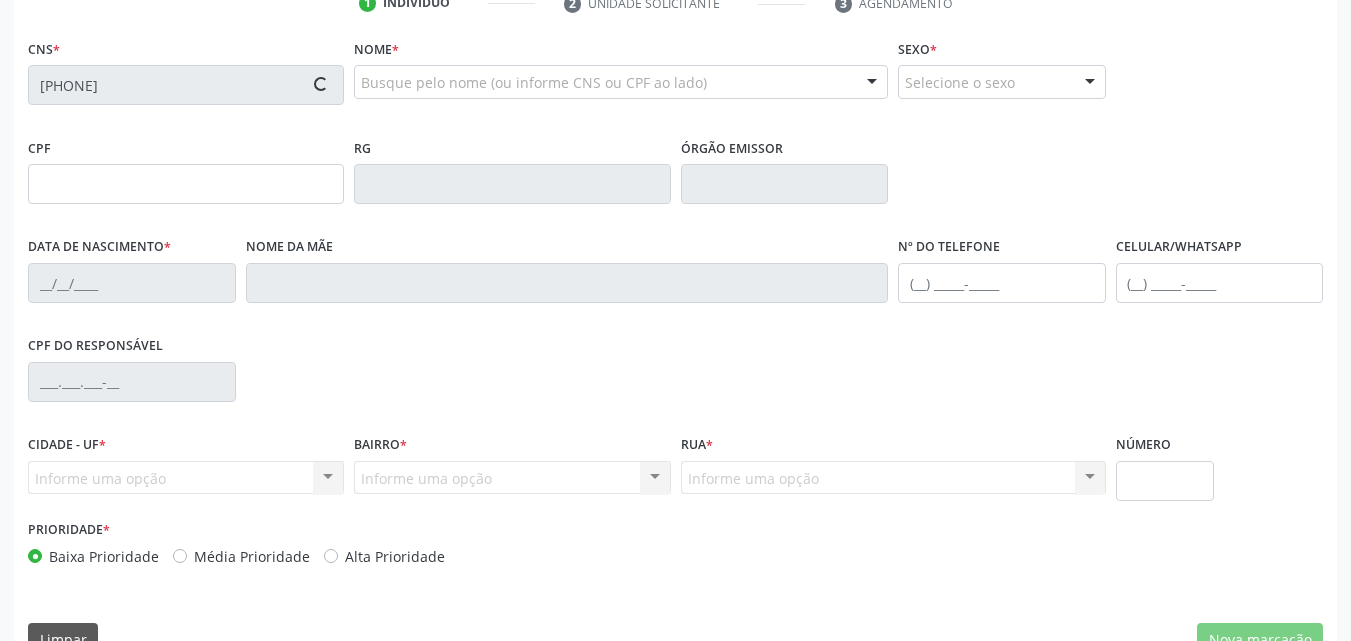 type on "35" 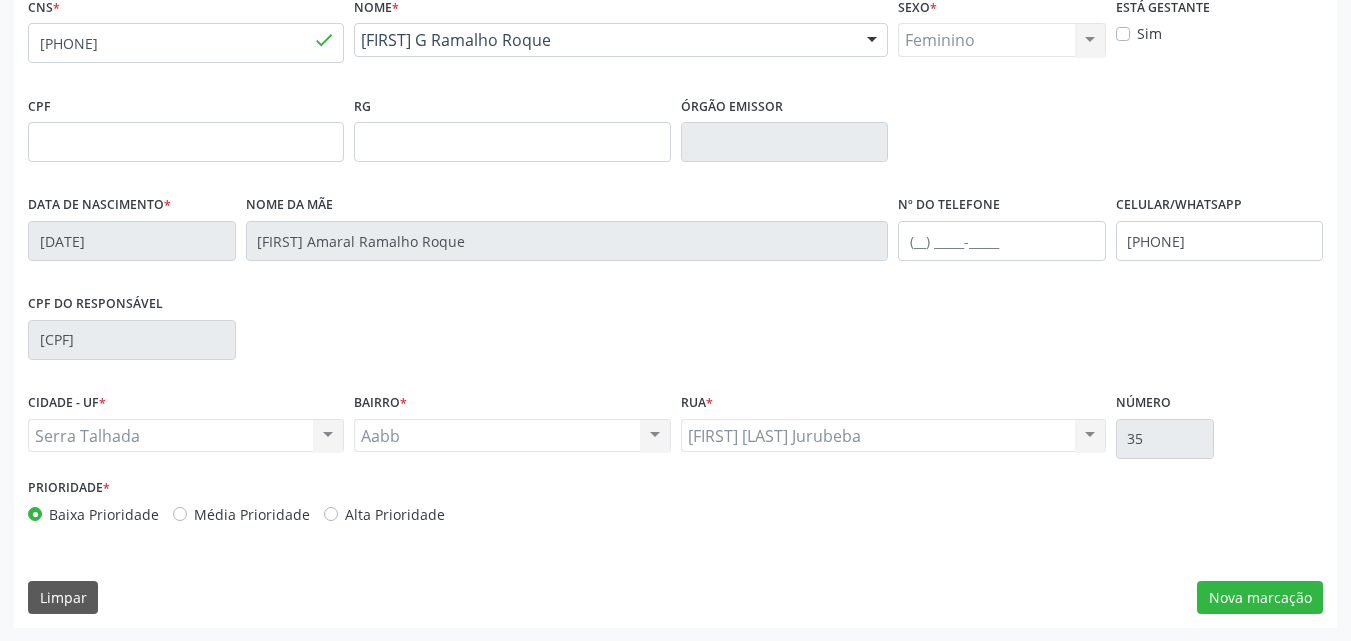 scroll, scrollTop: 443, scrollLeft: 0, axis: vertical 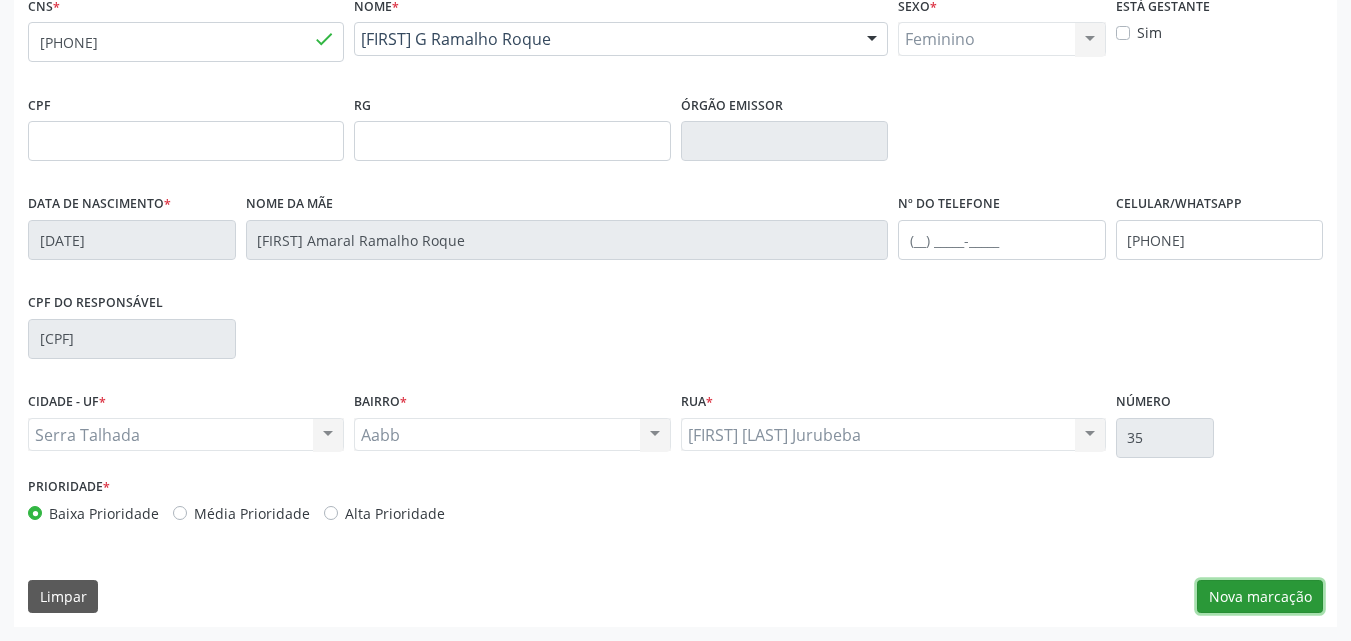 click on "Nova marcação" at bounding box center (1260, 597) 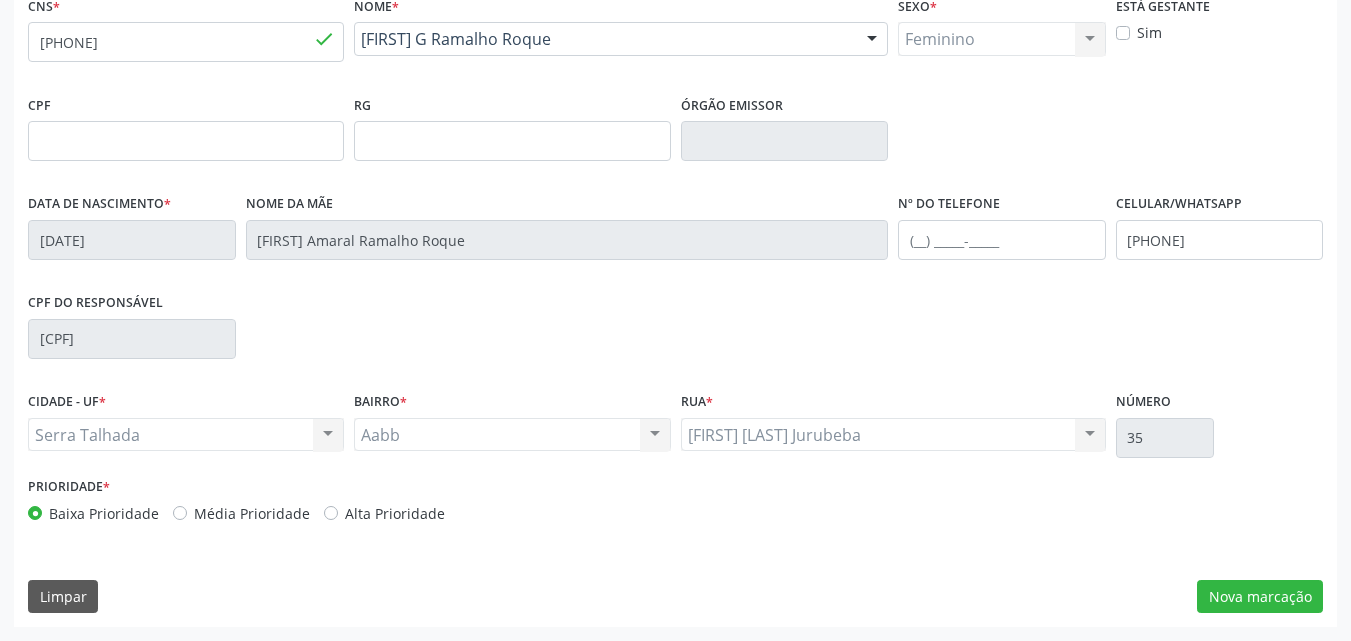 scroll, scrollTop: 265, scrollLeft: 0, axis: vertical 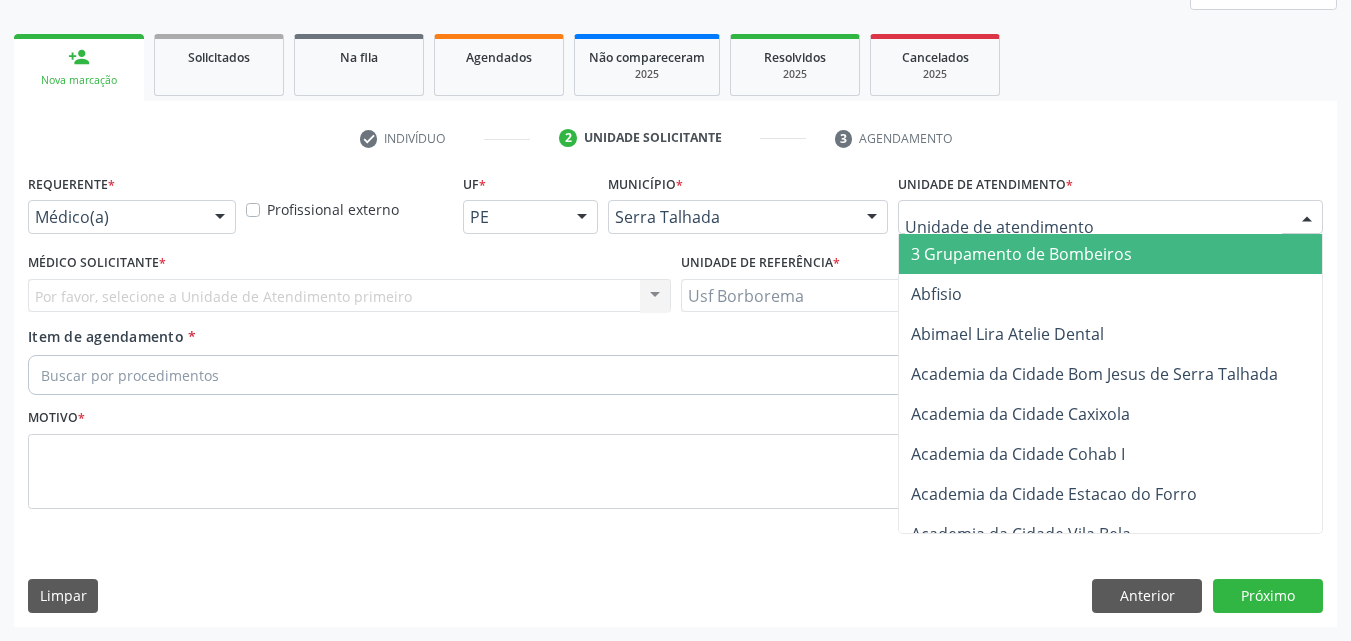 click at bounding box center [1110, 217] 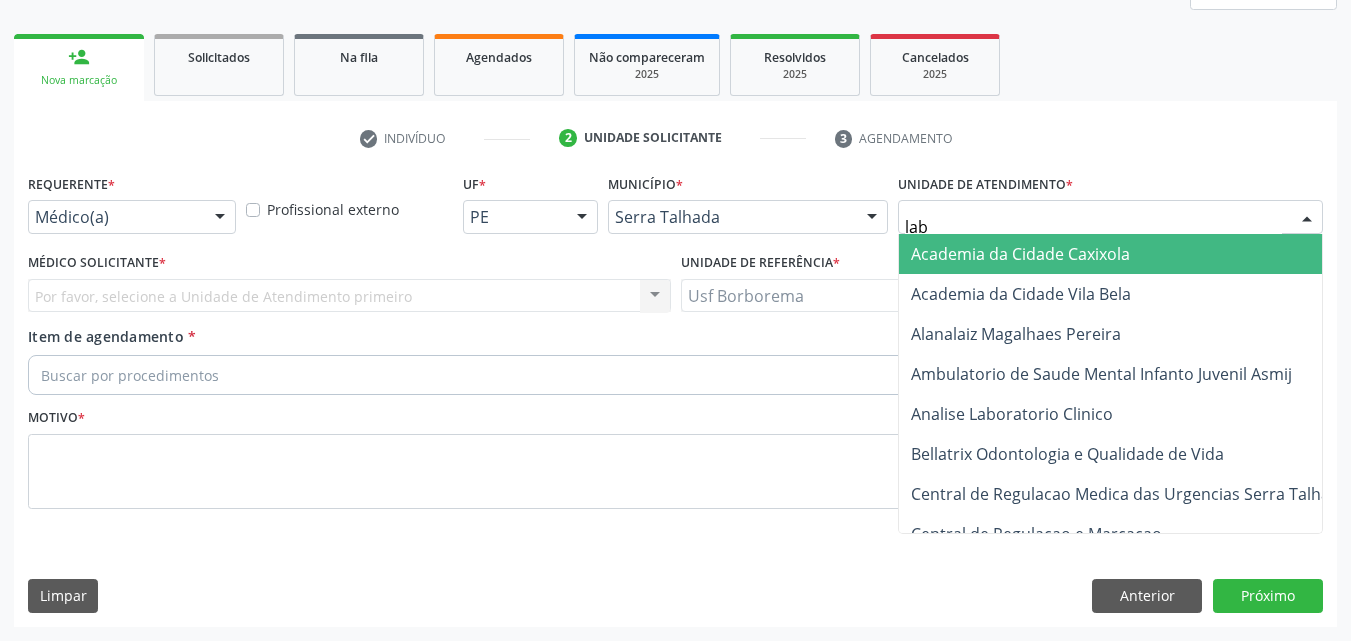 type on "labg" 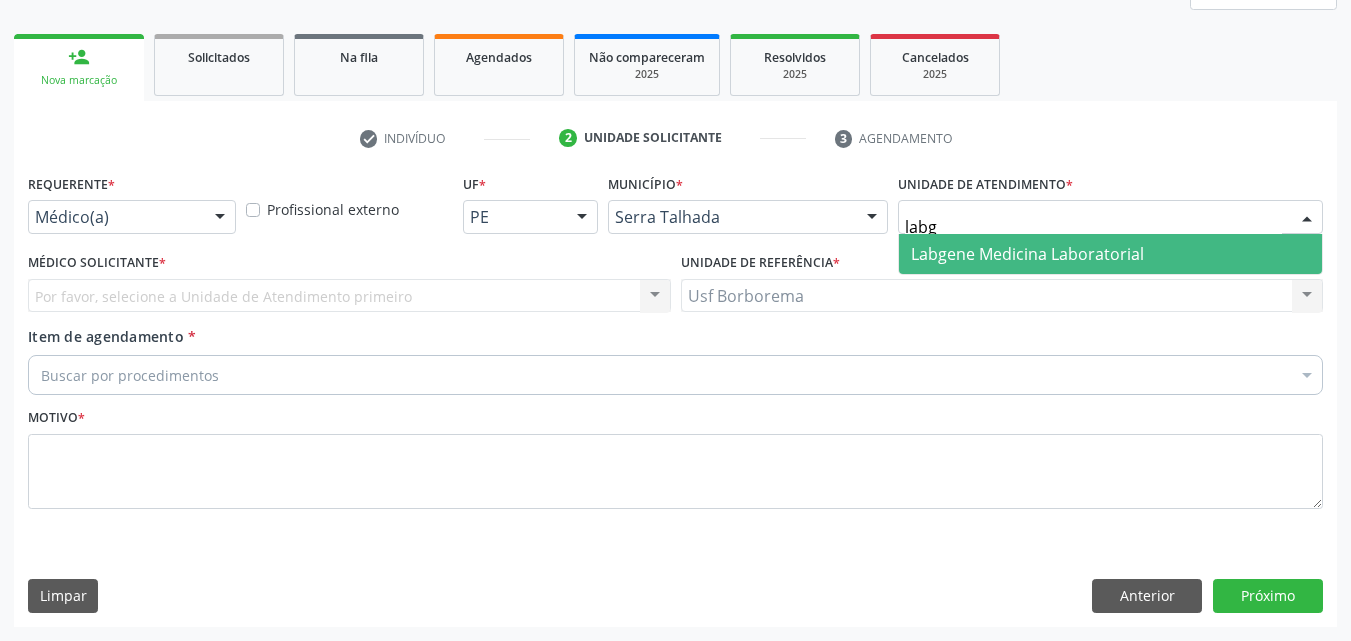 click on "Labgene Medicina Laboratorial" at bounding box center [1027, 254] 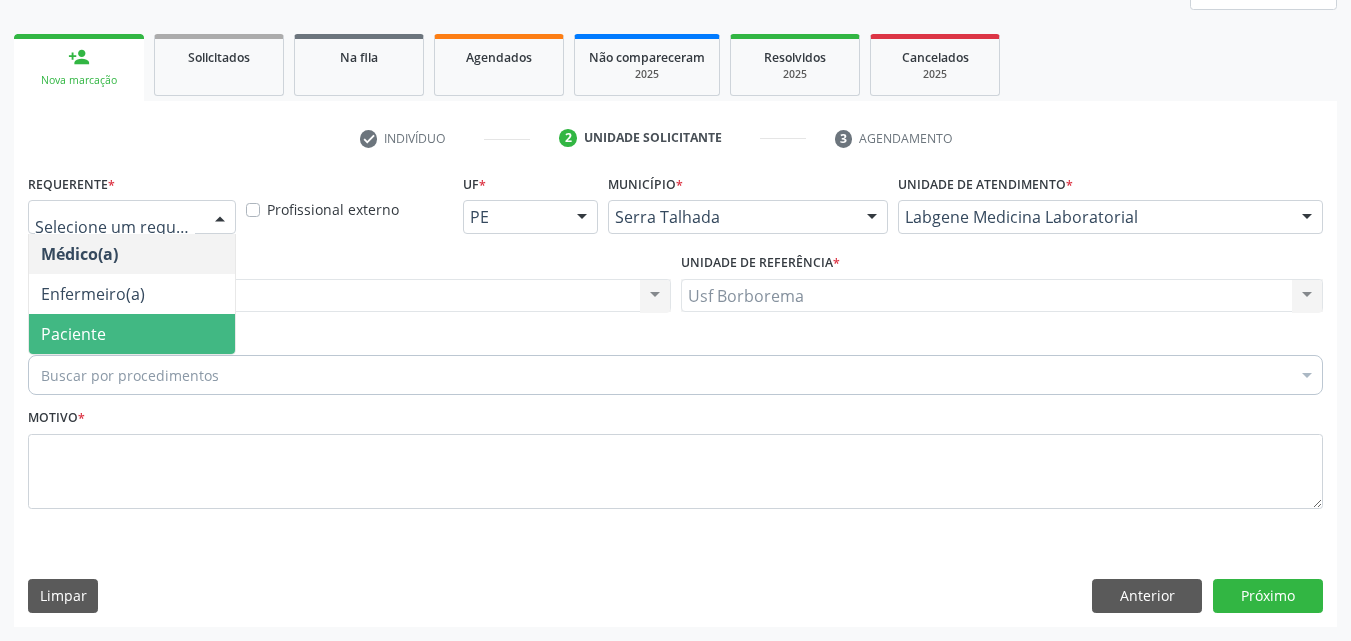 click on "Paciente" at bounding box center [132, 334] 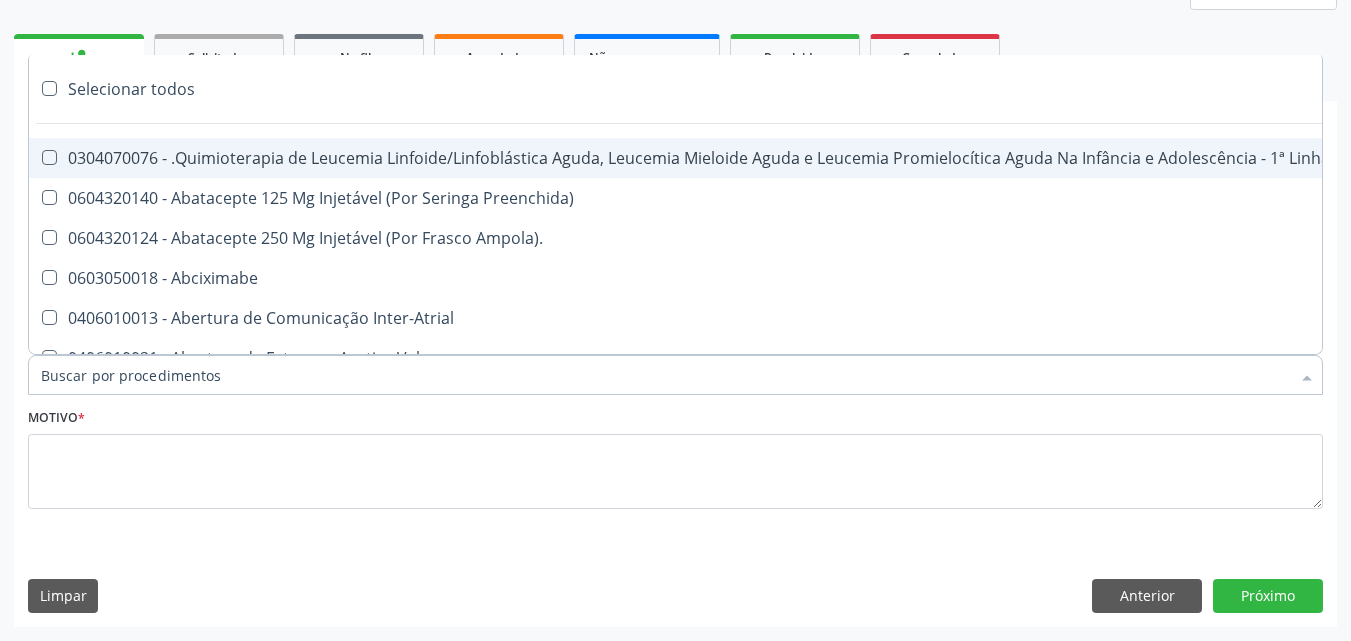 click on "Item de agendamento
*" at bounding box center (665, 375) 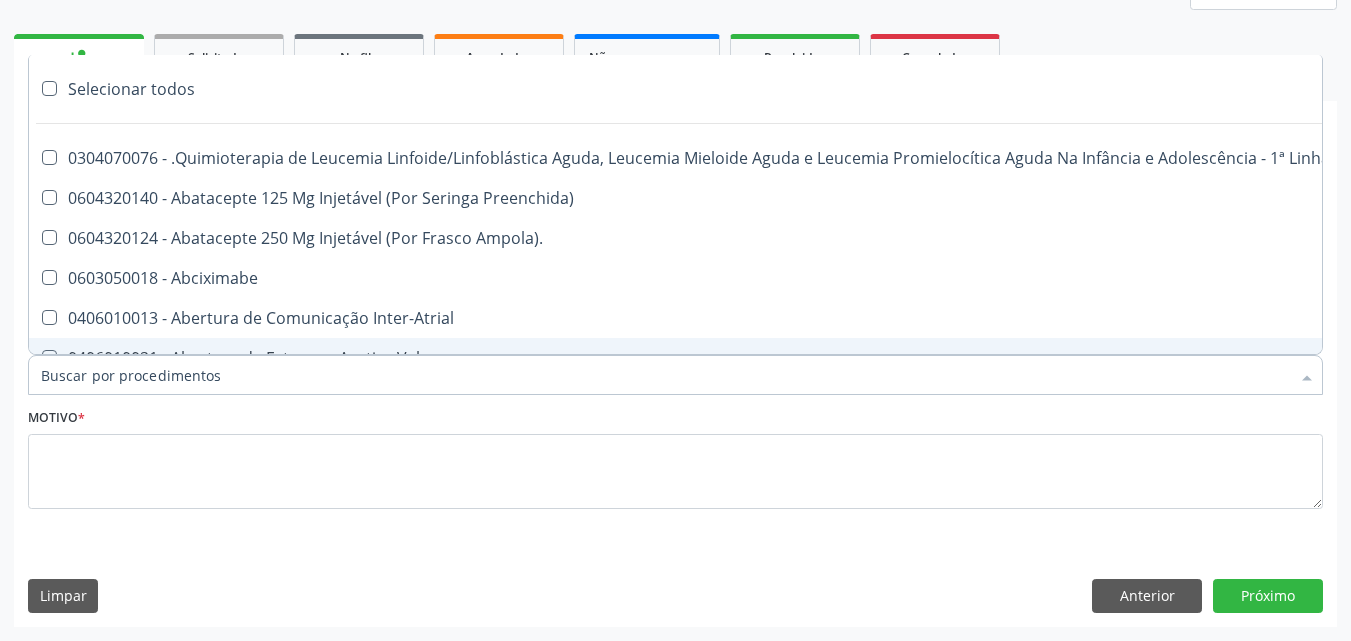 click on "Item de agendamento
*" at bounding box center [665, 375] 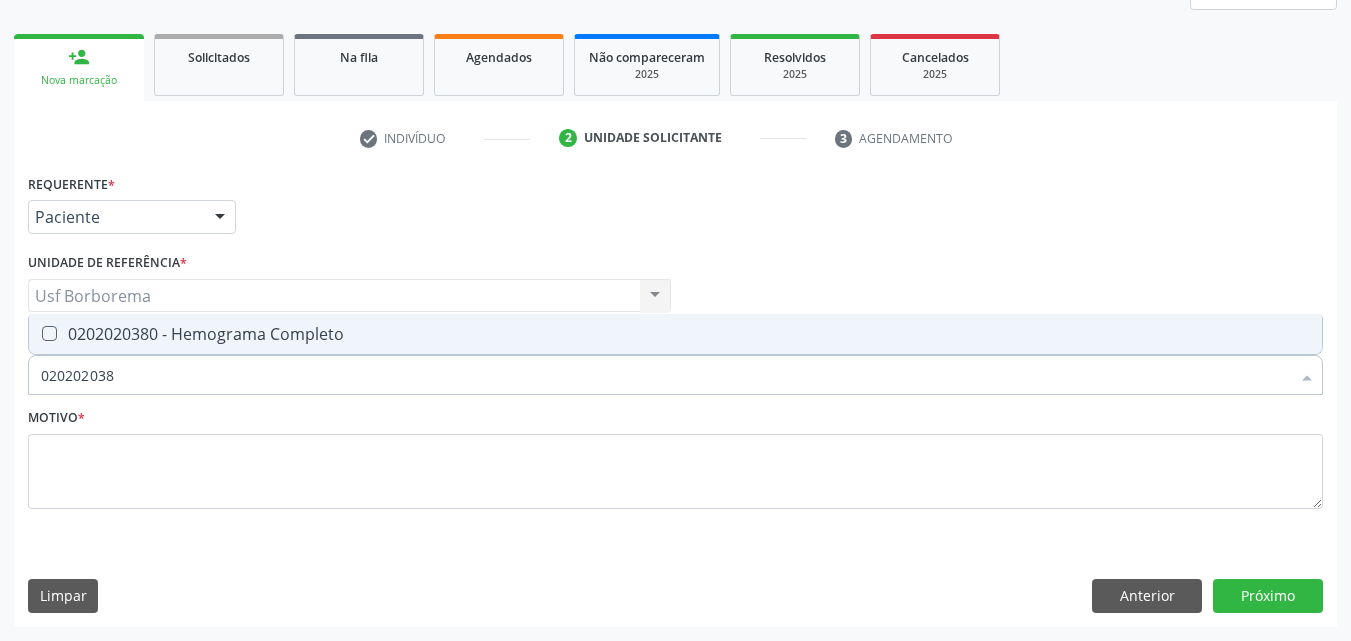 type on "0202020380" 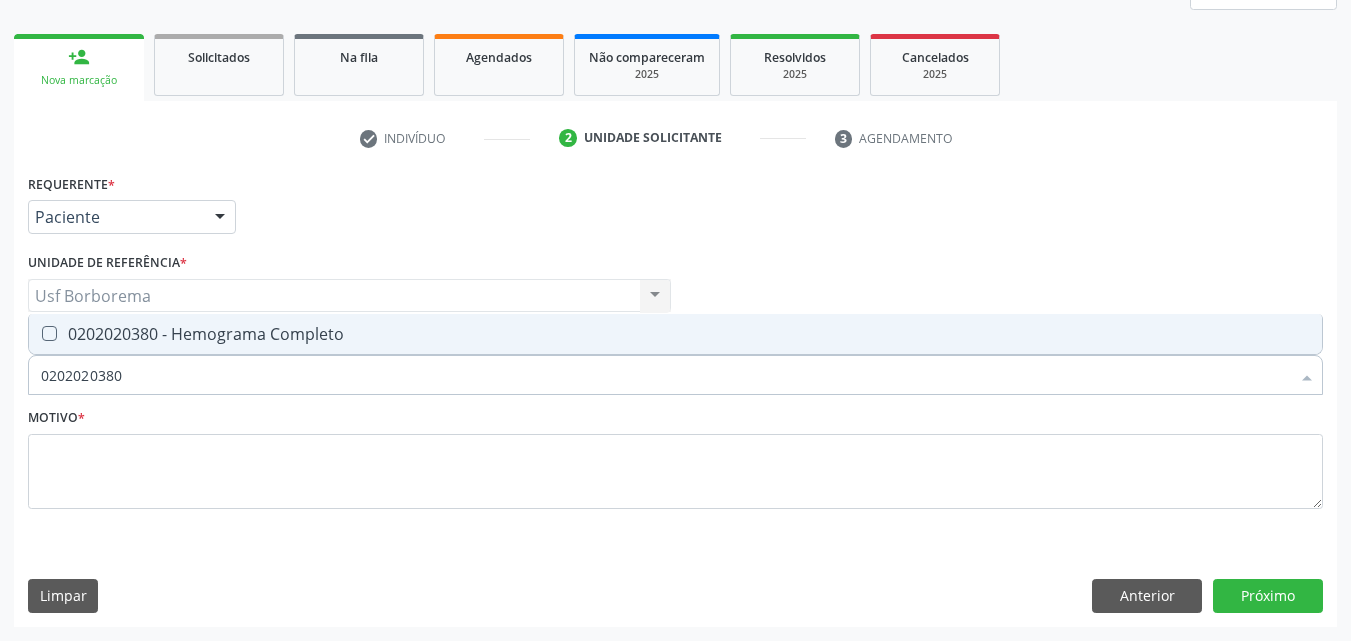 click on "0202020380 - Hemograma Completo" at bounding box center (675, 334) 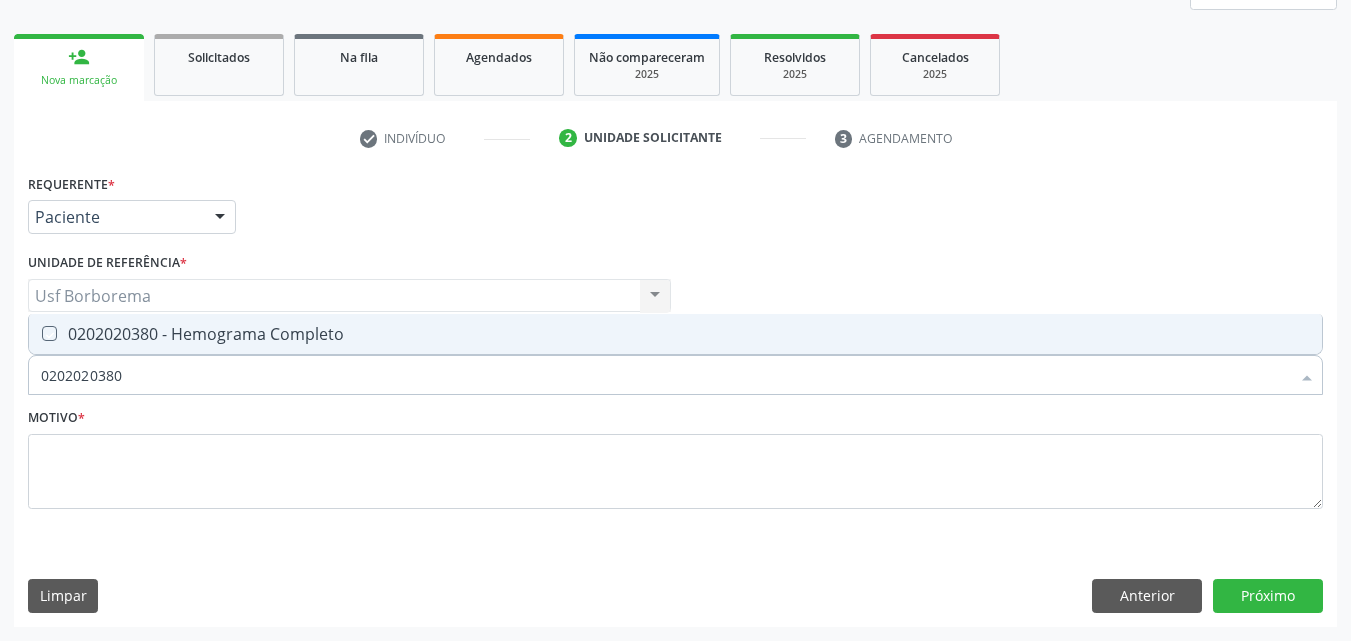 checkbox on "true" 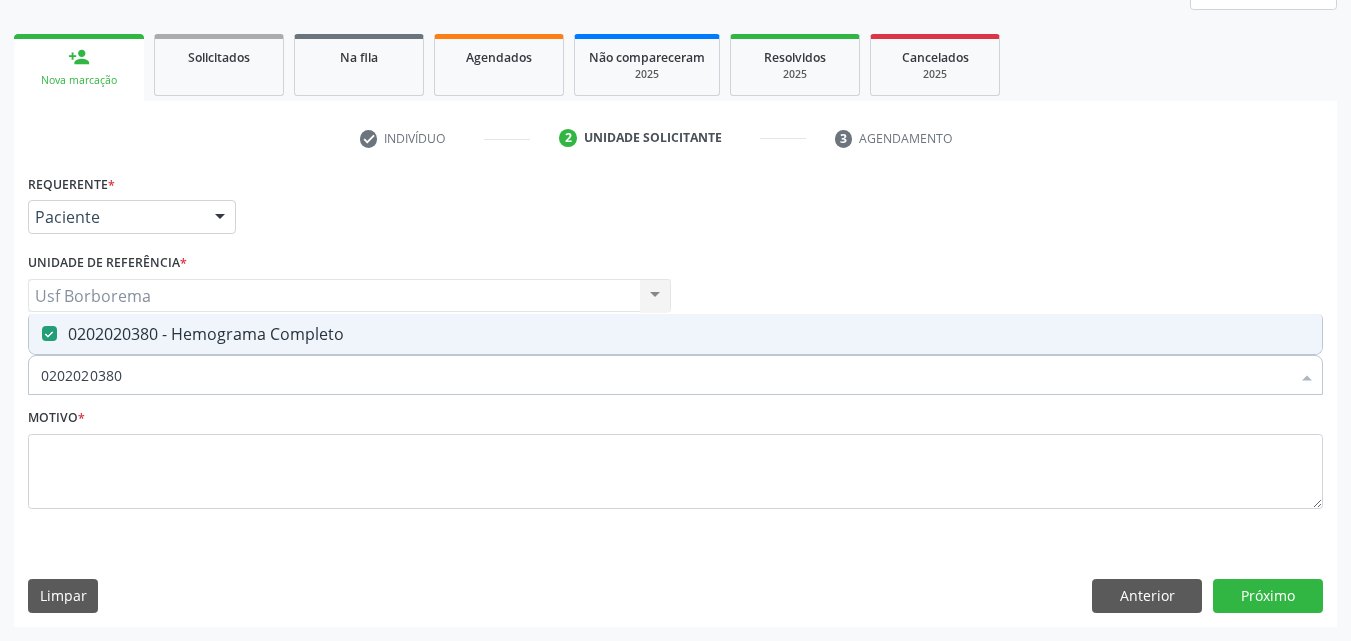 click on "0202020380" at bounding box center (665, 375) 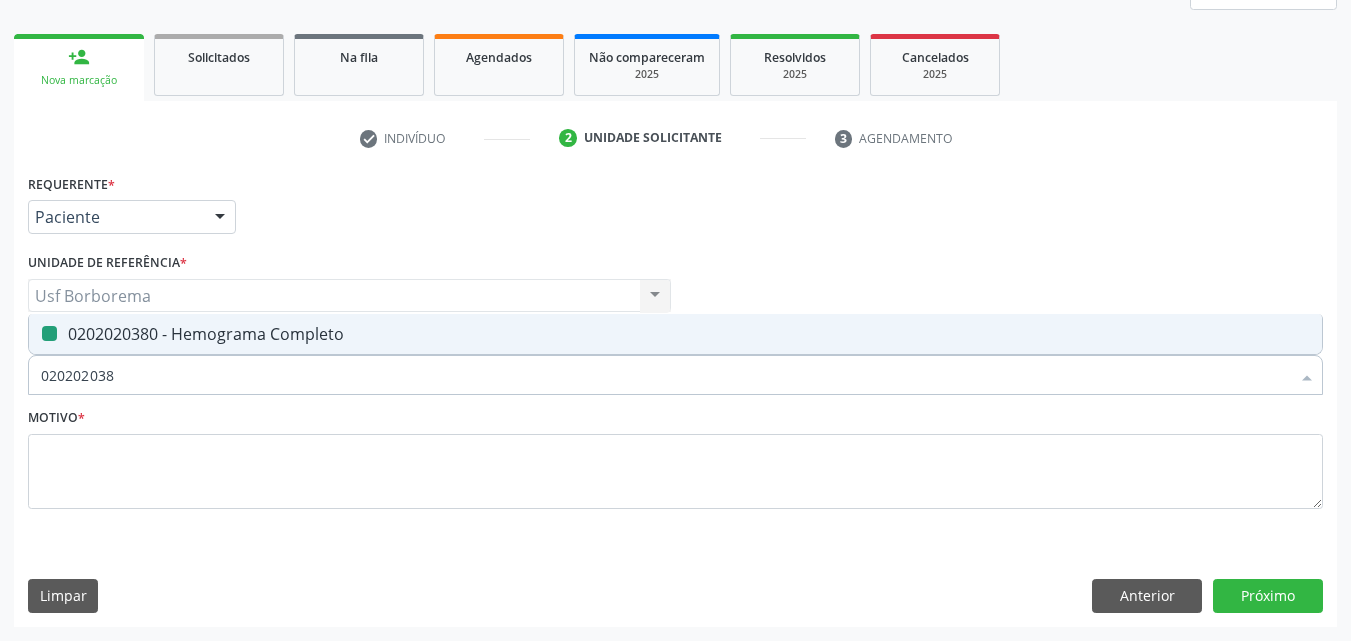 type on "02020203" 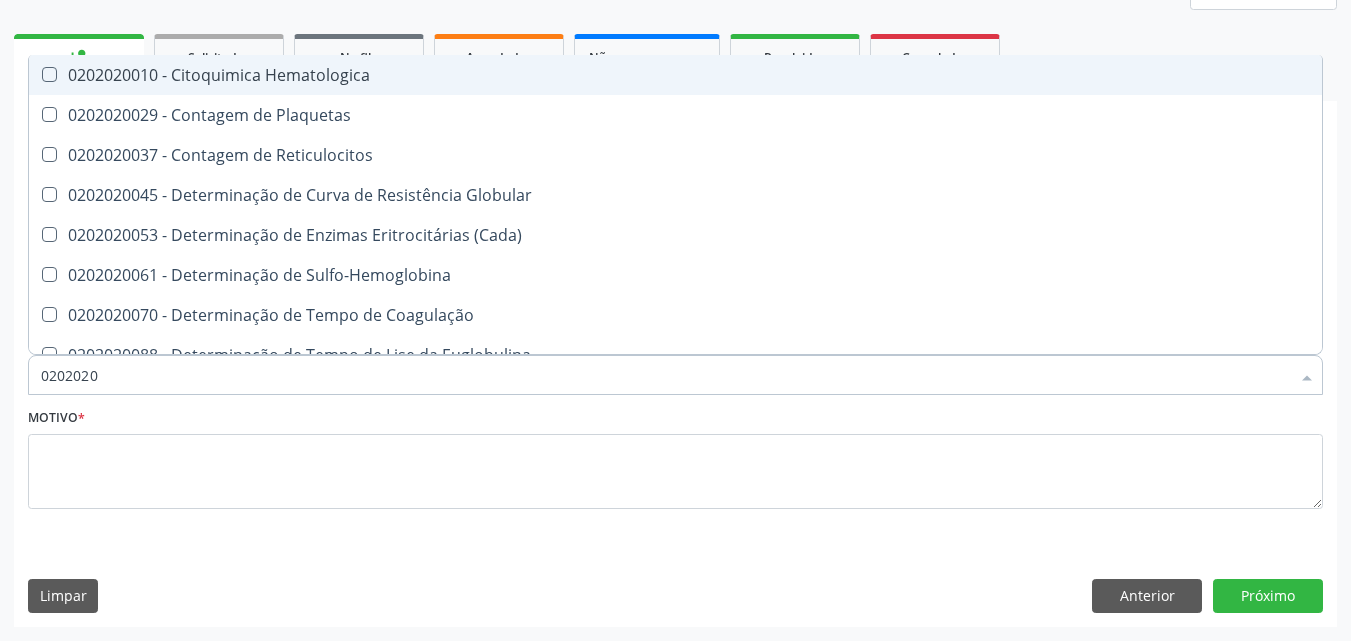 type on "020202" 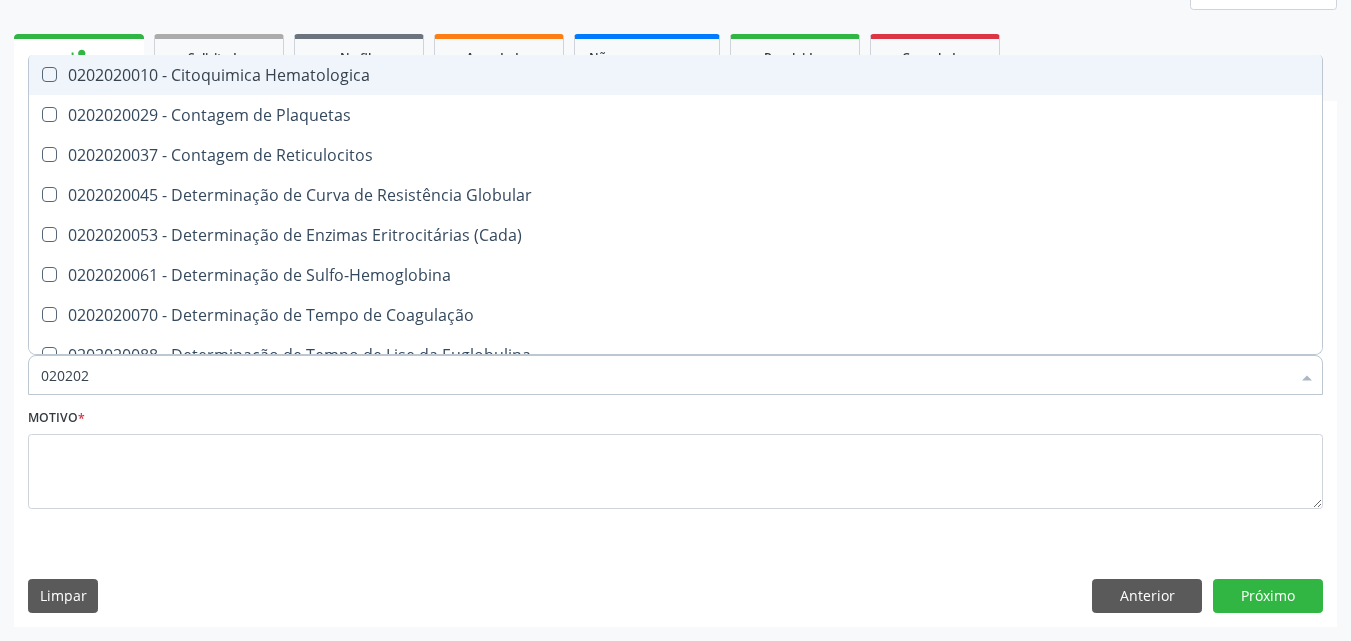 type on "02020" 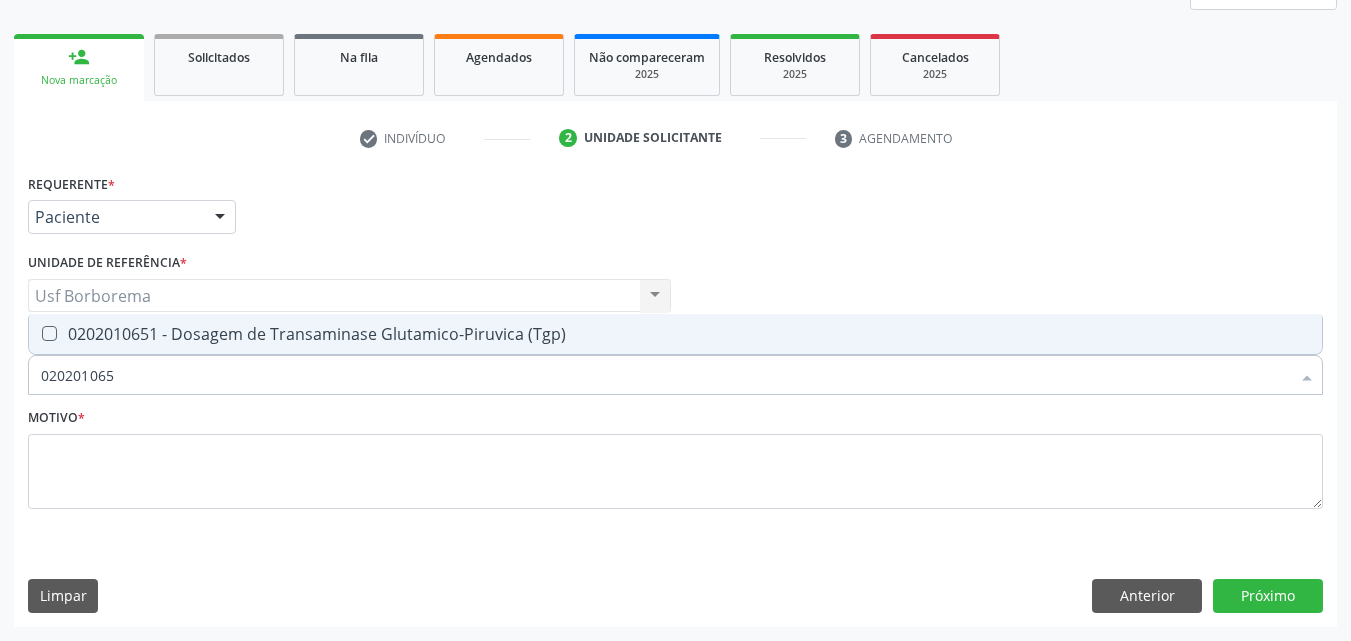 type on "[CODE]" 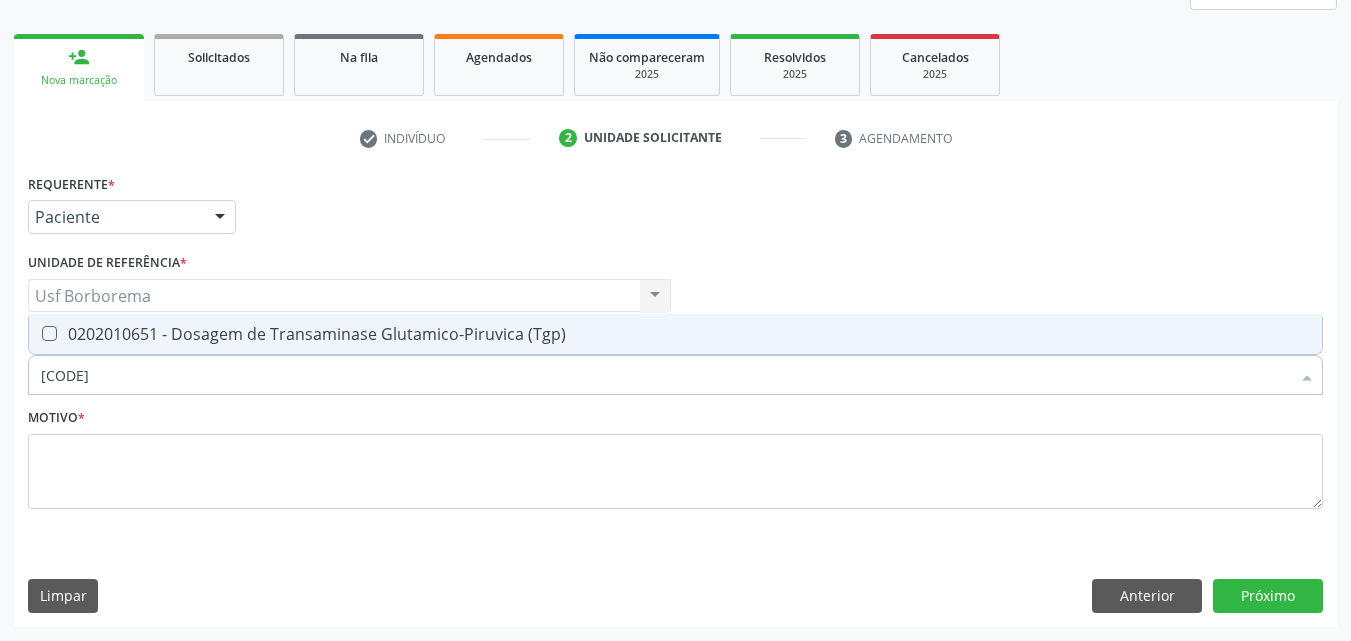 click on "0202010651 - Dosagem de Transaminase Glutamico-Piruvica (Tgp)" at bounding box center [675, 334] 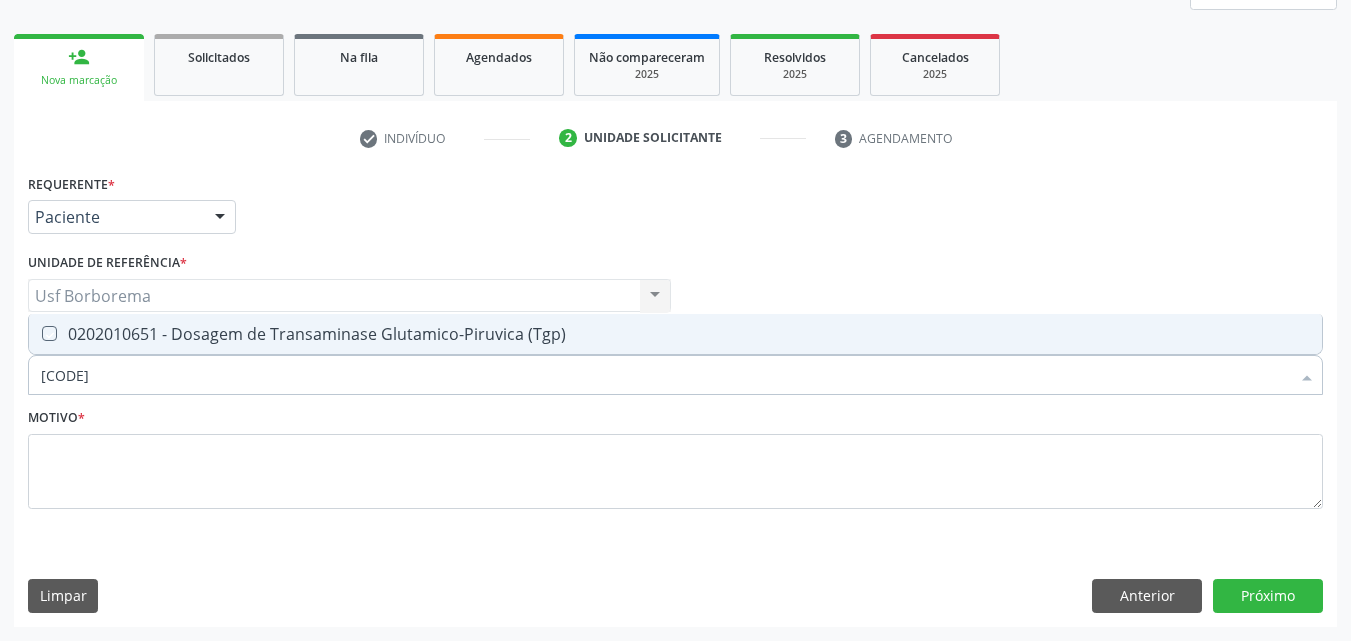 checkbox on "true" 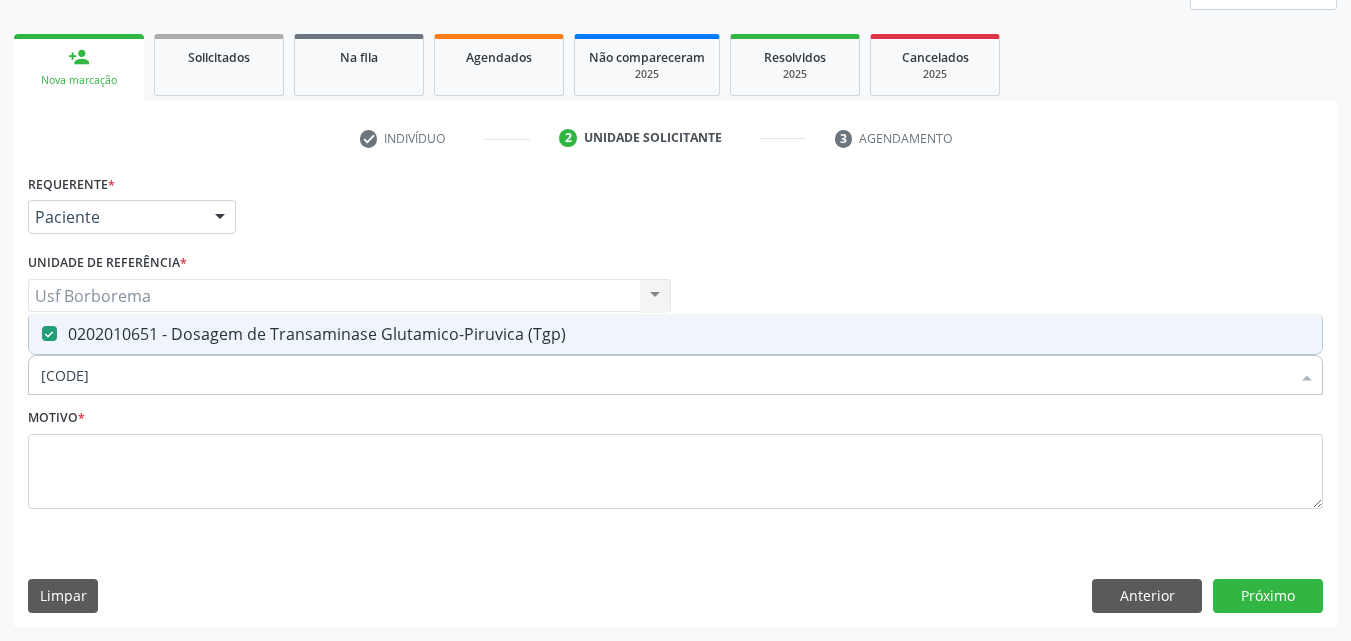 click on "[CODE]" at bounding box center [665, 375] 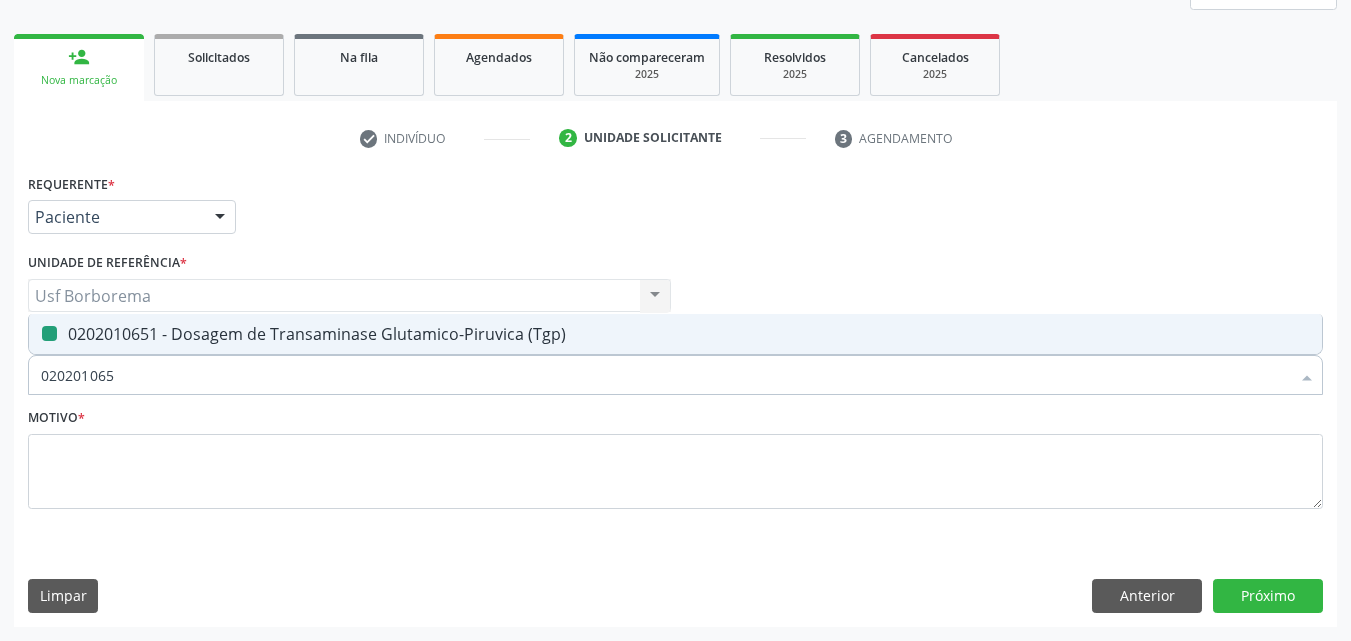 type on "02020106" 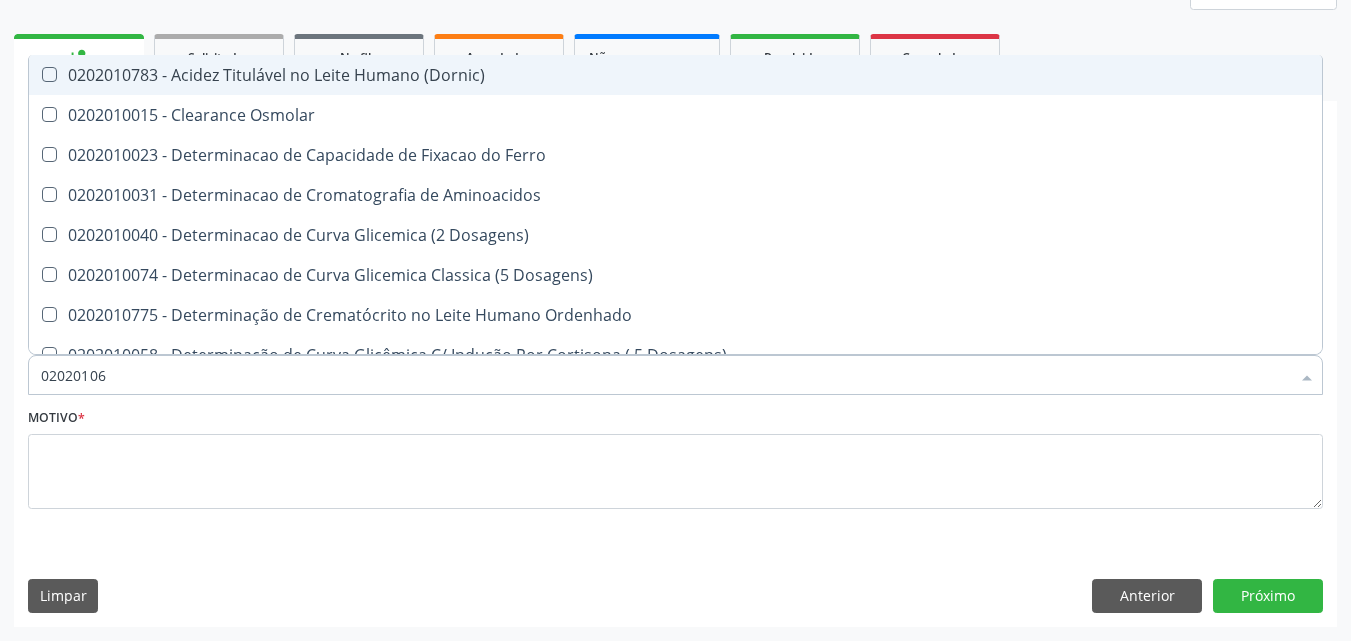 type on "0202010" 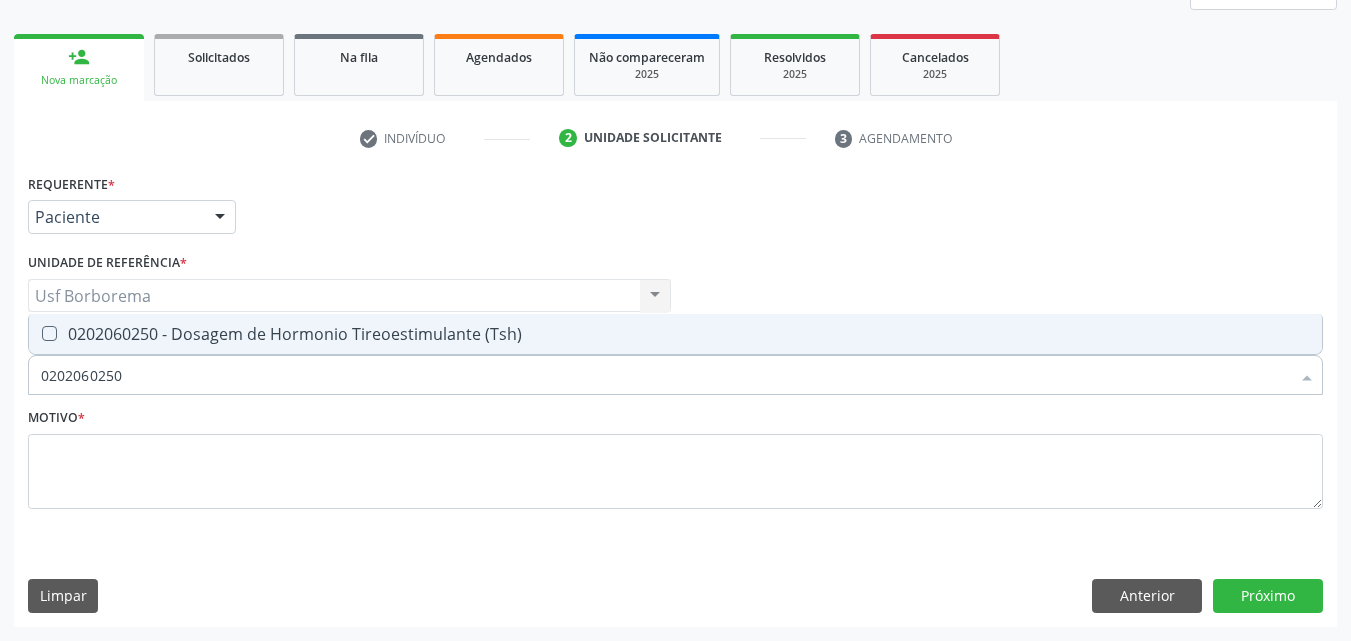 click on "0202060250 - Dosagem de Hormonio Tireoestimulante (Tsh)" at bounding box center [675, 334] 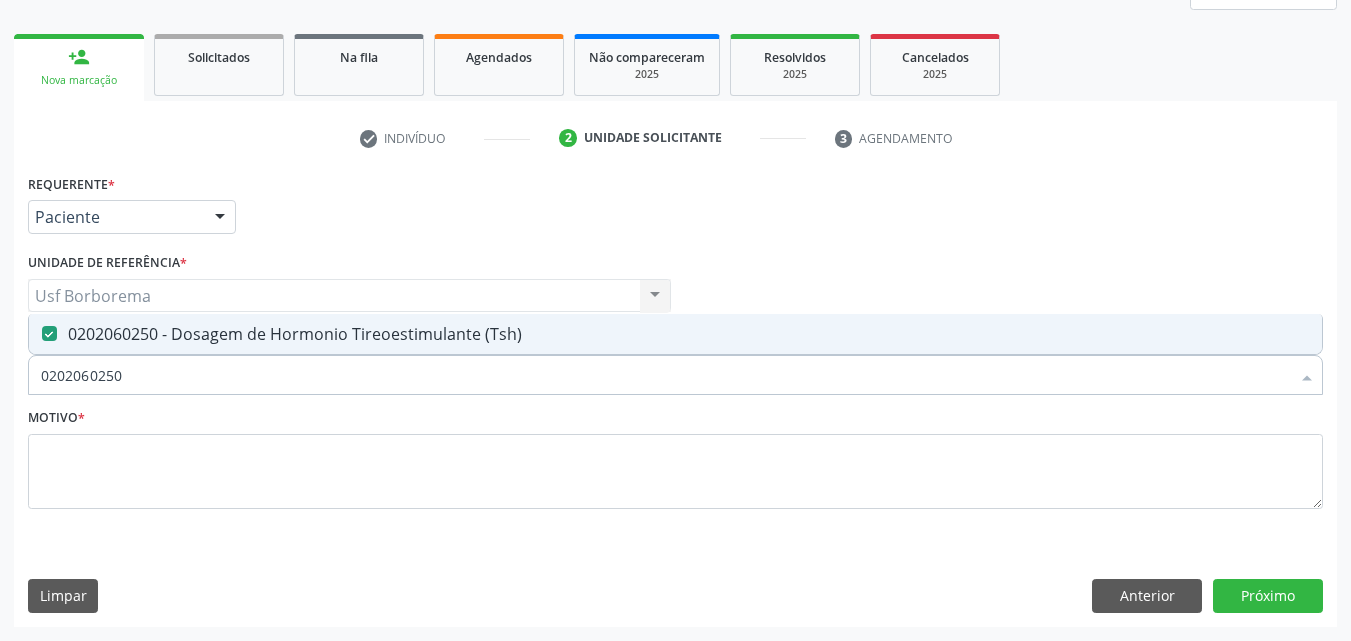 click on "0202060250" at bounding box center [665, 375] 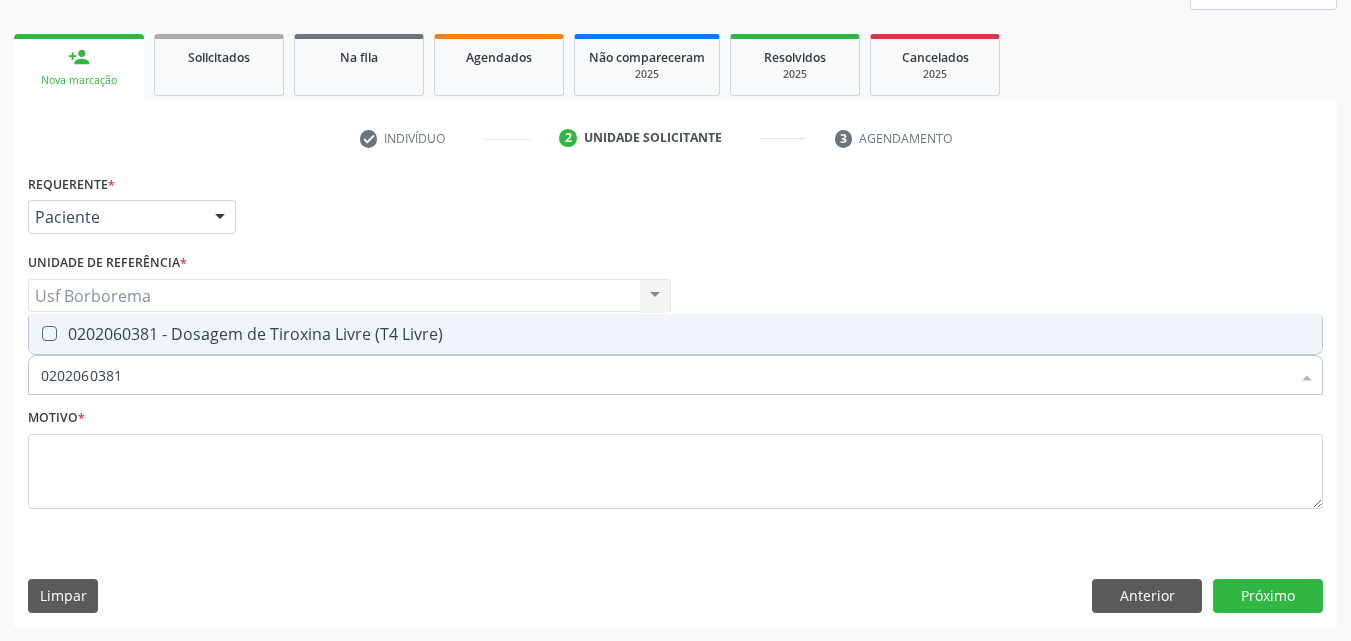 click on "0202060381 - Dosagem de Tiroxina Livre (T4 Livre)" at bounding box center [675, 334] 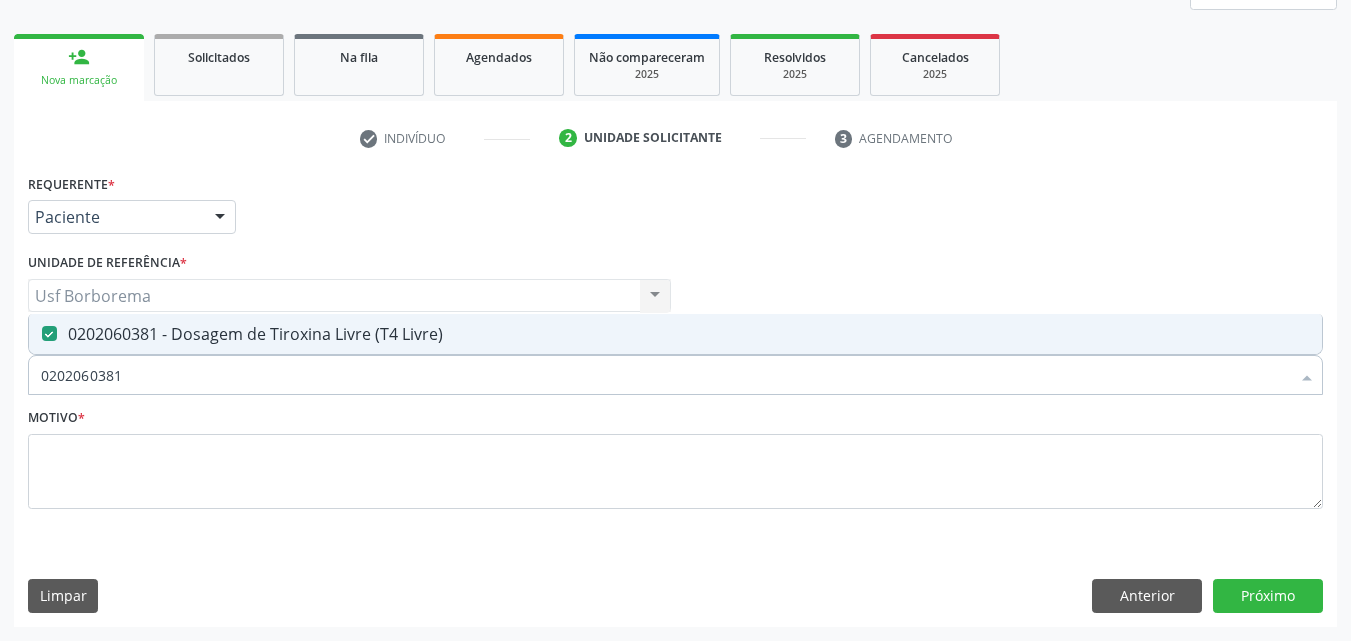 click on "0202060381" at bounding box center [665, 375] 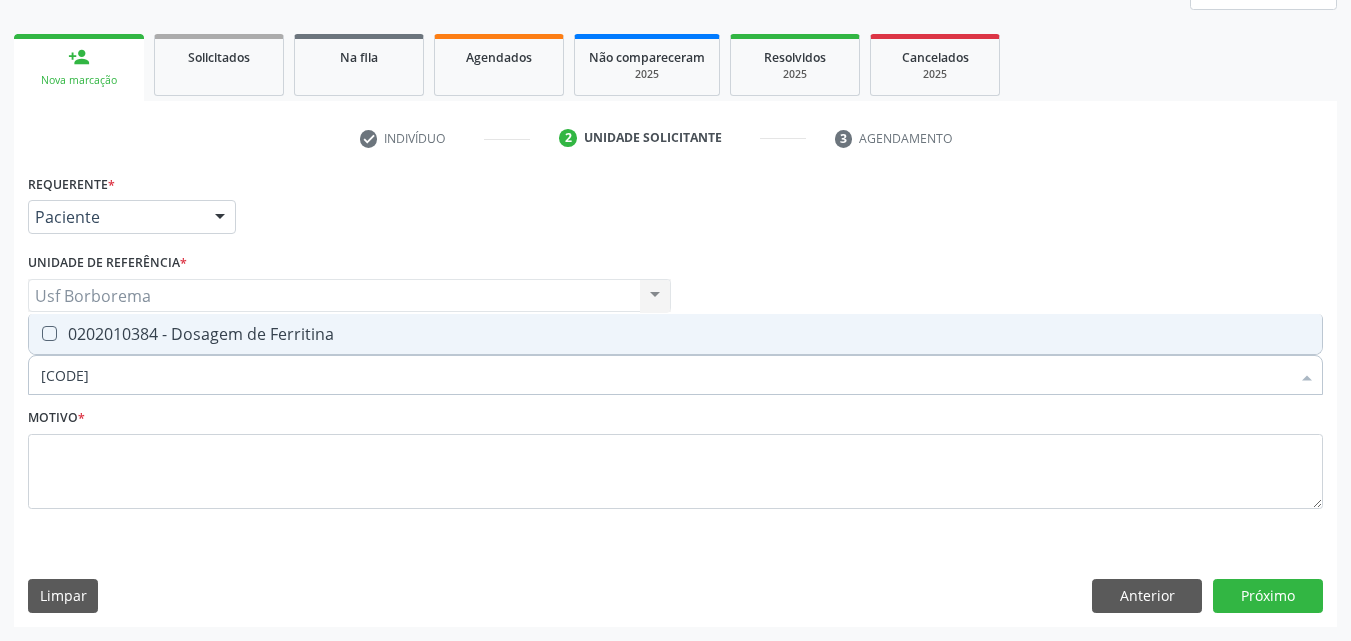 click on "0202010384 - Dosagem de Ferritina" at bounding box center (675, 334) 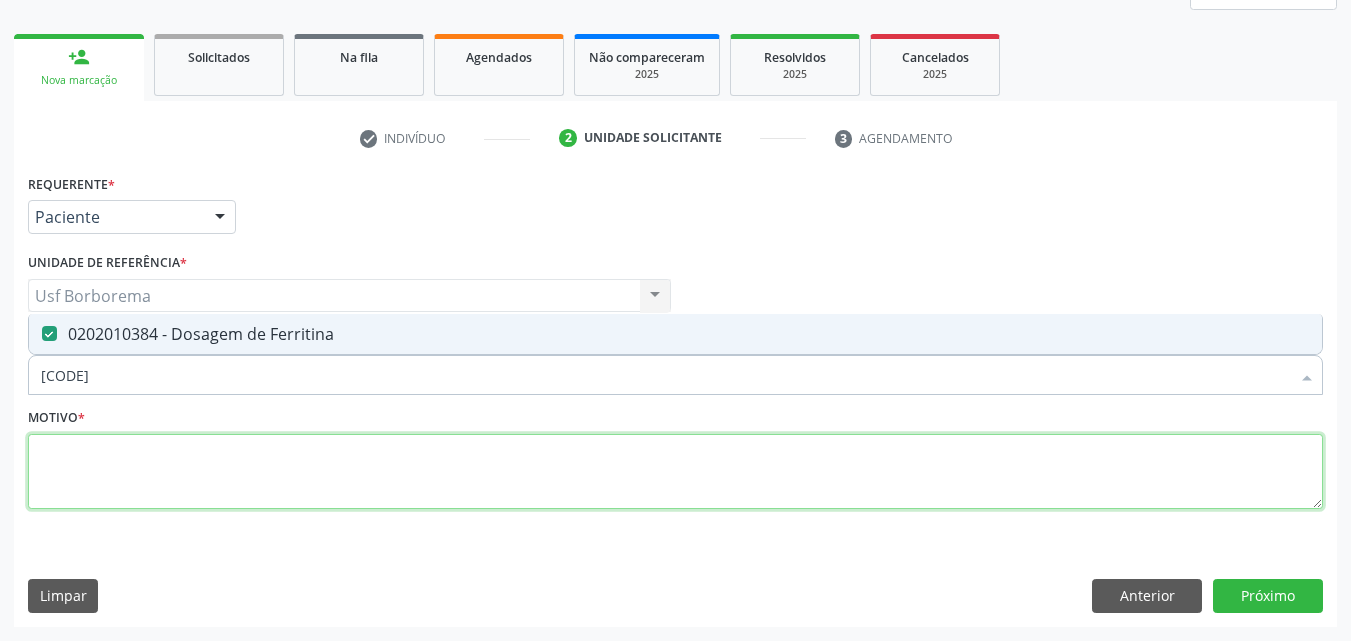 click at bounding box center (675, 472) 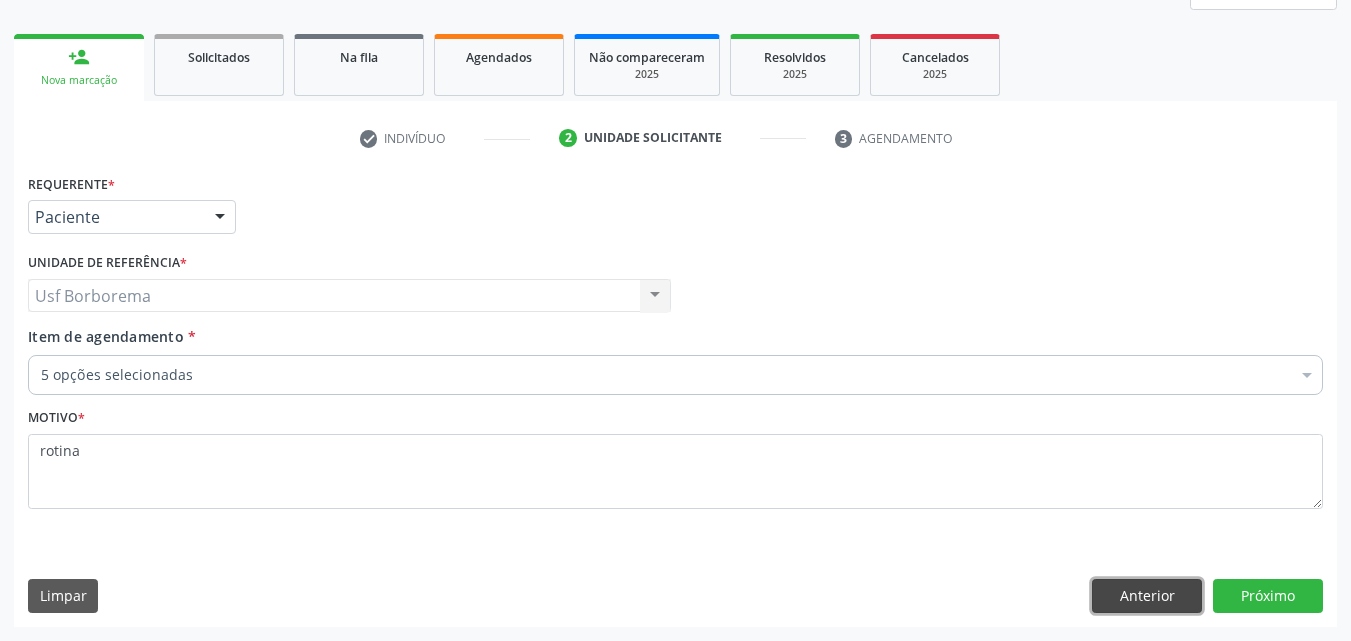click on "Anterior" at bounding box center [1147, 596] 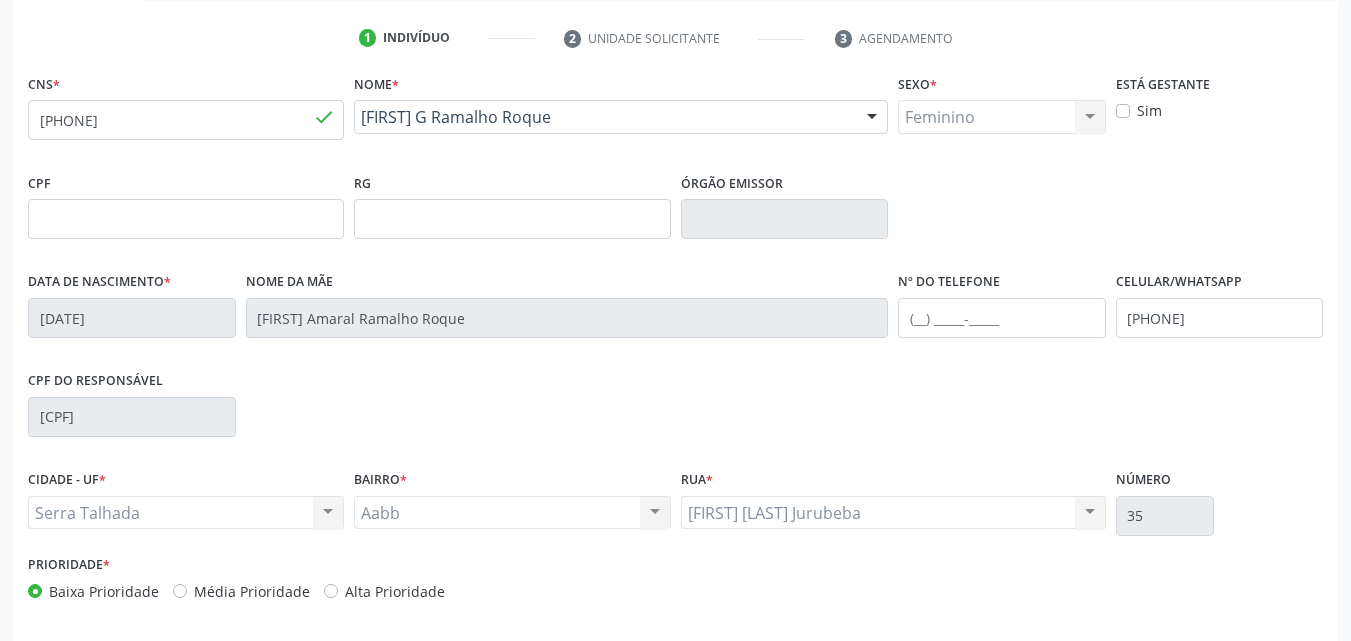 scroll, scrollTop: 443, scrollLeft: 0, axis: vertical 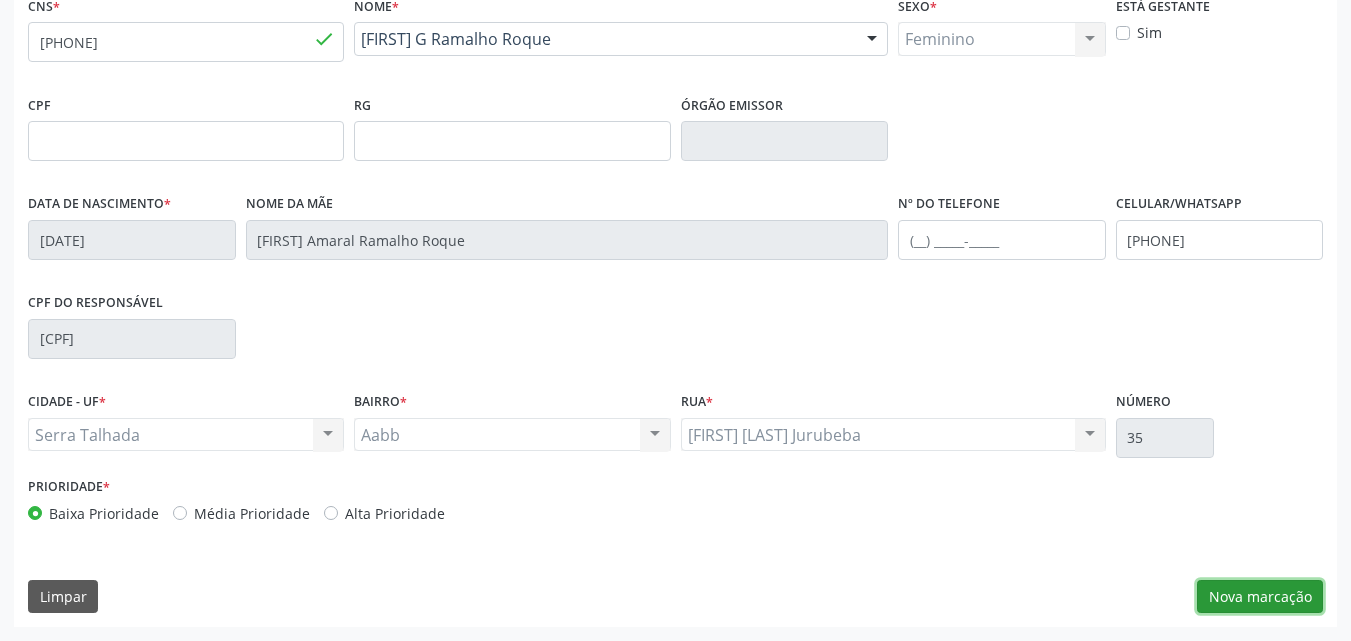 click on "Nova marcação" at bounding box center (1260, 597) 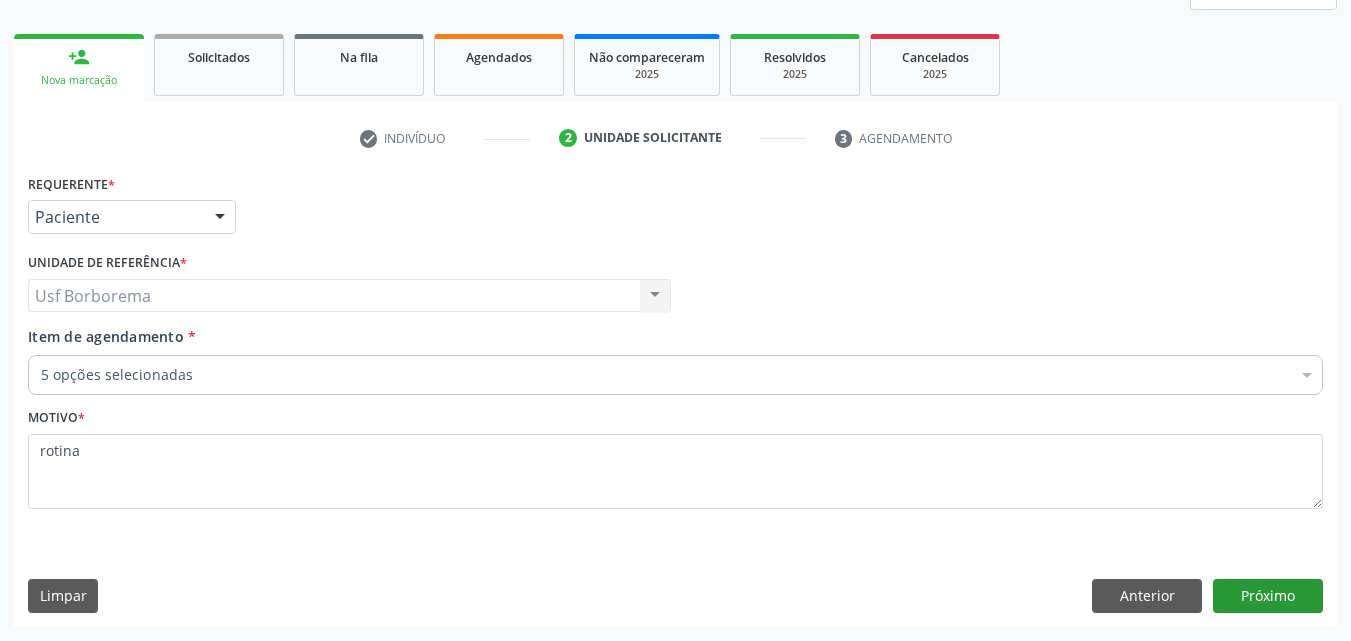 scroll, scrollTop: 265, scrollLeft: 0, axis: vertical 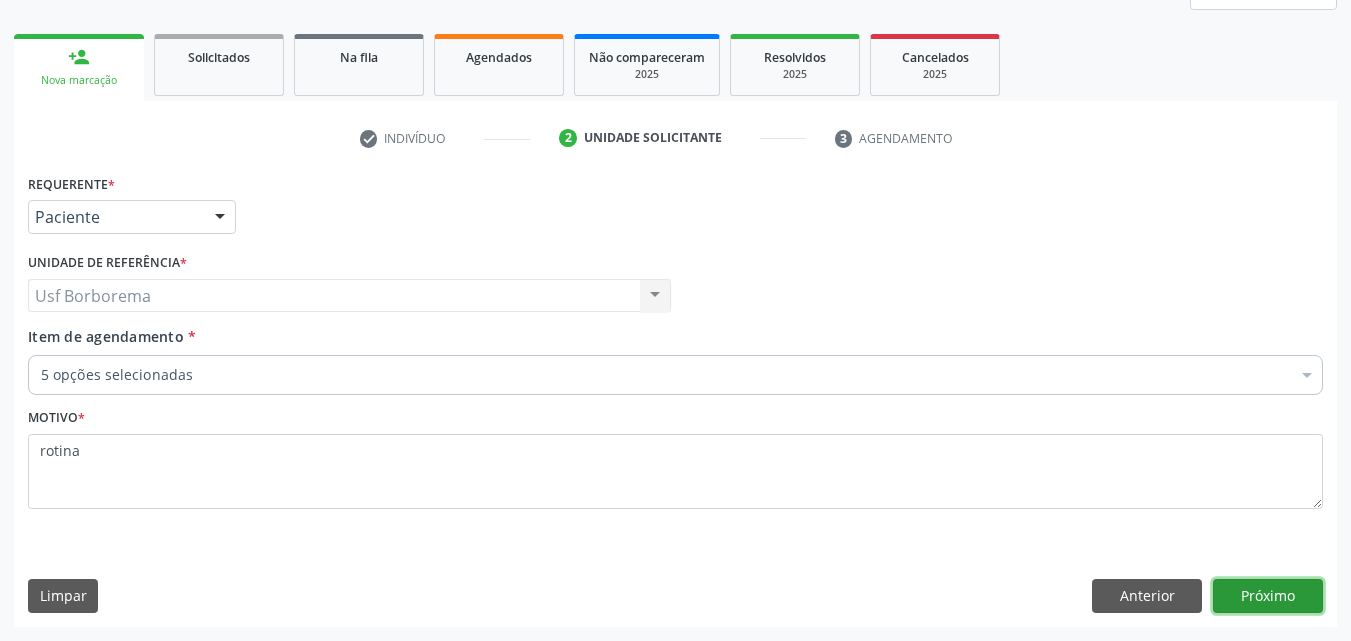 click on "Próximo" at bounding box center [1268, 596] 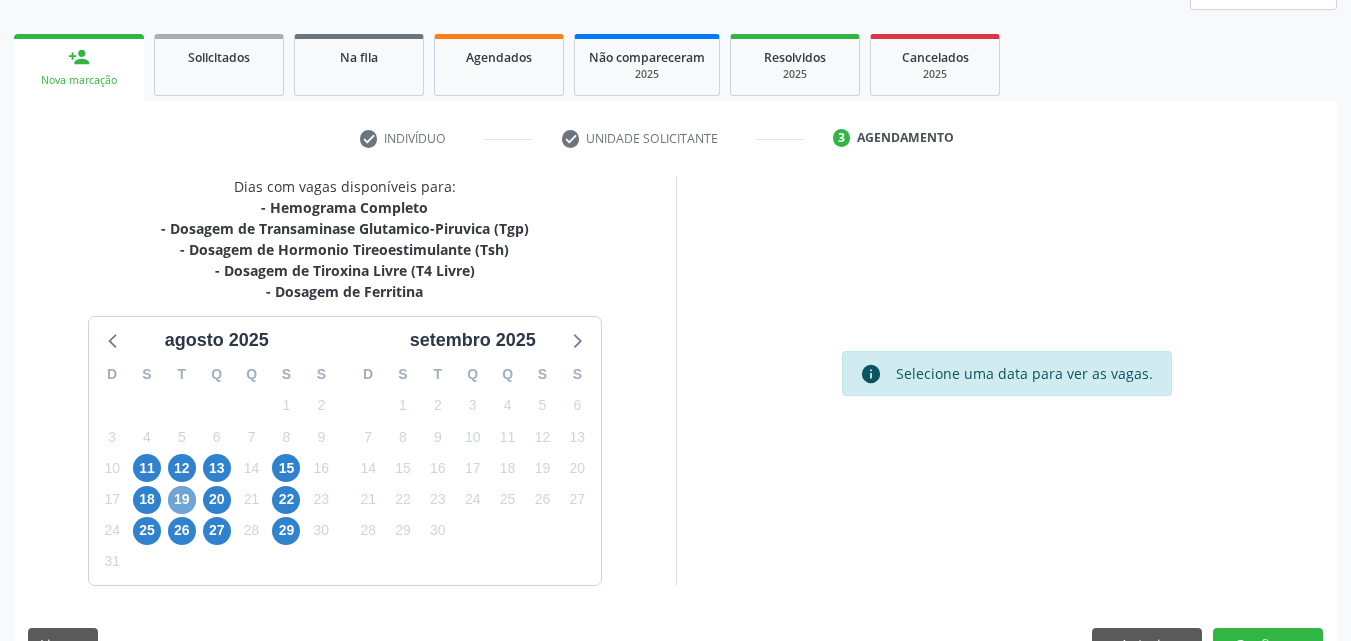 click on "19" at bounding box center [182, 500] 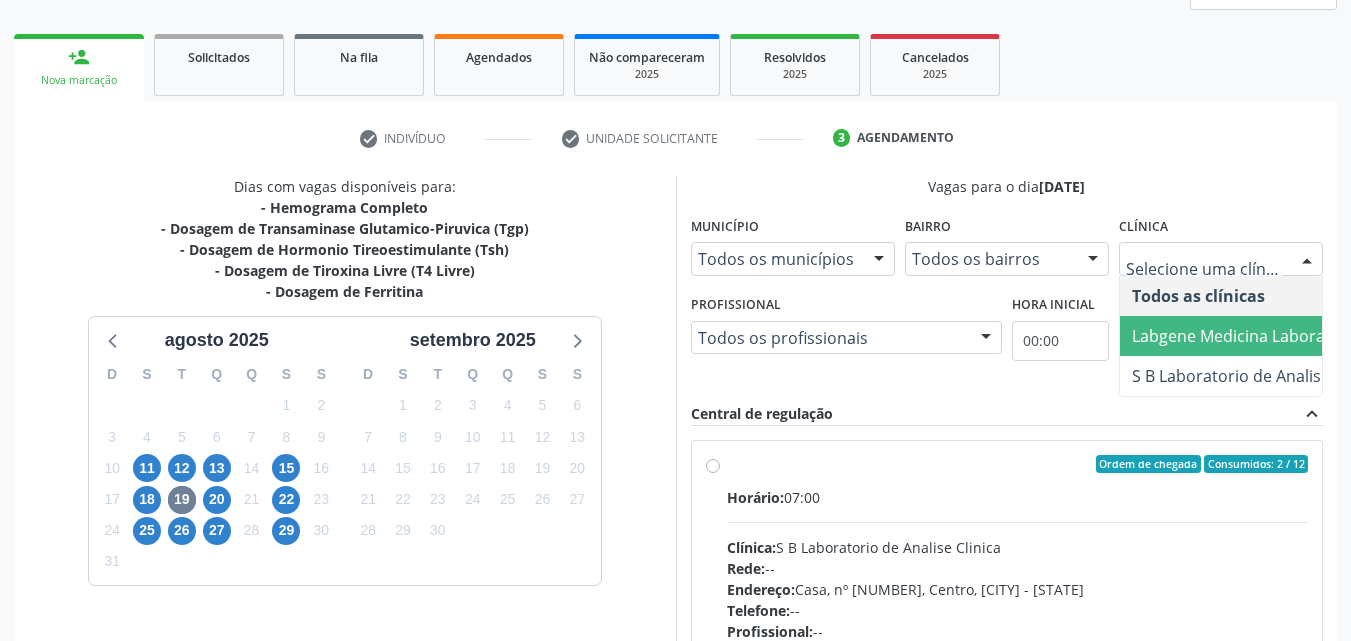 click on "Labgene Medicina Laboratorial" at bounding box center [1257, 336] 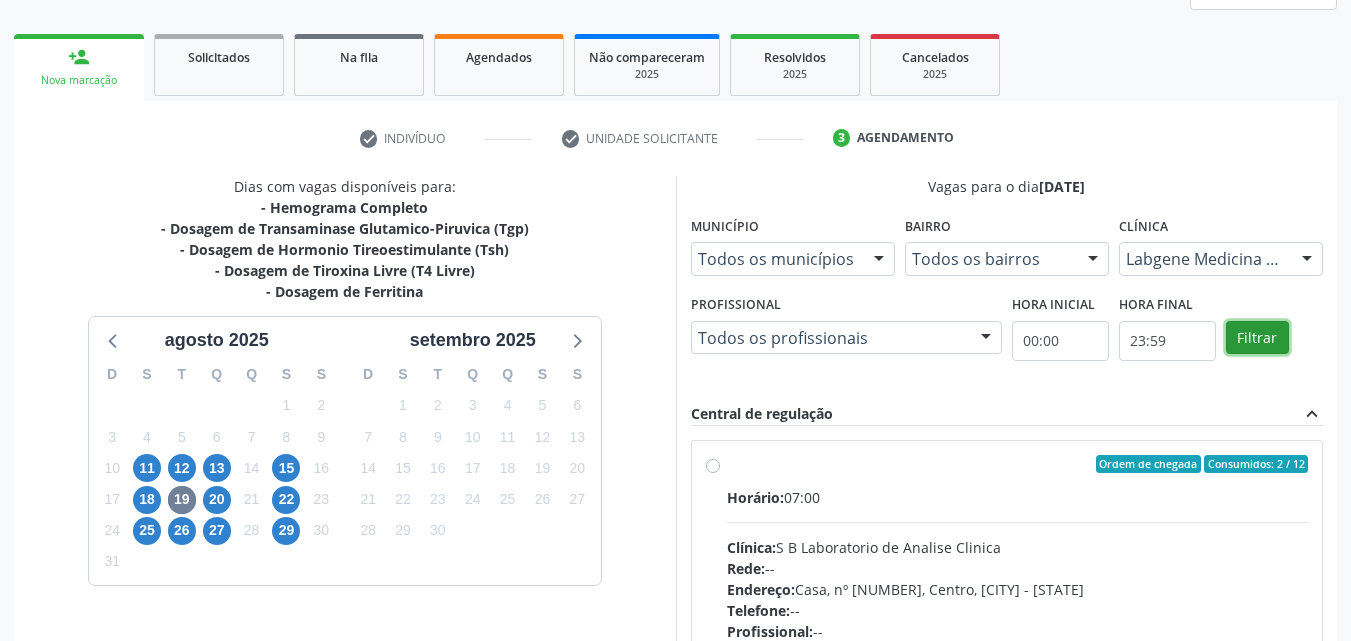 click on "Filtrar" at bounding box center (1257, 338) 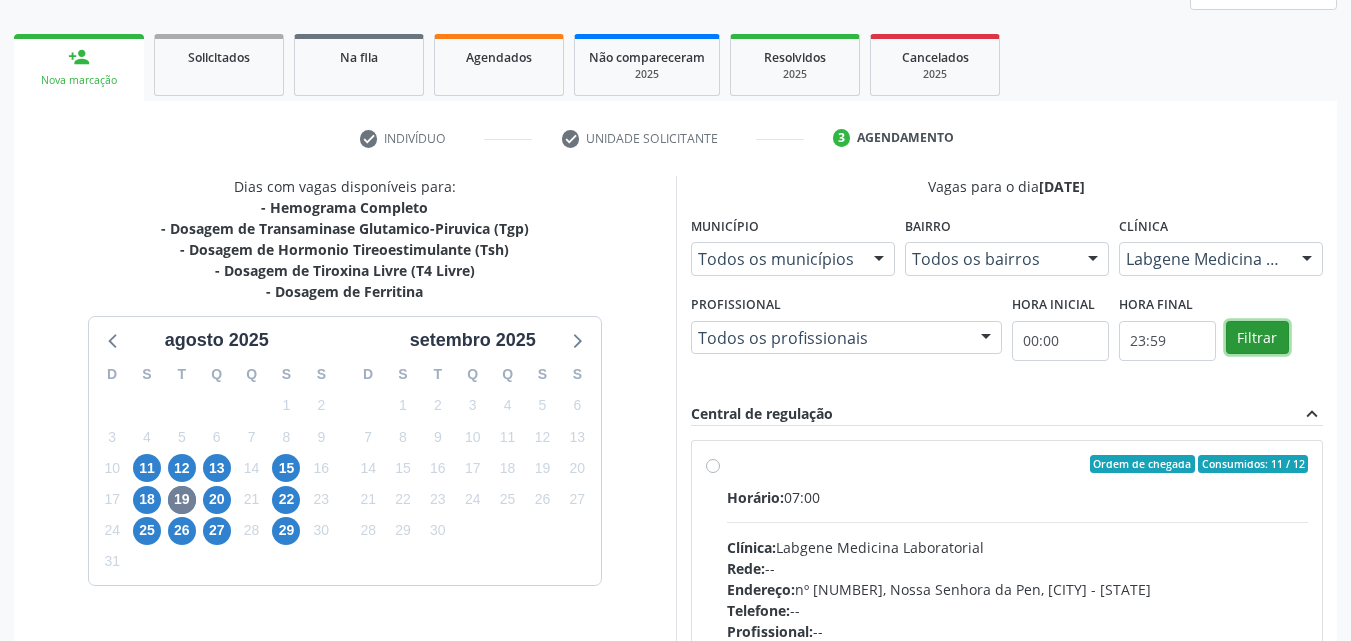 click on "Filtrar" at bounding box center (1257, 338) 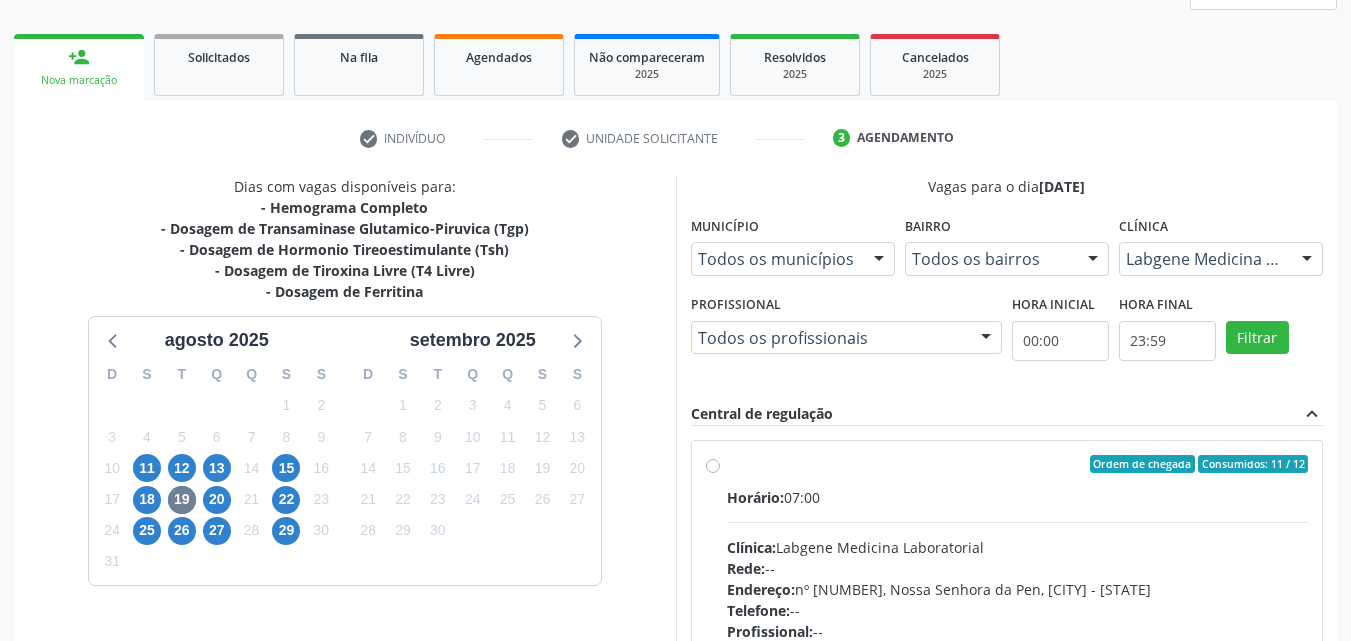 click on "Ordem de chegada
Consumidos: 11 / 12
Horário:   07:00
Clínica:  Labgene Medicina Laboratorial
Rede:
--
Endereço:   nº [NUMBER], Nossa Senhora da Pen, [CITY] - [STATE]
Telefone:   --
Profissional:
--
Informações adicionais sobre o atendimento
Idade de atendimento:
Sem restrição
Gênero(s) atendido(s):
Sem restrição
Informações adicionais:
--" at bounding box center (1018, 608) 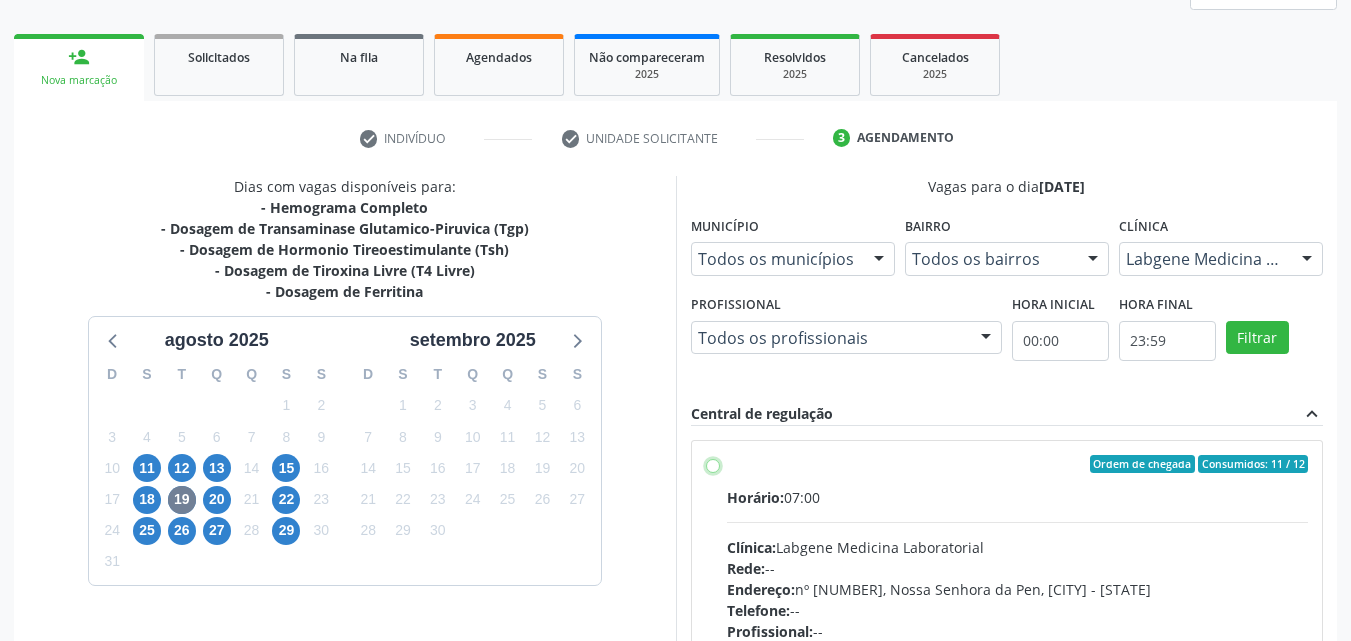 click on "Ordem de chegada
Consumidos: 11 / 12
Horário:   07:00
Clínica:  Labgene Medicina Laboratorial
Rede:
--
Endereço:   nº [NUMBER], Nossa Senhora da Pen, [CITY] - [STATE]
Telefone:   --
Profissional:
--
Informações adicionais sobre o atendimento
Idade de atendimento:
Sem restrição
Gênero(s) atendido(s):
Sem restrição
Informações adicionais:
--" at bounding box center (713, 464) 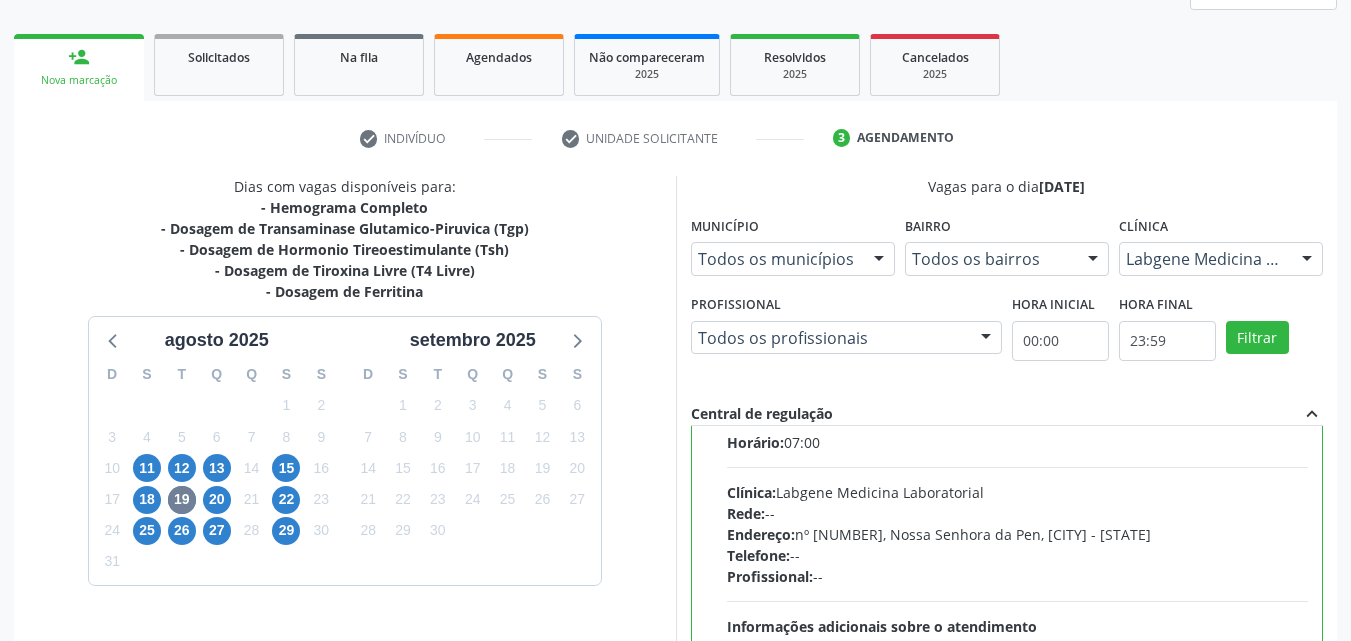 scroll, scrollTop: 99, scrollLeft: 0, axis: vertical 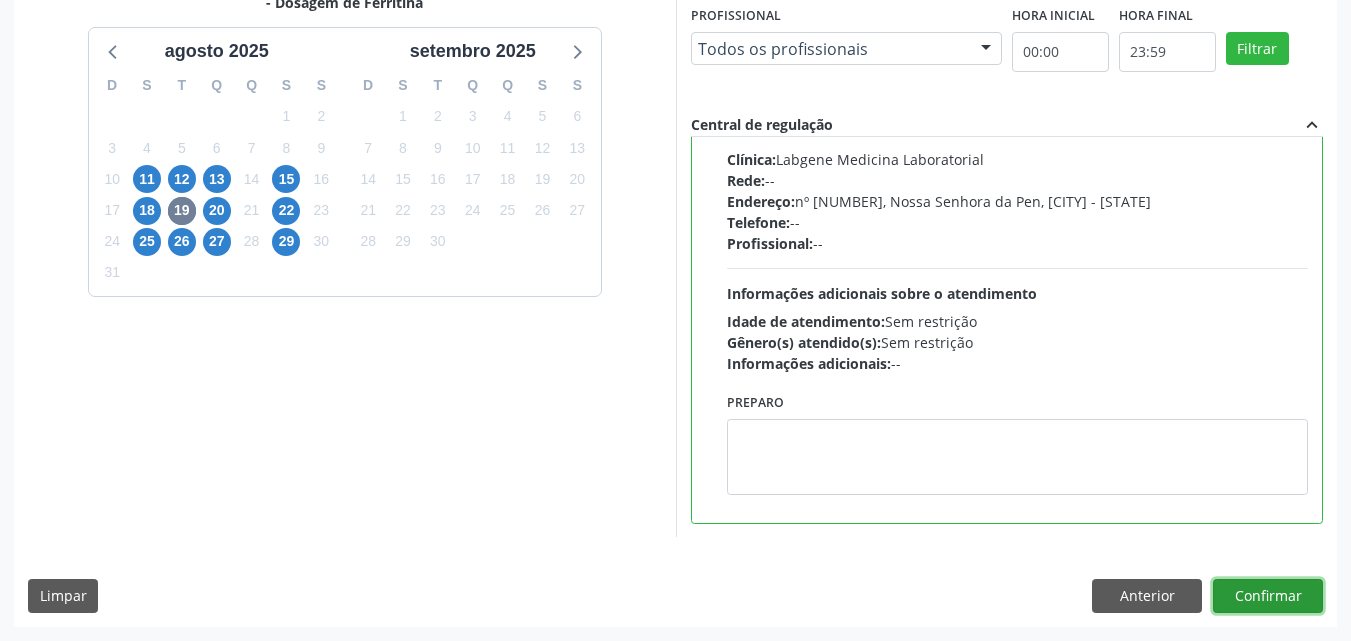 click on "Confirmar" at bounding box center (1268, 596) 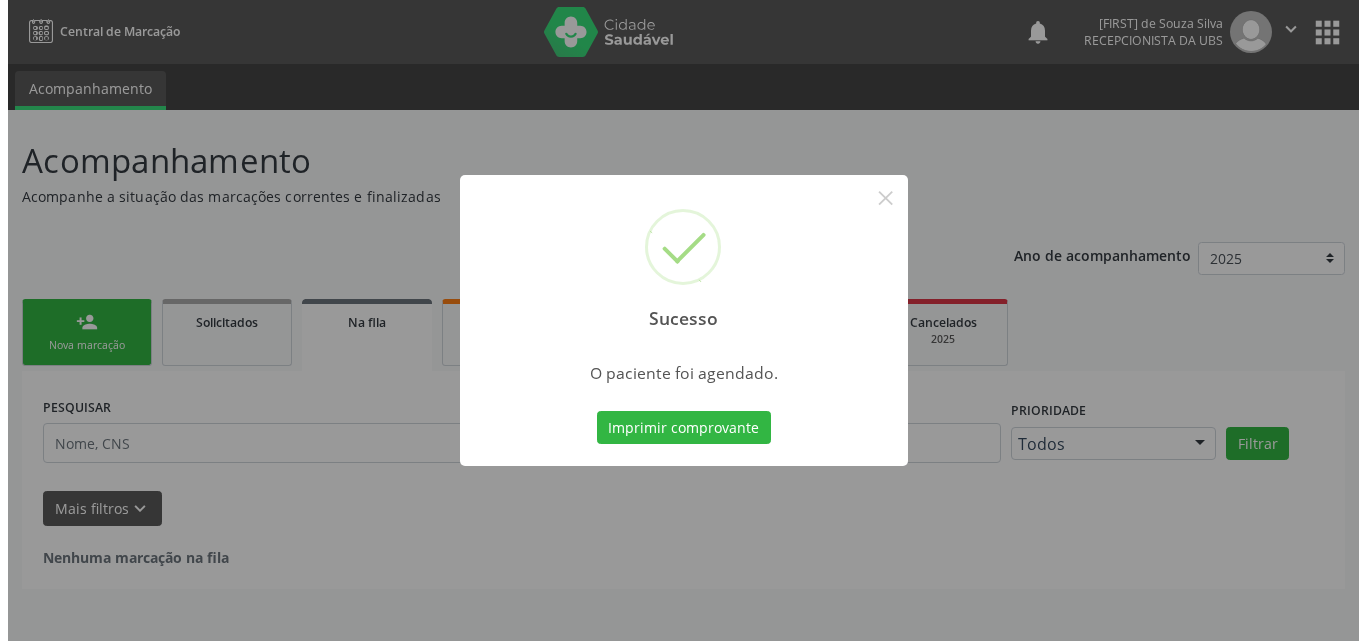 scroll, scrollTop: 0, scrollLeft: 0, axis: both 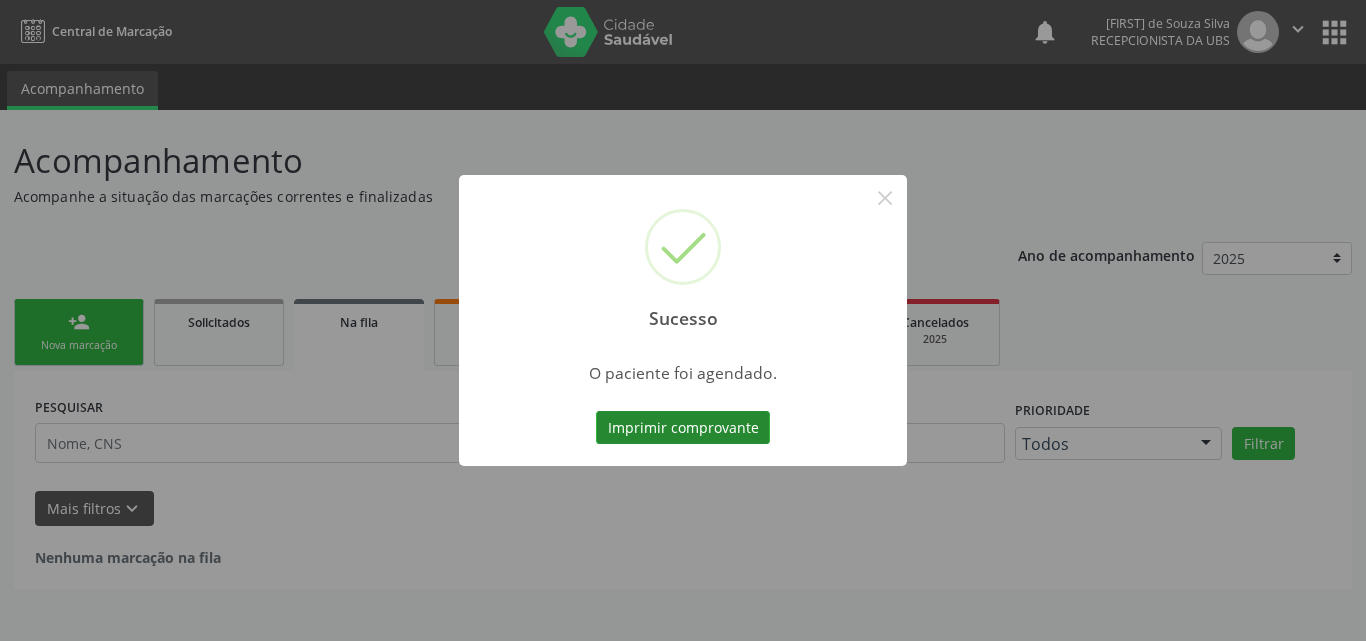 click on "Imprimir comprovante" at bounding box center [683, 428] 